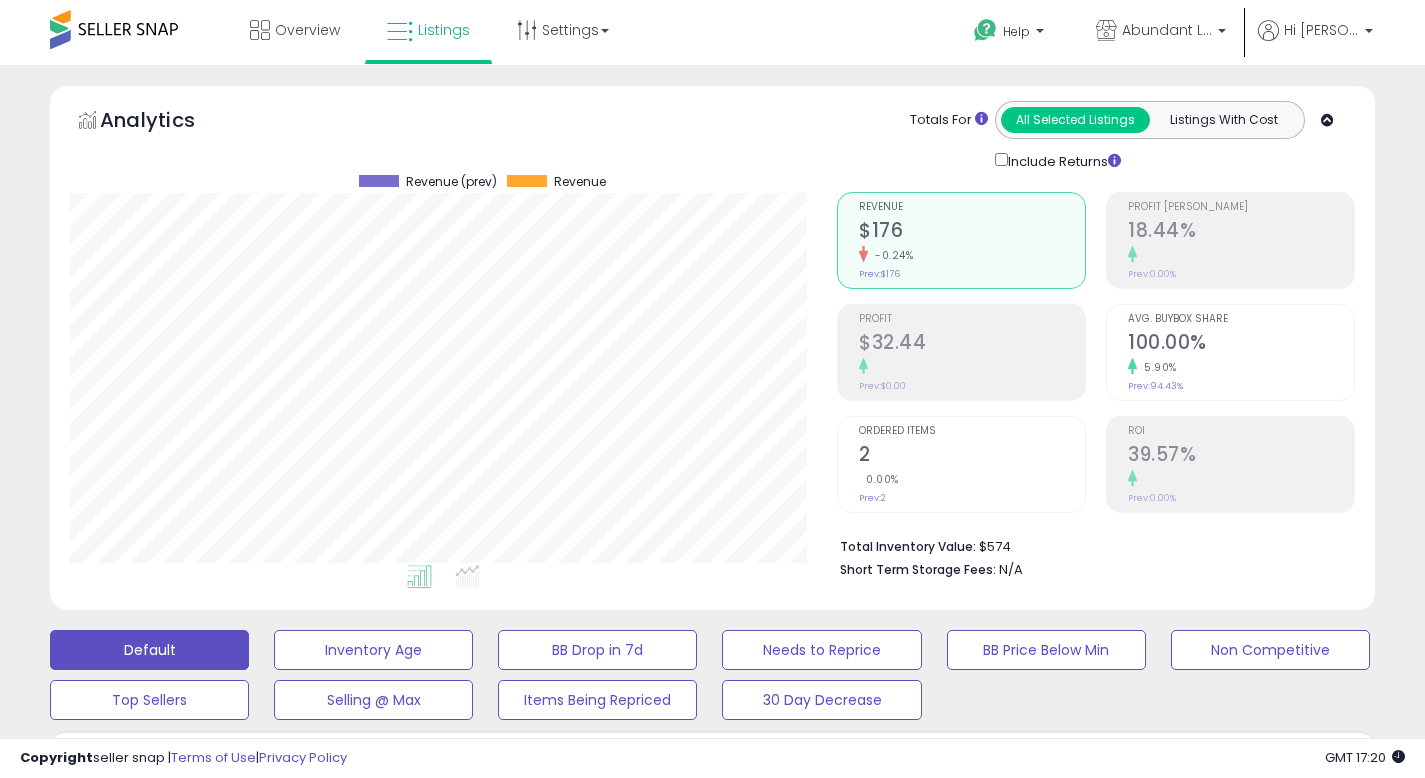 scroll, scrollTop: 620, scrollLeft: 0, axis: vertical 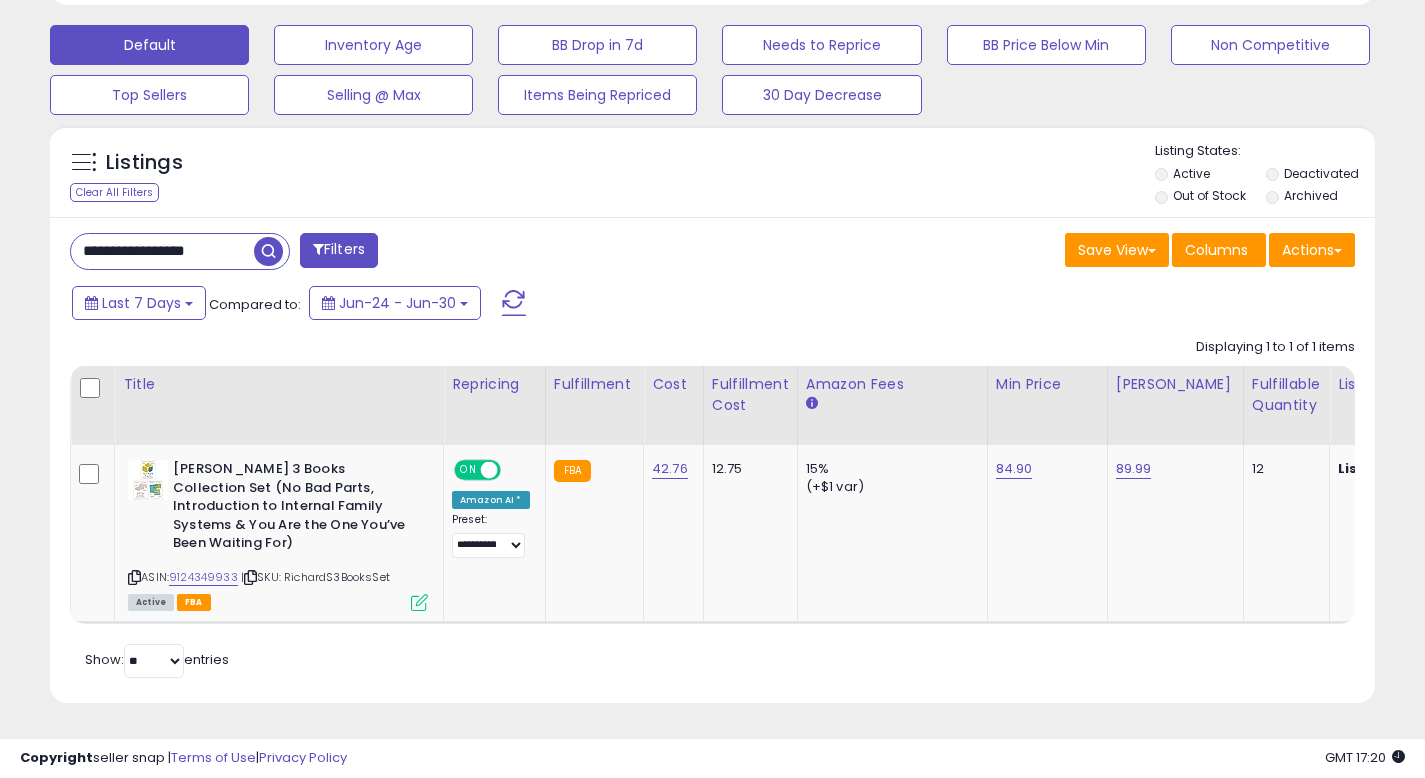 click on "**********" at bounding box center (712, 119) 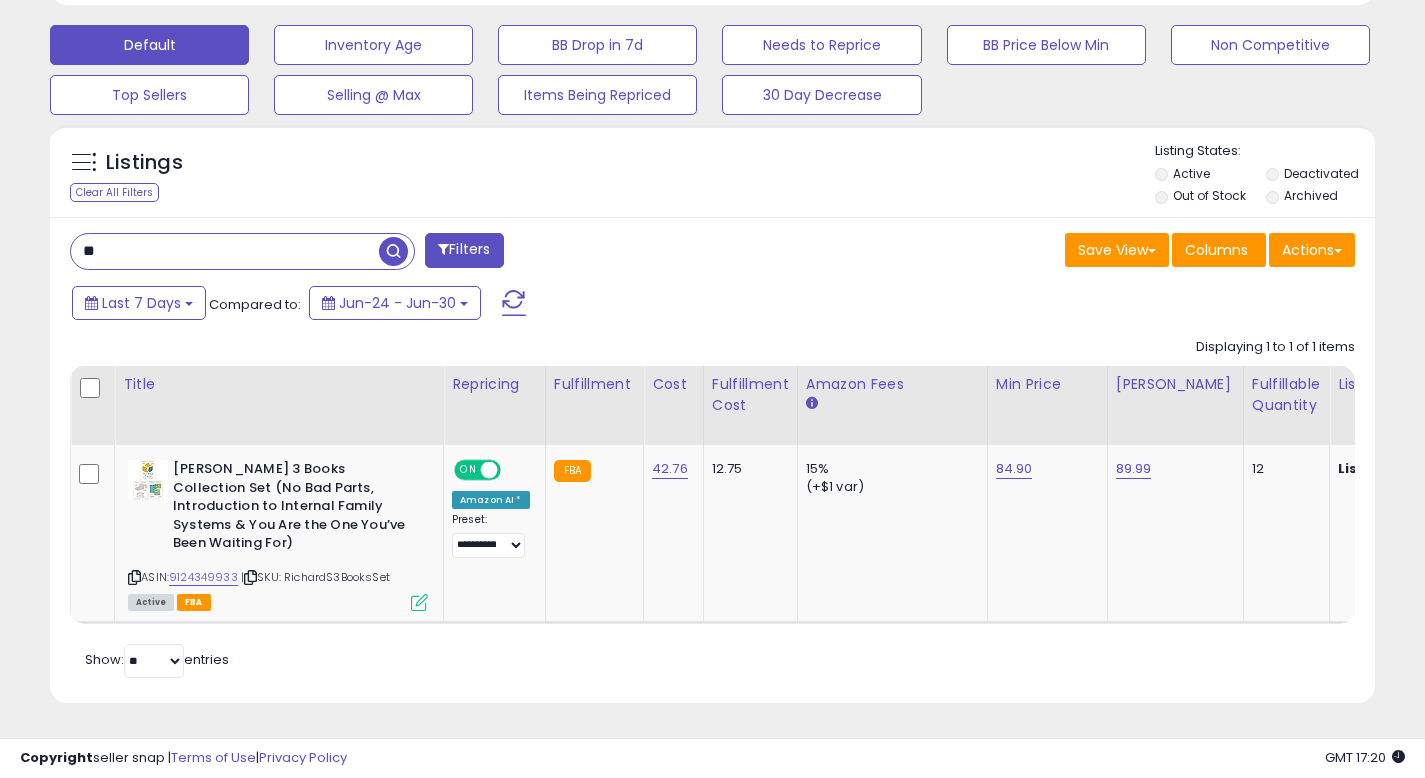 type on "**********" 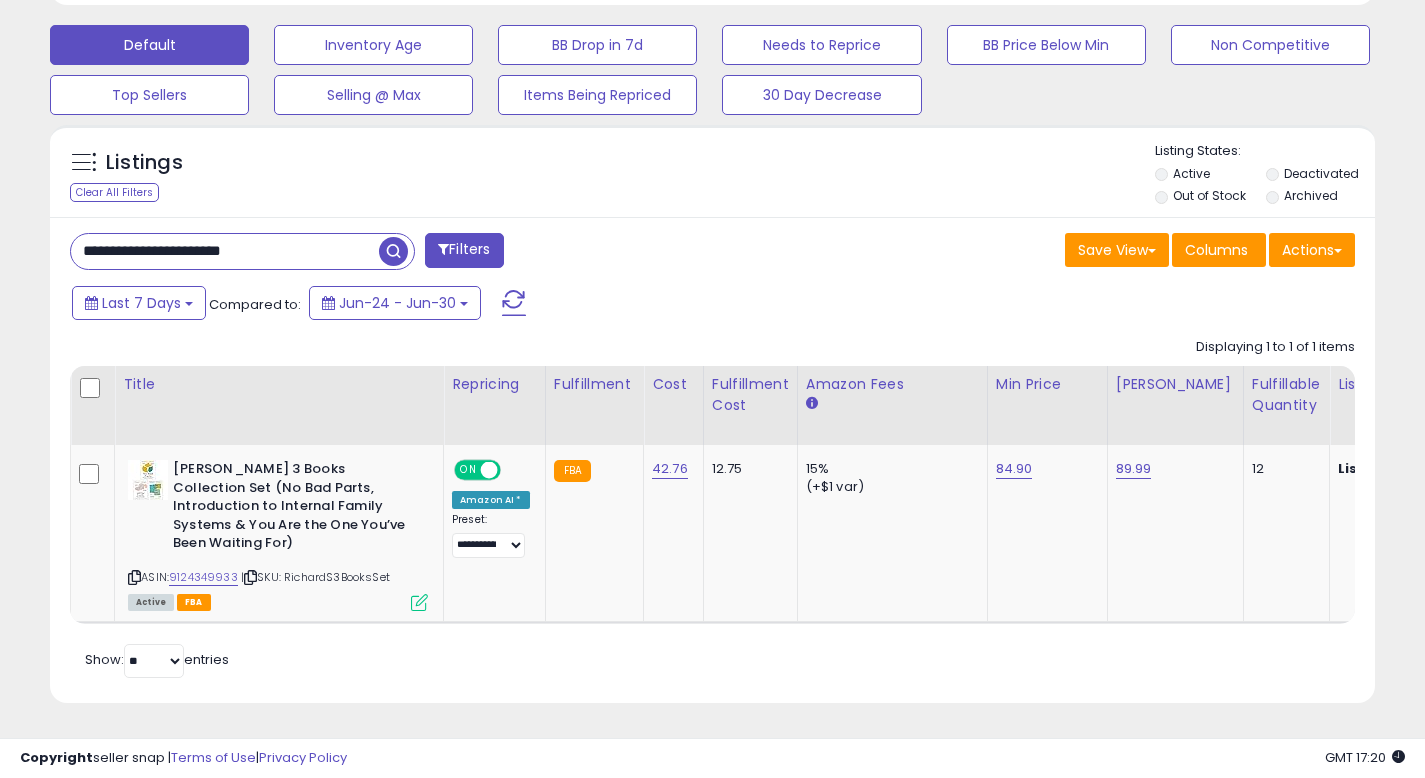 click at bounding box center (393, 251) 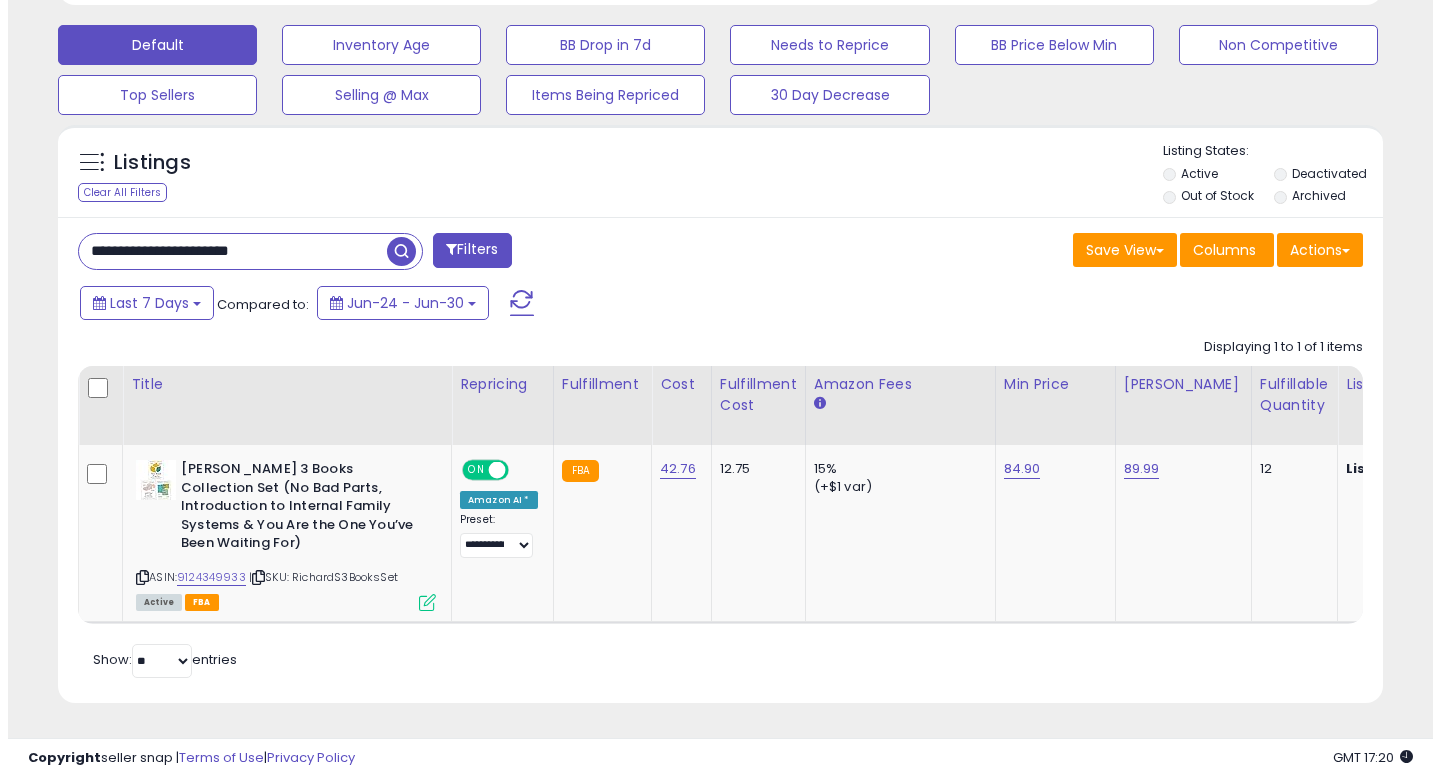 scroll, scrollTop: 442, scrollLeft: 0, axis: vertical 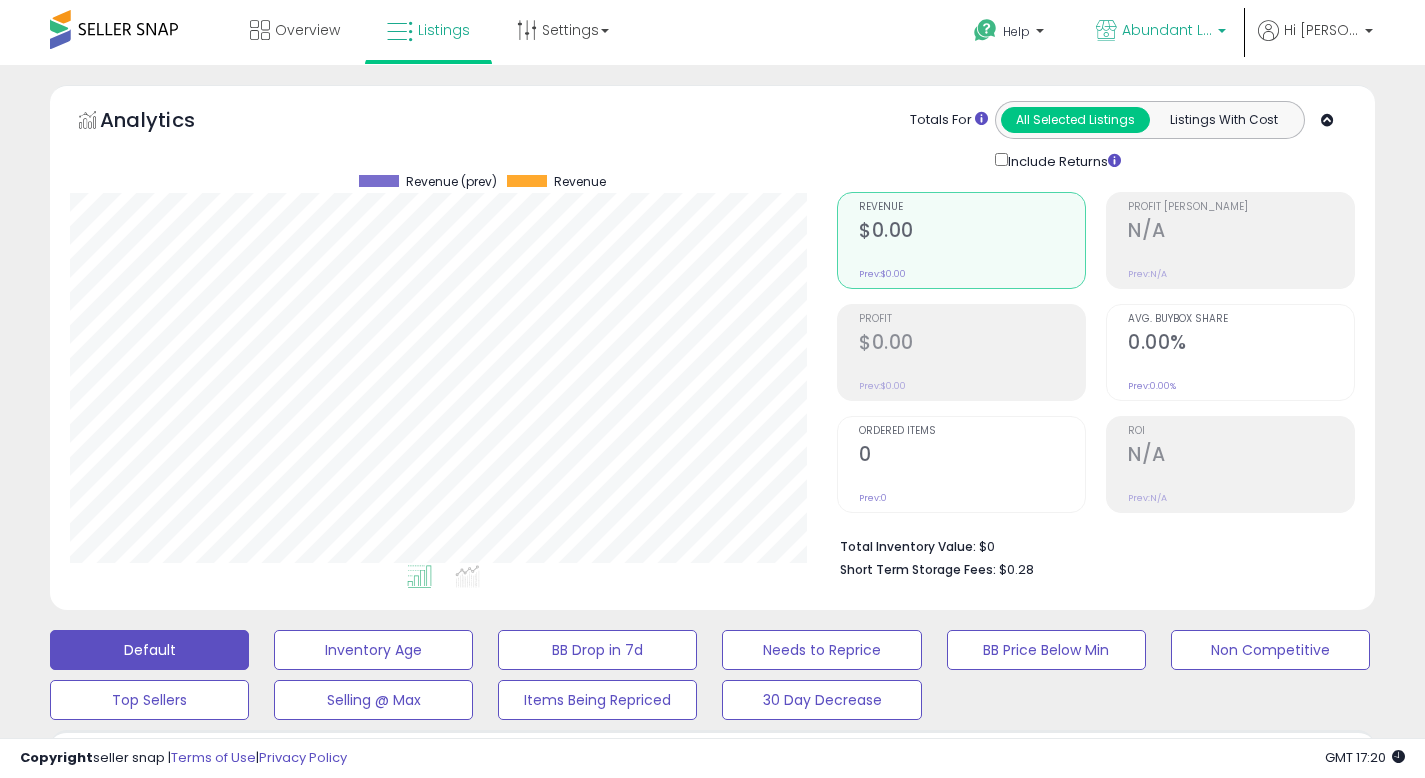 click on "Abundant Life ([GEOGRAPHIC_DATA])" at bounding box center [1161, 32] 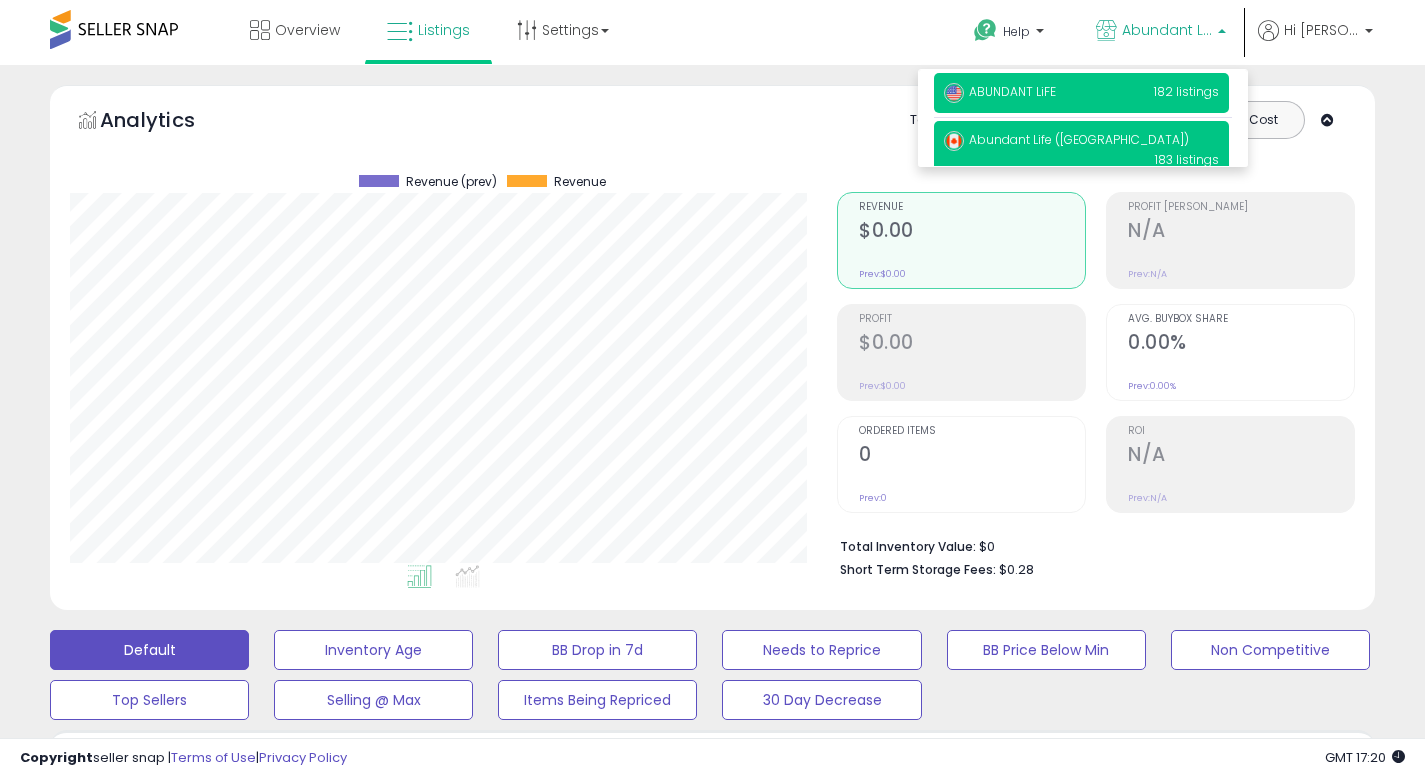 click on "ABUNDANT LiFE" at bounding box center [1000, 91] 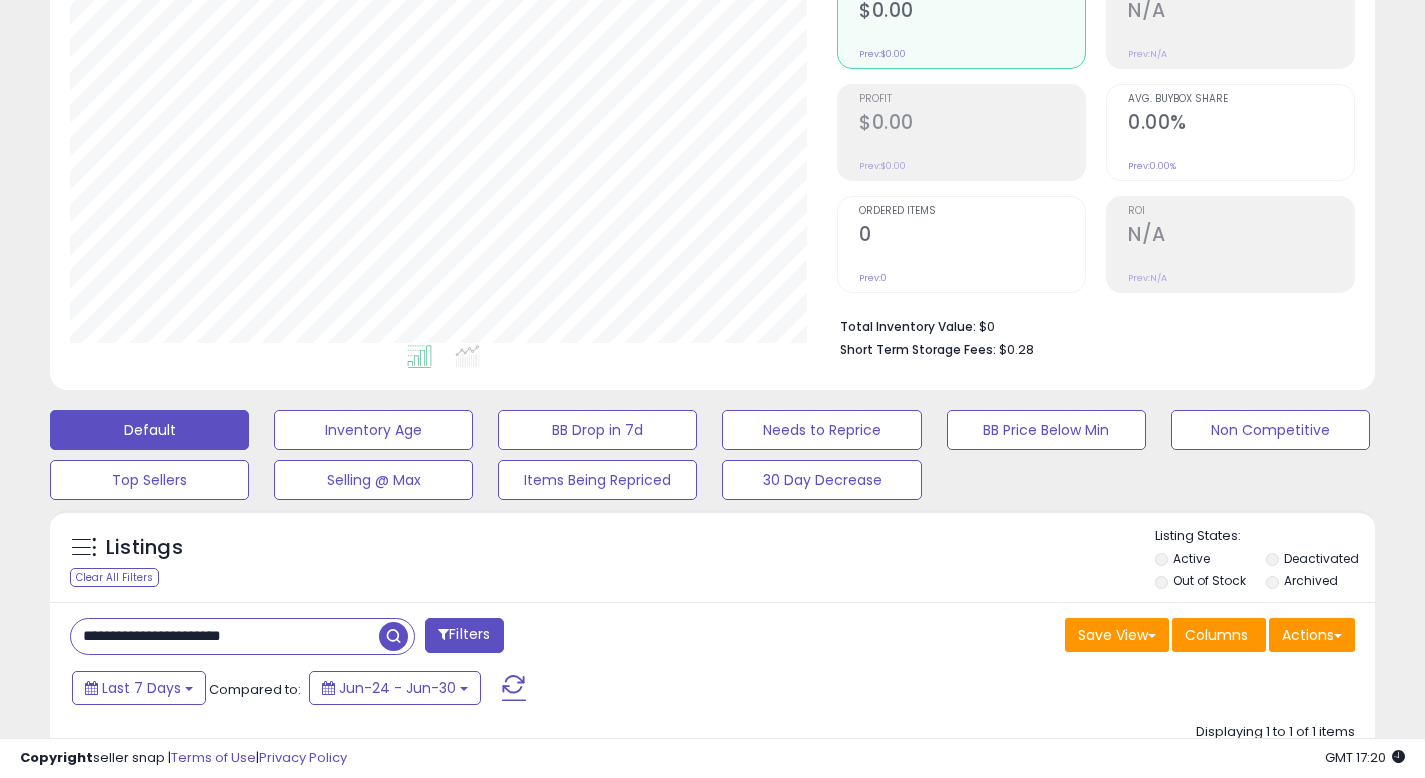 scroll, scrollTop: 597, scrollLeft: 0, axis: vertical 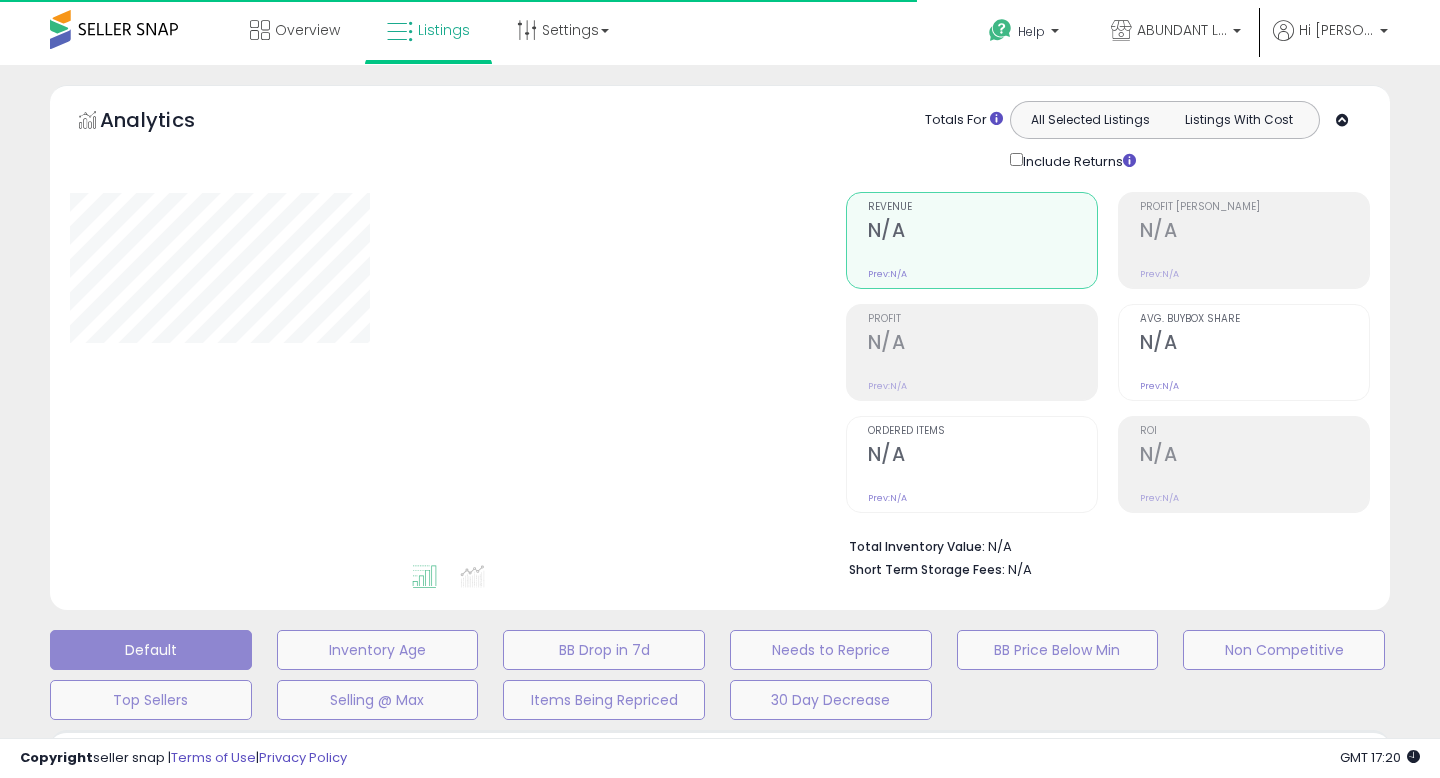 type on "**********" 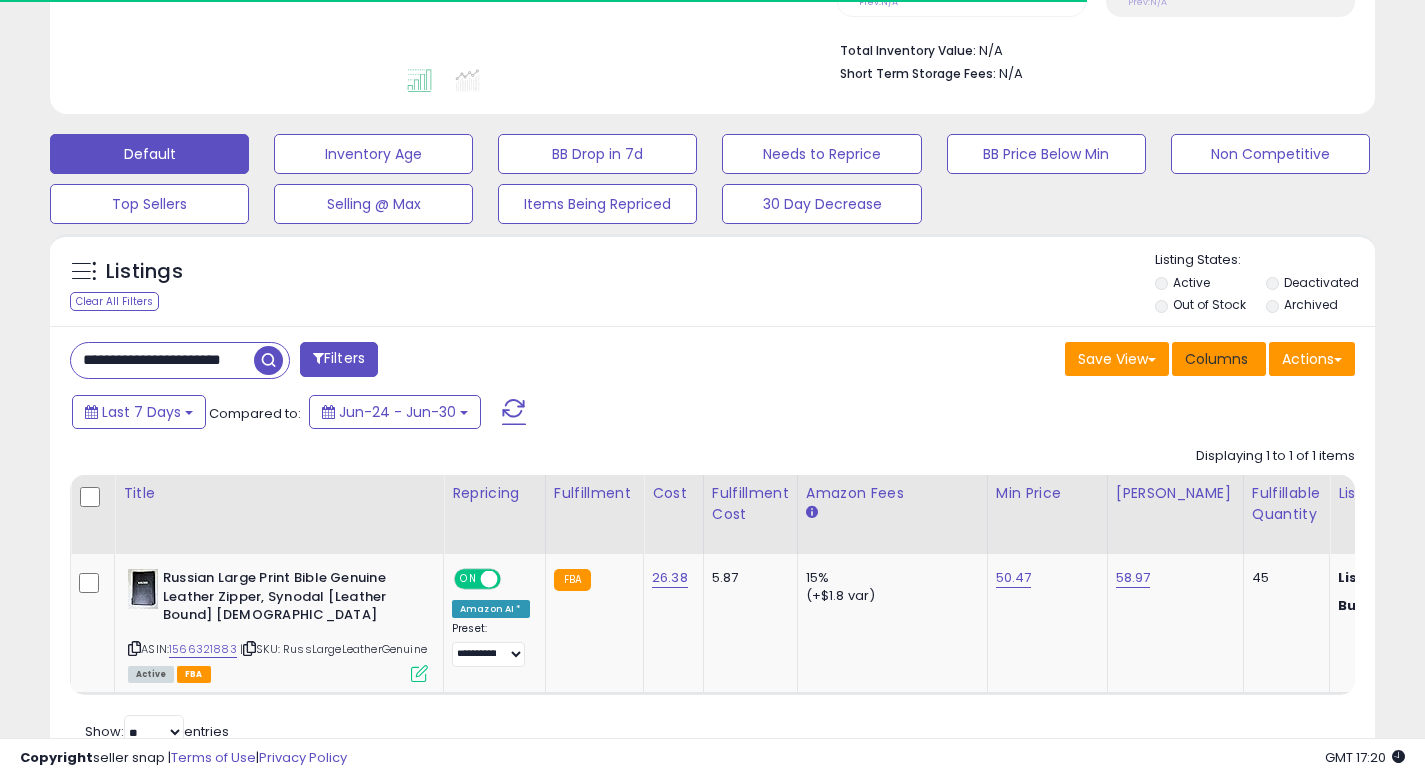 scroll, scrollTop: 597, scrollLeft: 0, axis: vertical 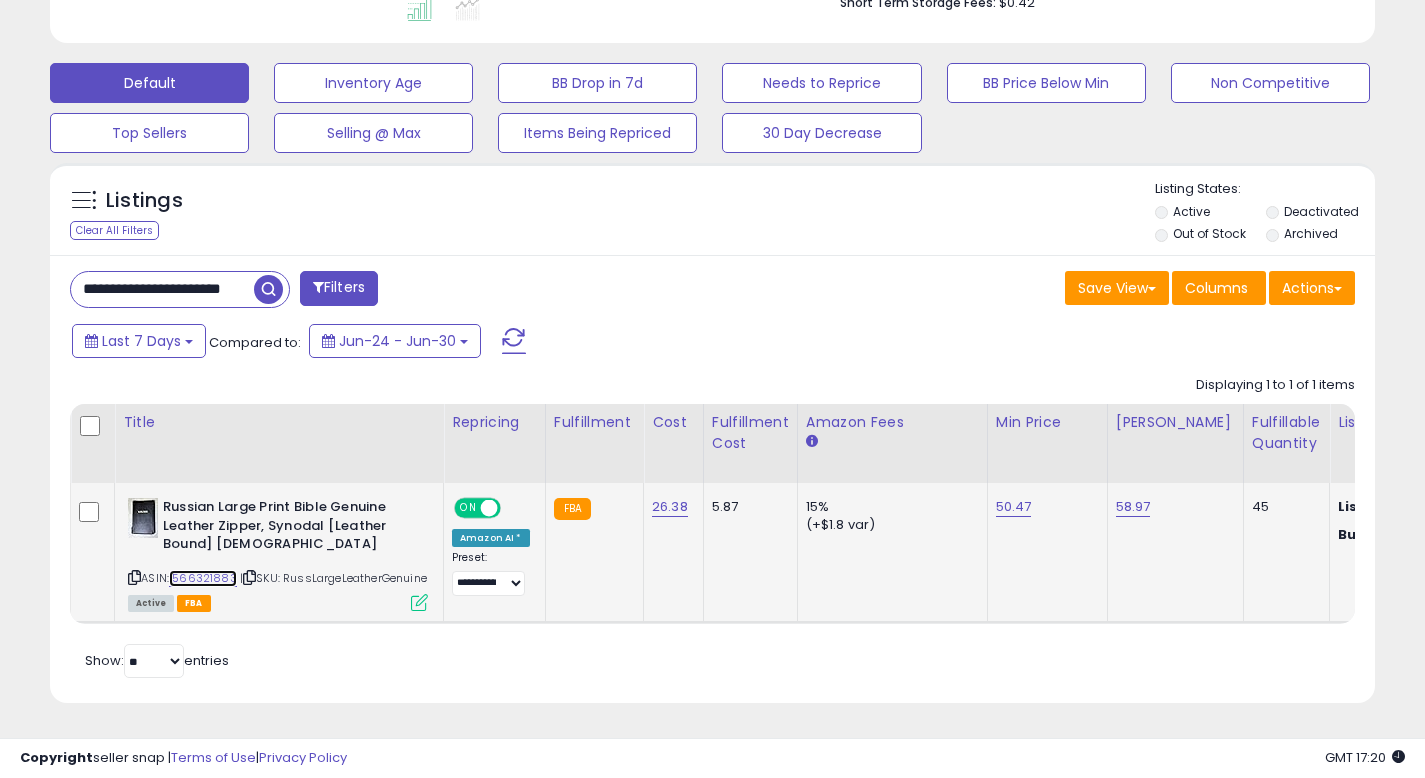 click on "1566321883" at bounding box center (203, 578) 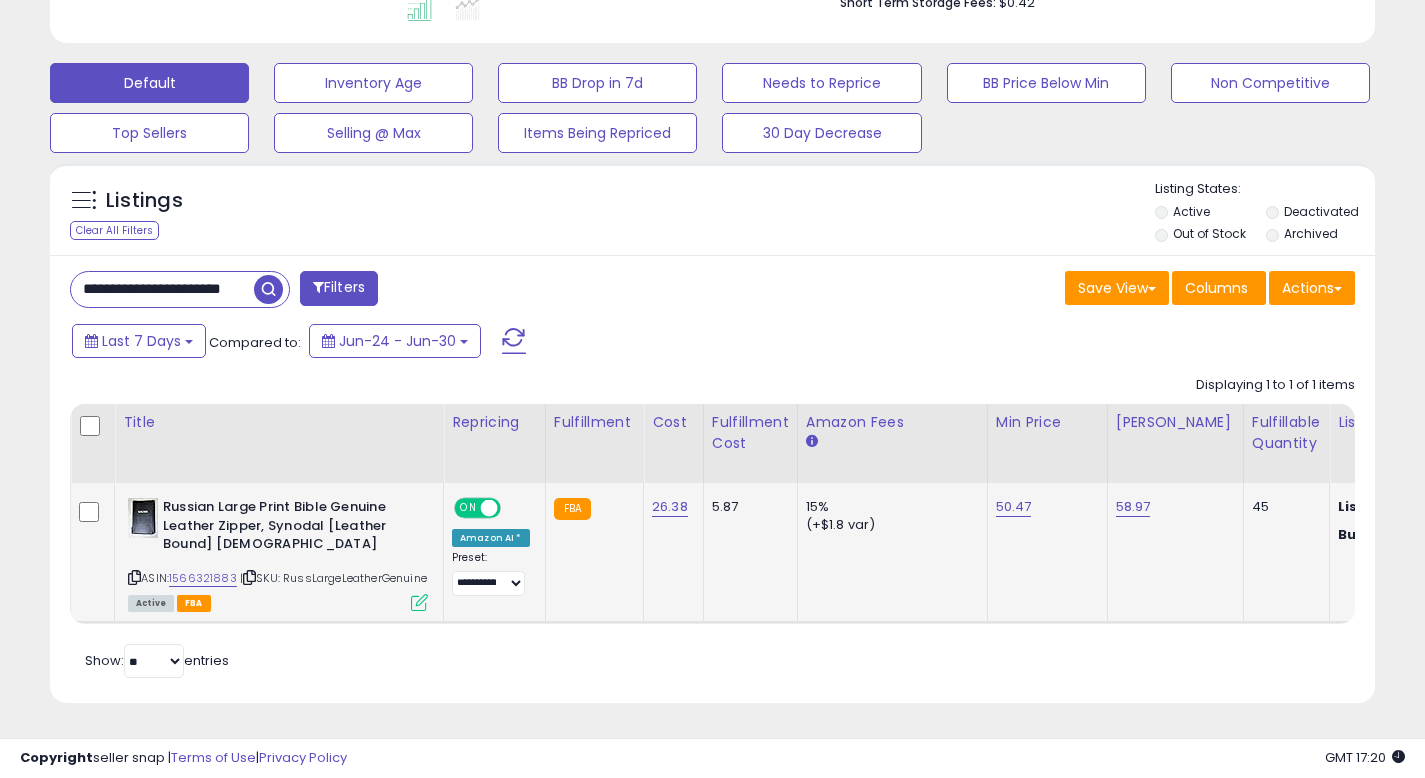 click at bounding box center (419, 602) 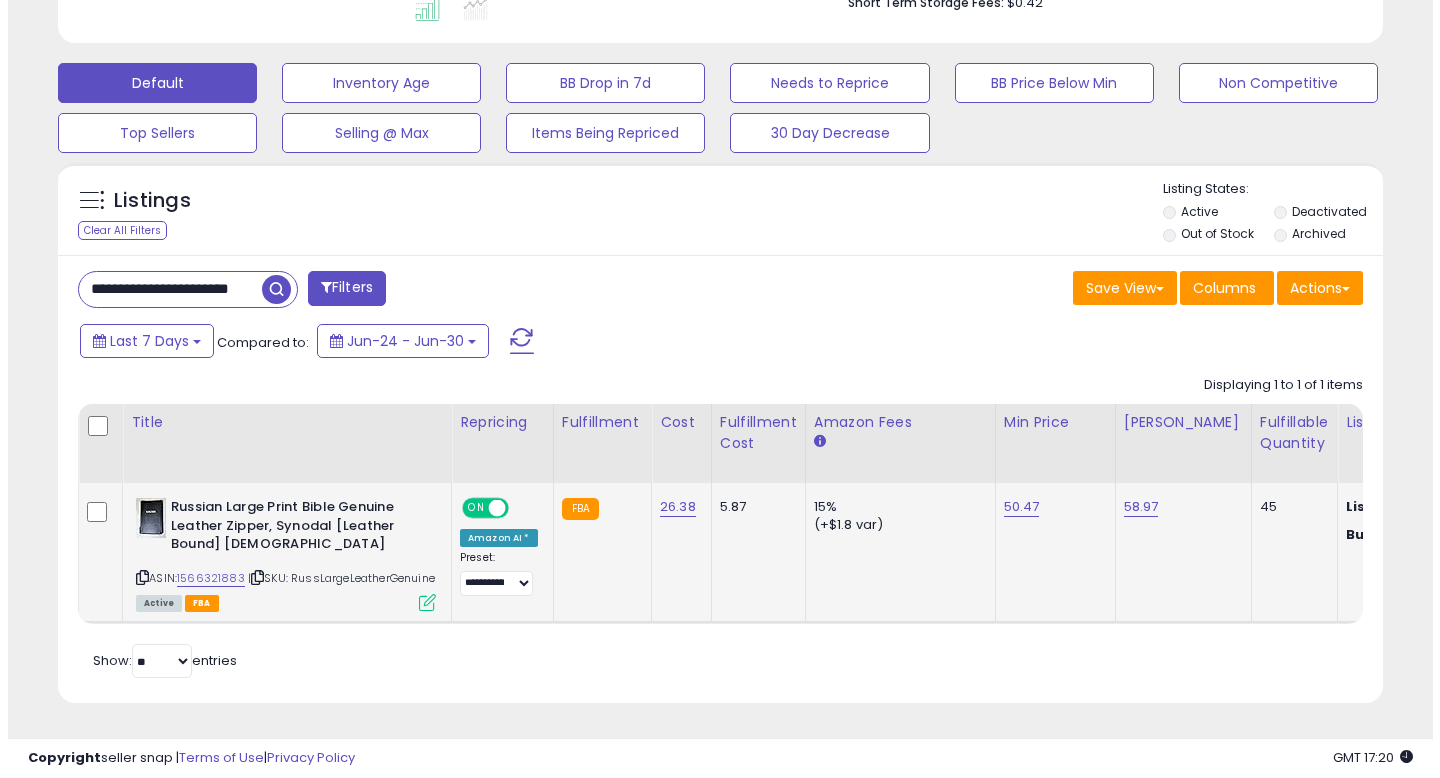 scroll, scrollTop: 999590, scrollLeft: 999224, axis: both 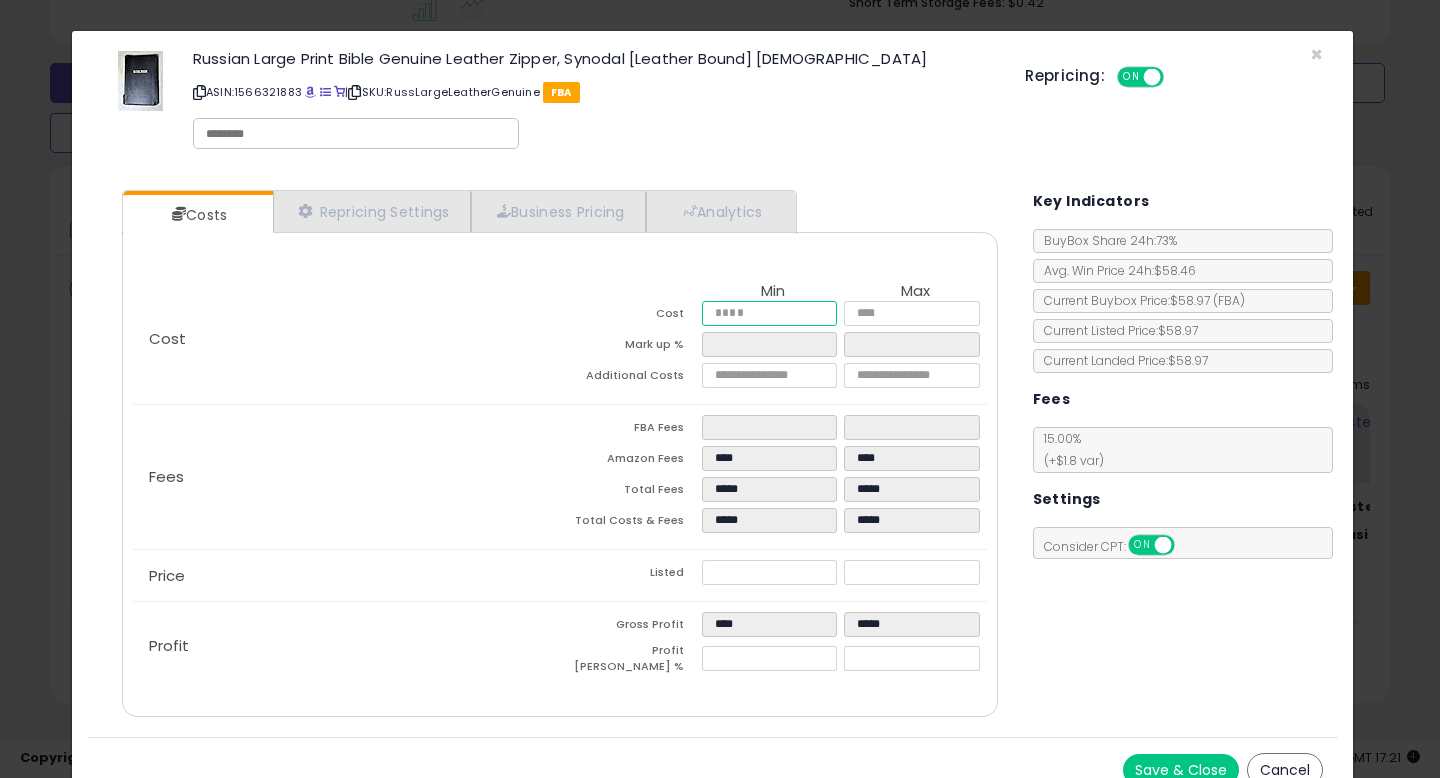 drag, startPoint x: 659, startPoint y: 292, endPoint x: 584, endPoint y: 276, distance: 76.687675 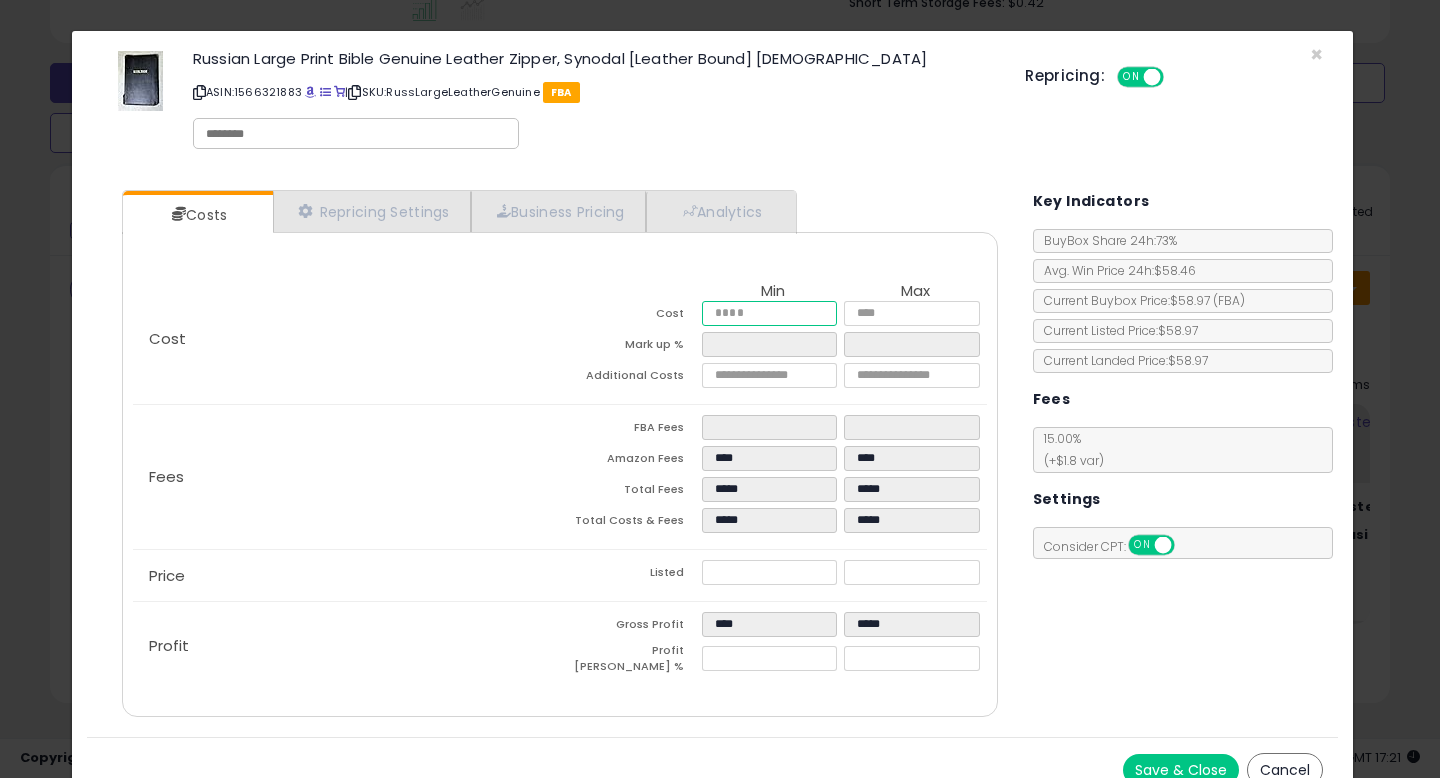 type on "*****" 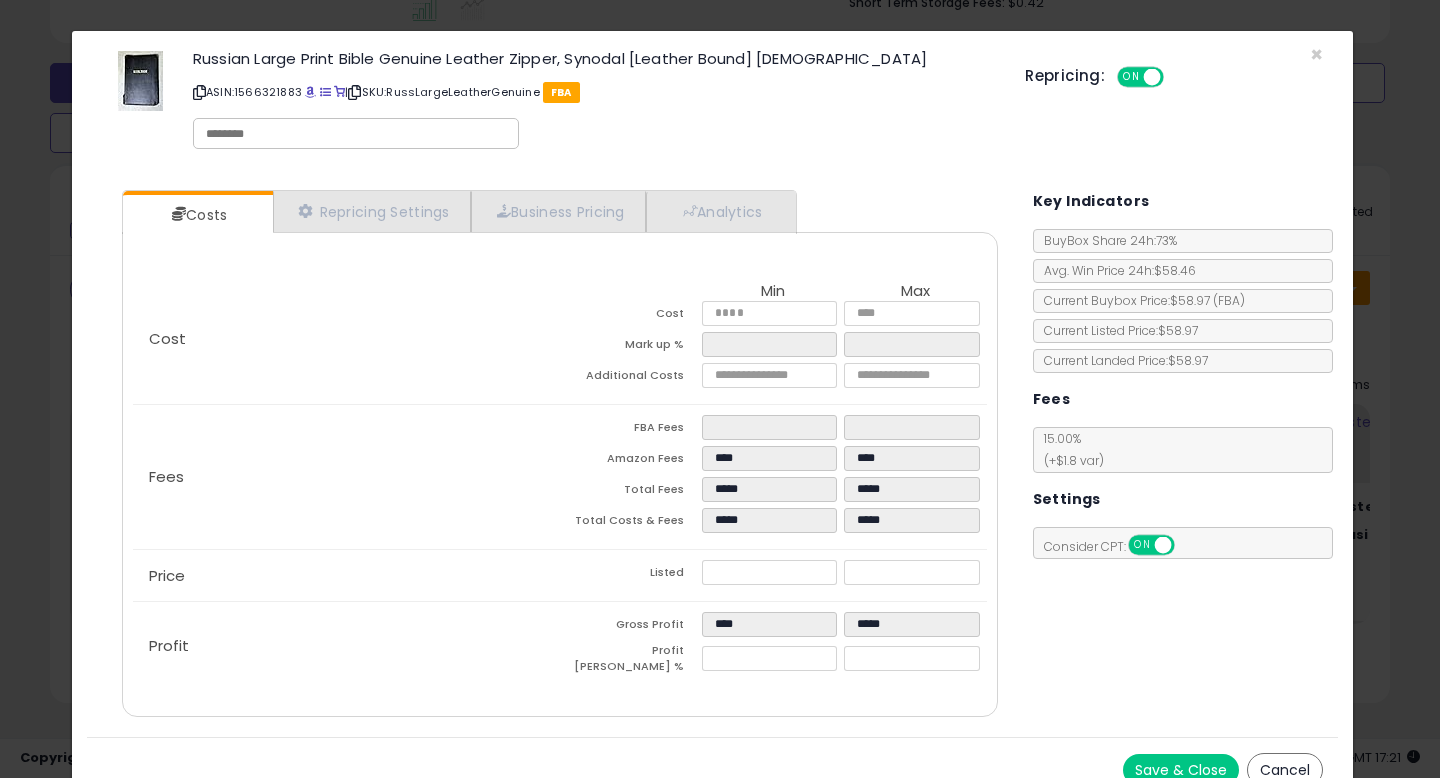 type on "*****" 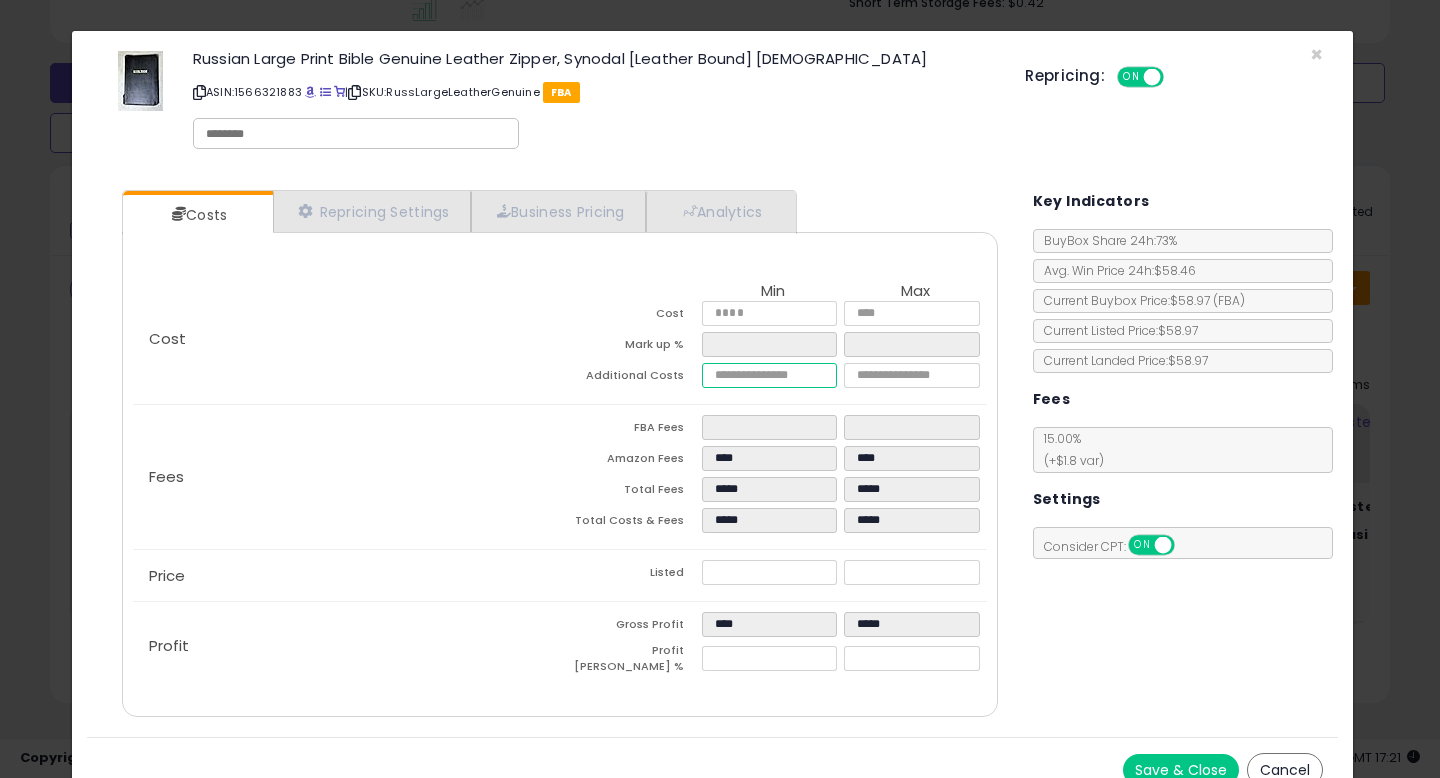 drag, startPoint x: 743, startPoint y: 377, endPoint x: 605, endPoint y: 367, distance: 138.36185 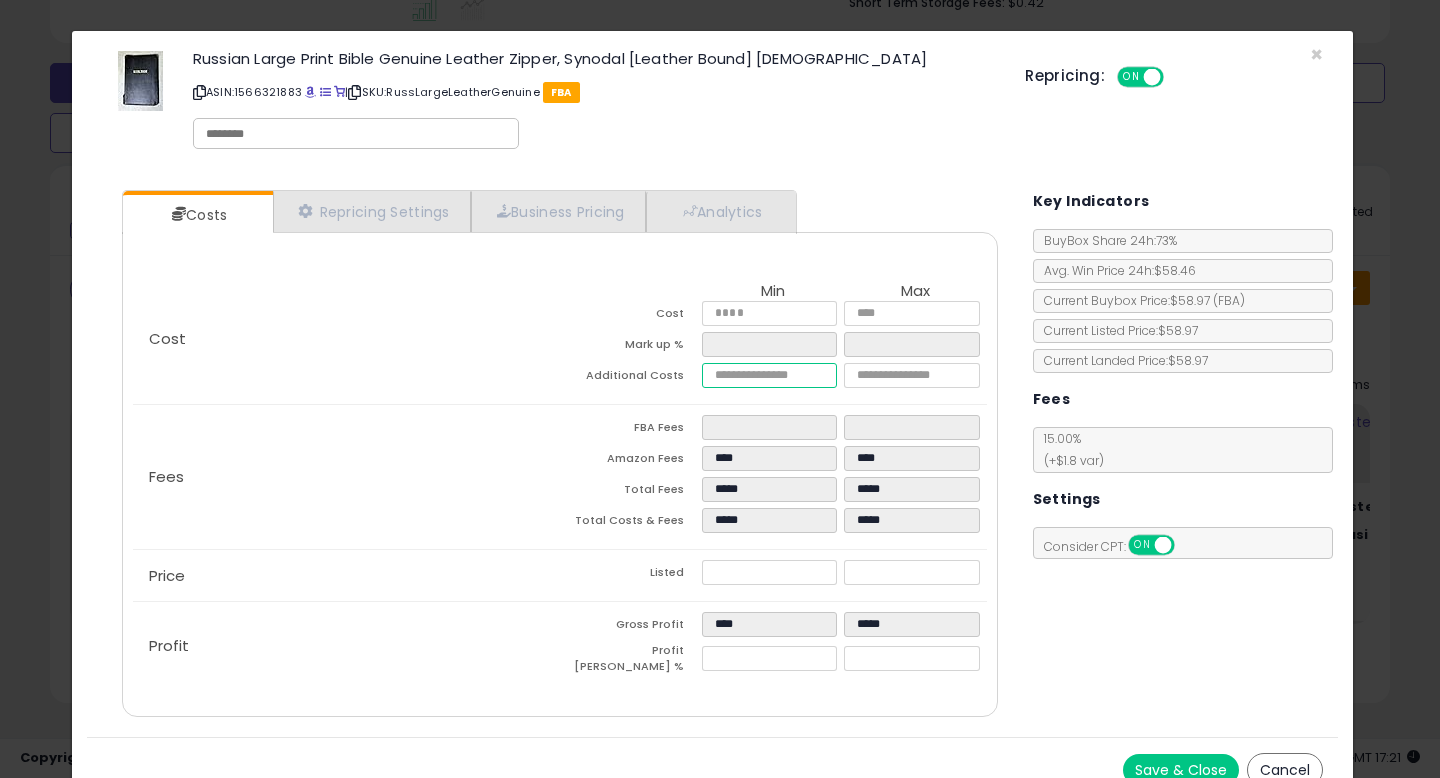 type on "*" 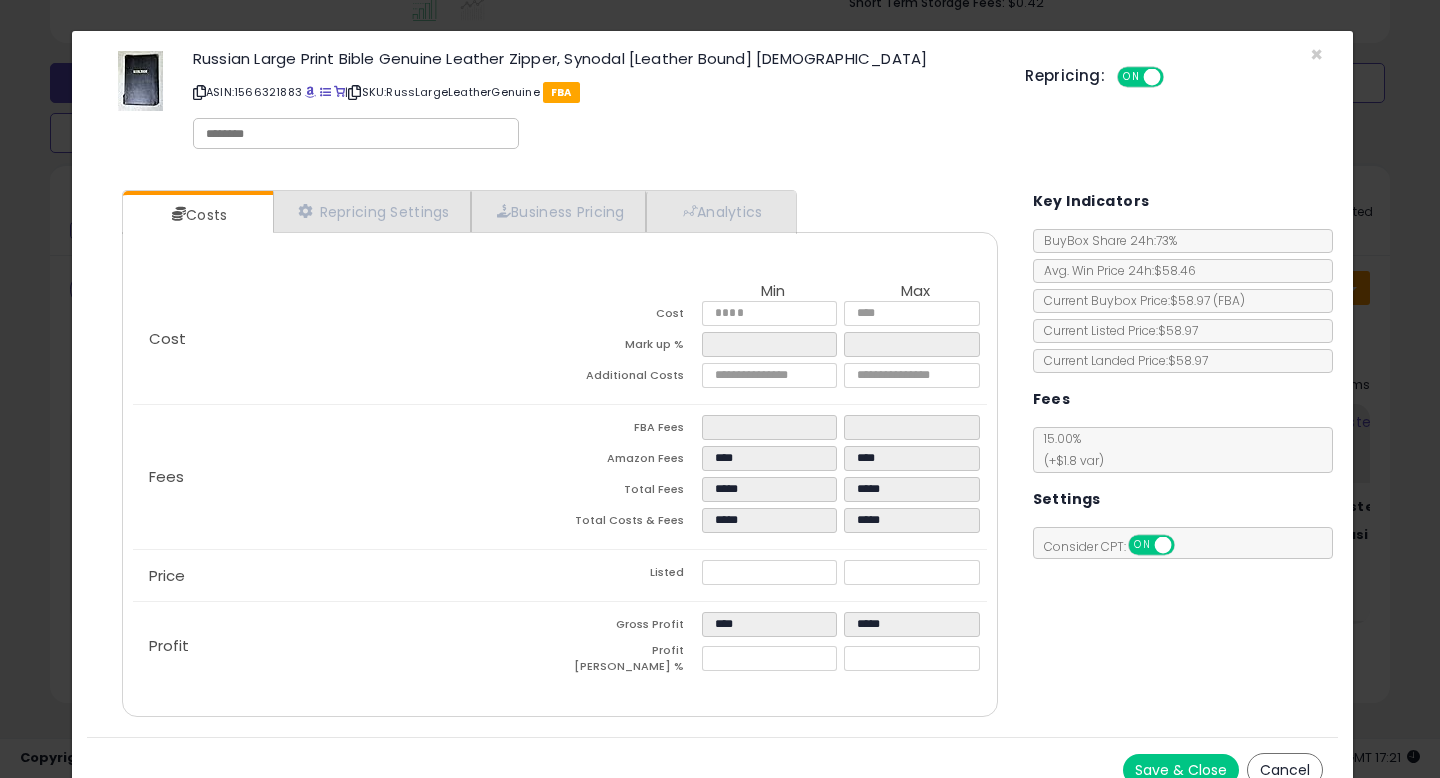 type on "*****" 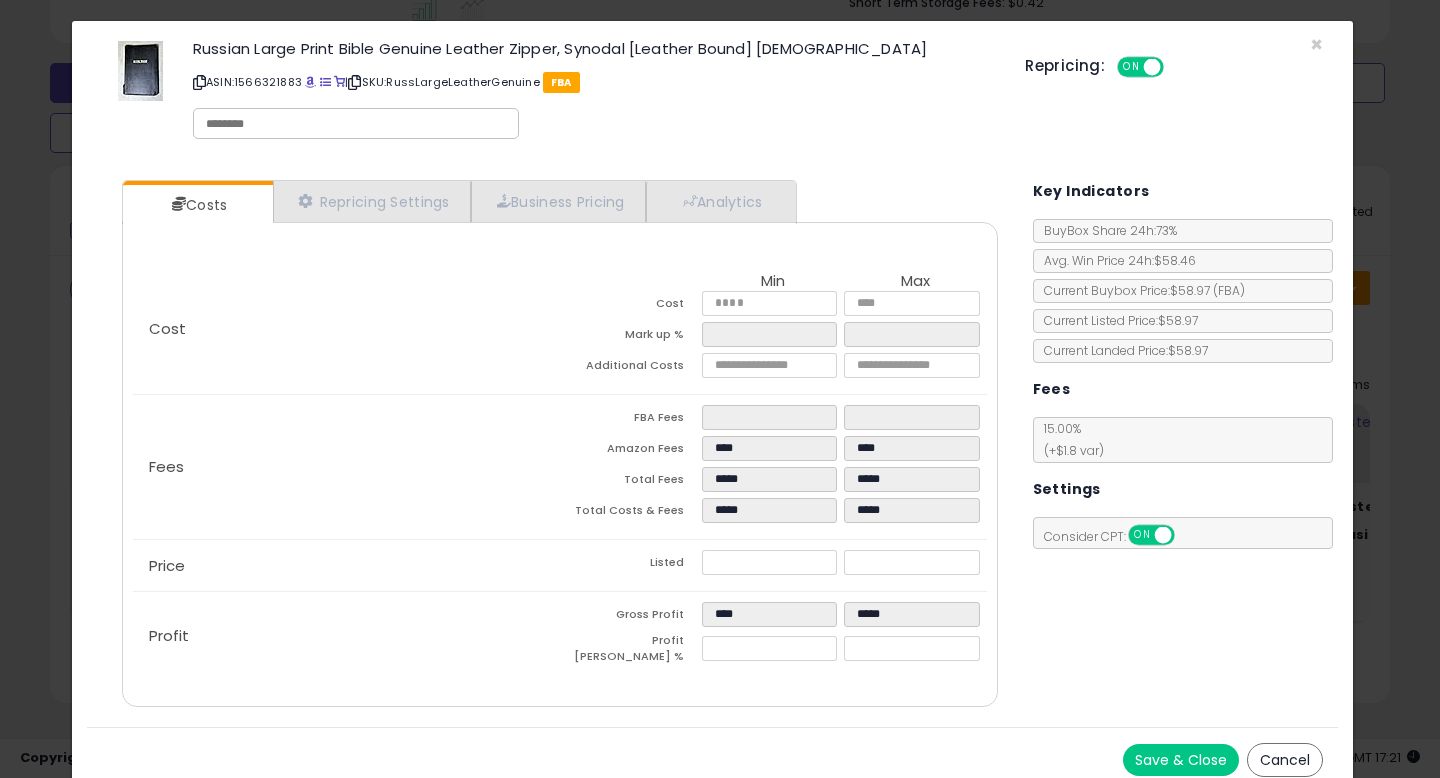 scroll, scrollTop: 23, scrollLeft: 0, axis: vertical 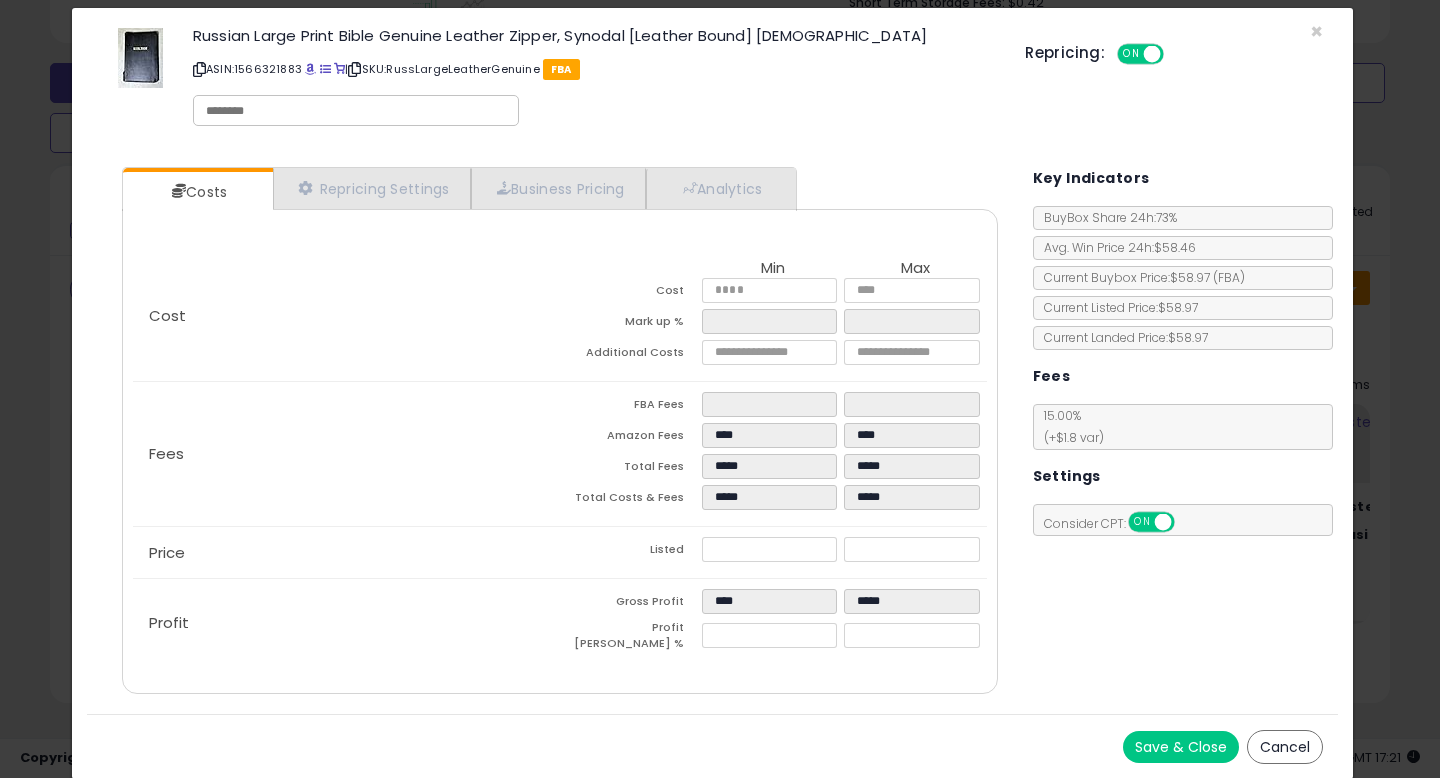click on "Save & Close" at bounding box center (1181, 747) 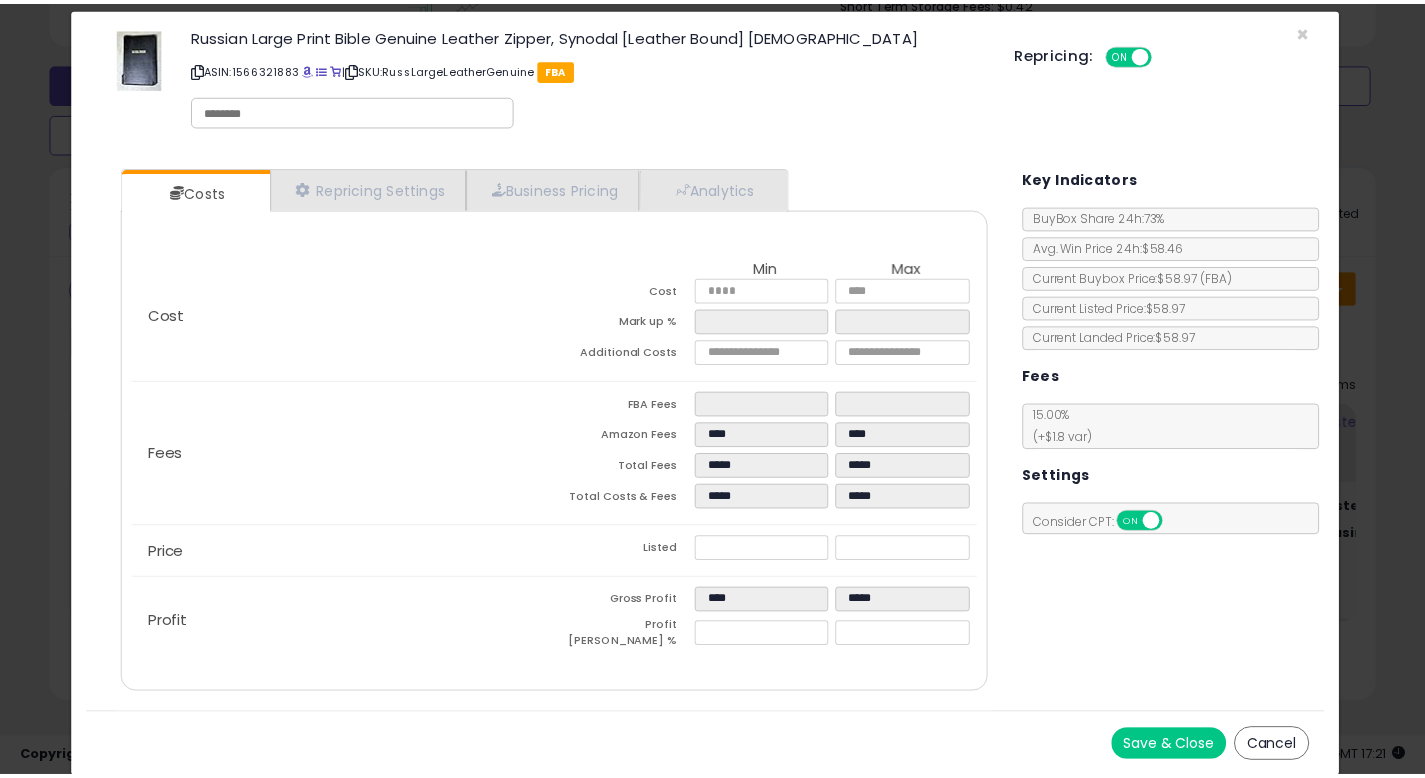 scroll, scrollTop: 0, scrollLeft: 0, axis: both 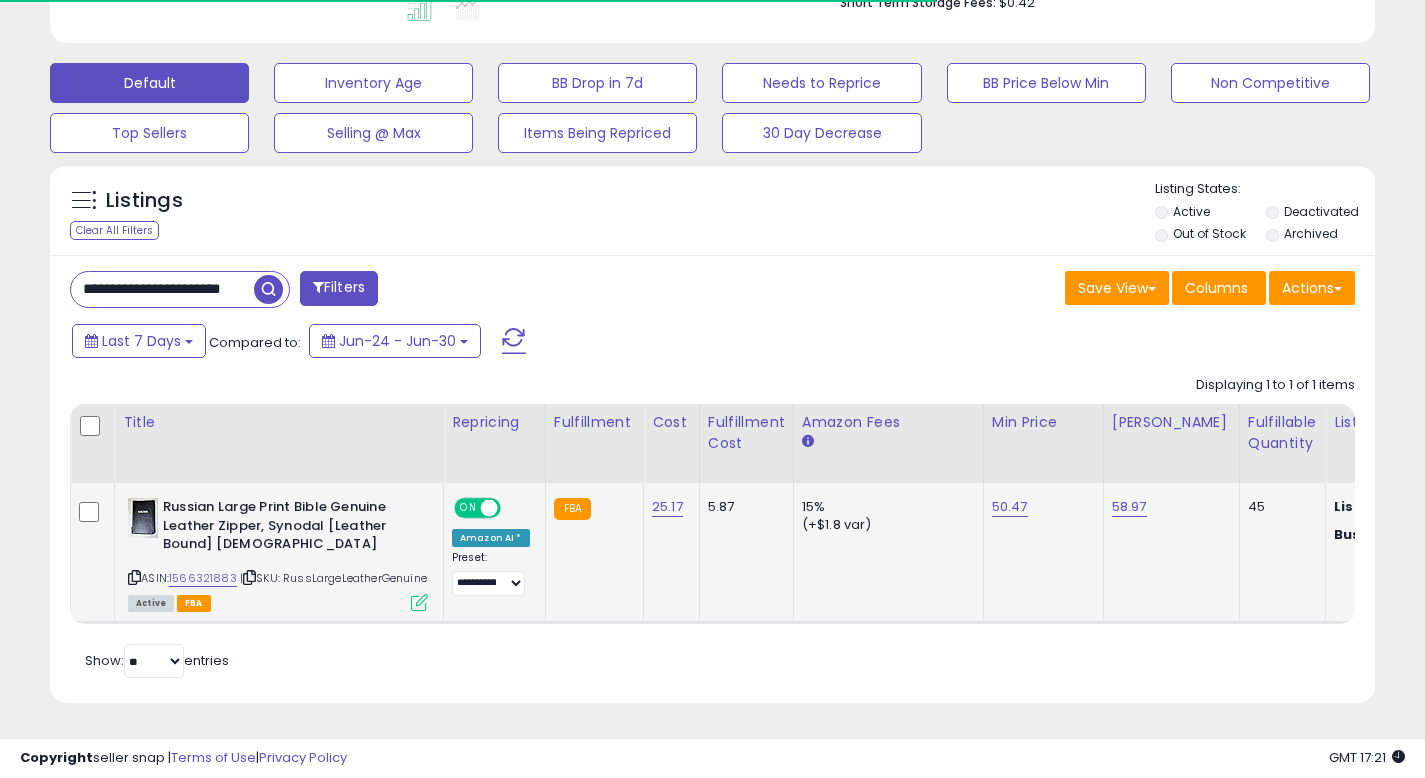 click at bounding box center [419, 602] 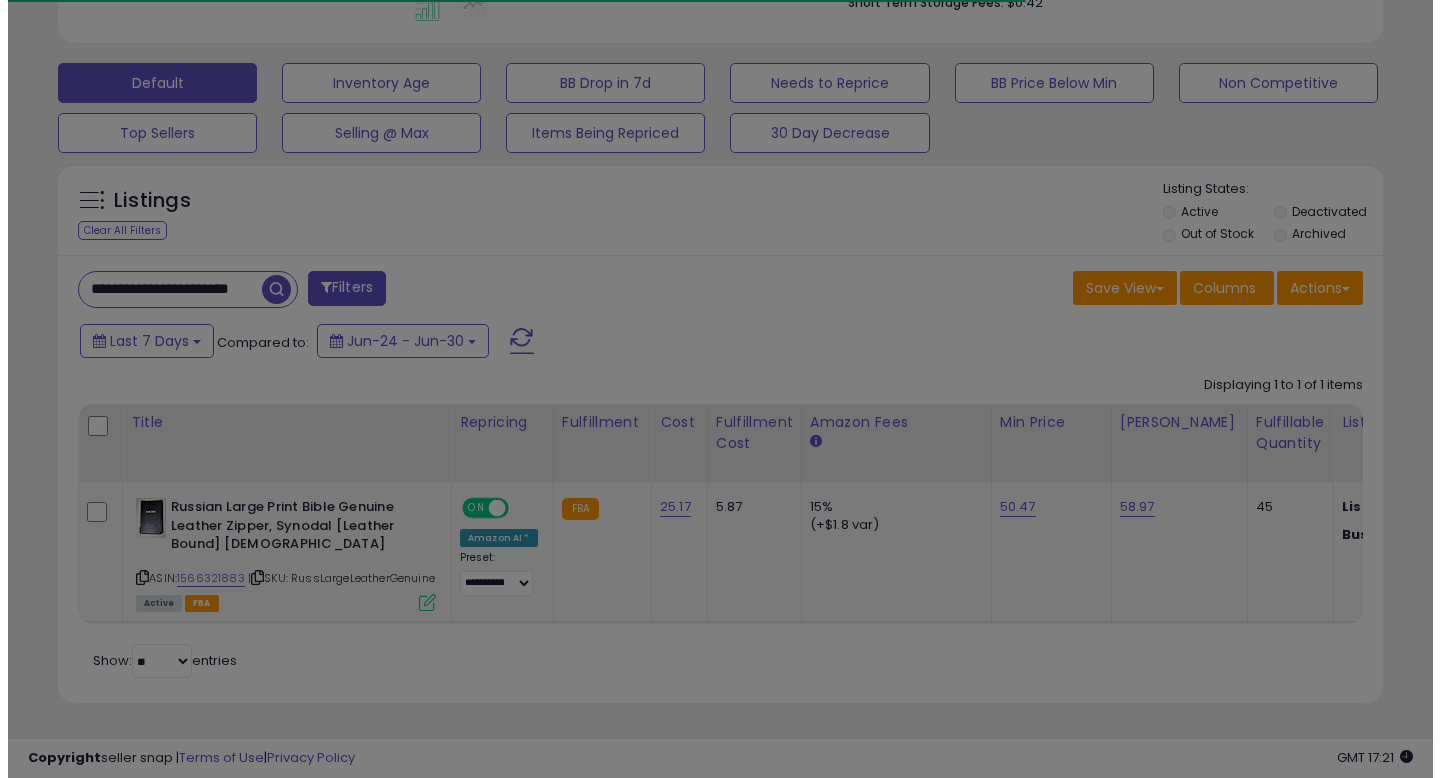 scroll, scrollTop: 999590, scrollLeft: 999224, axis: both 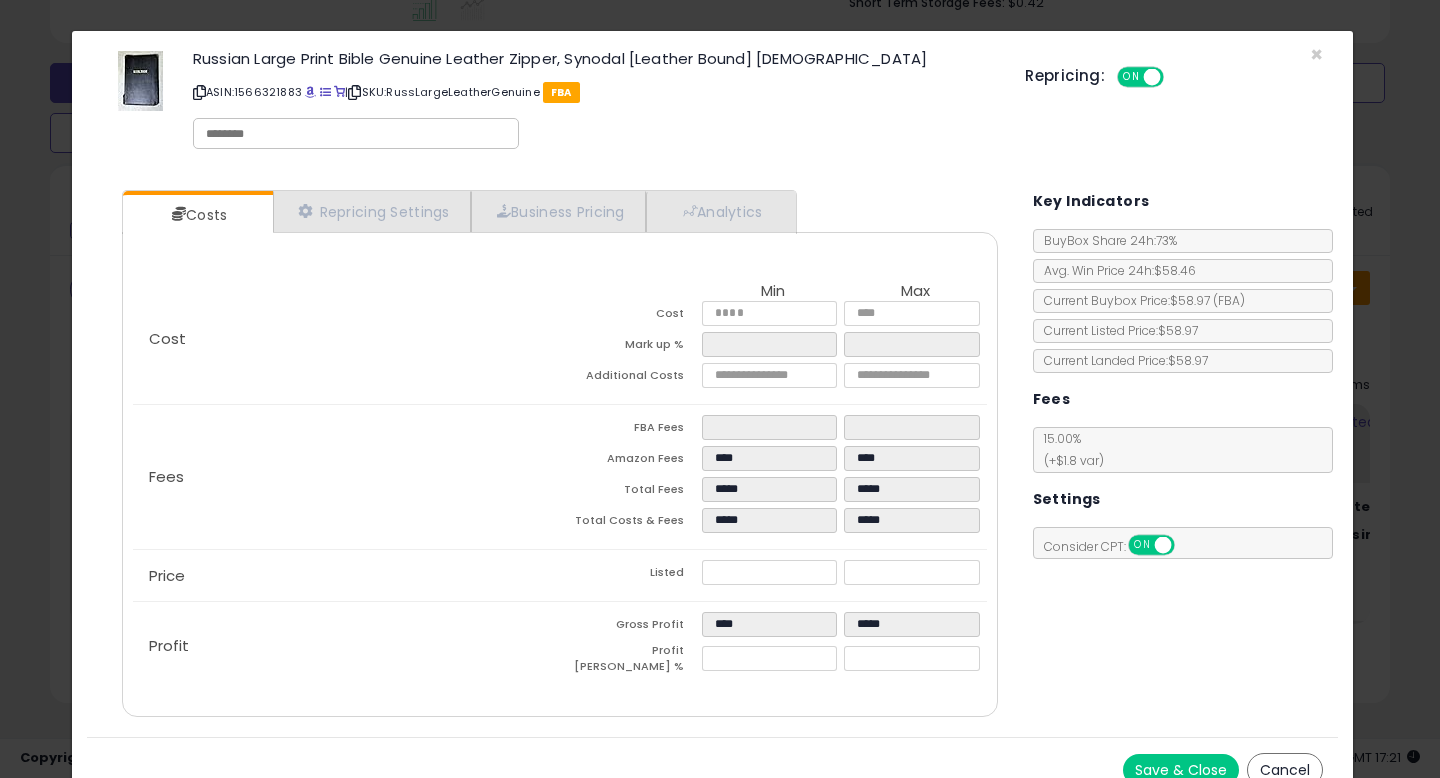 click on "Cancel" at bounding box center (1285, 770) 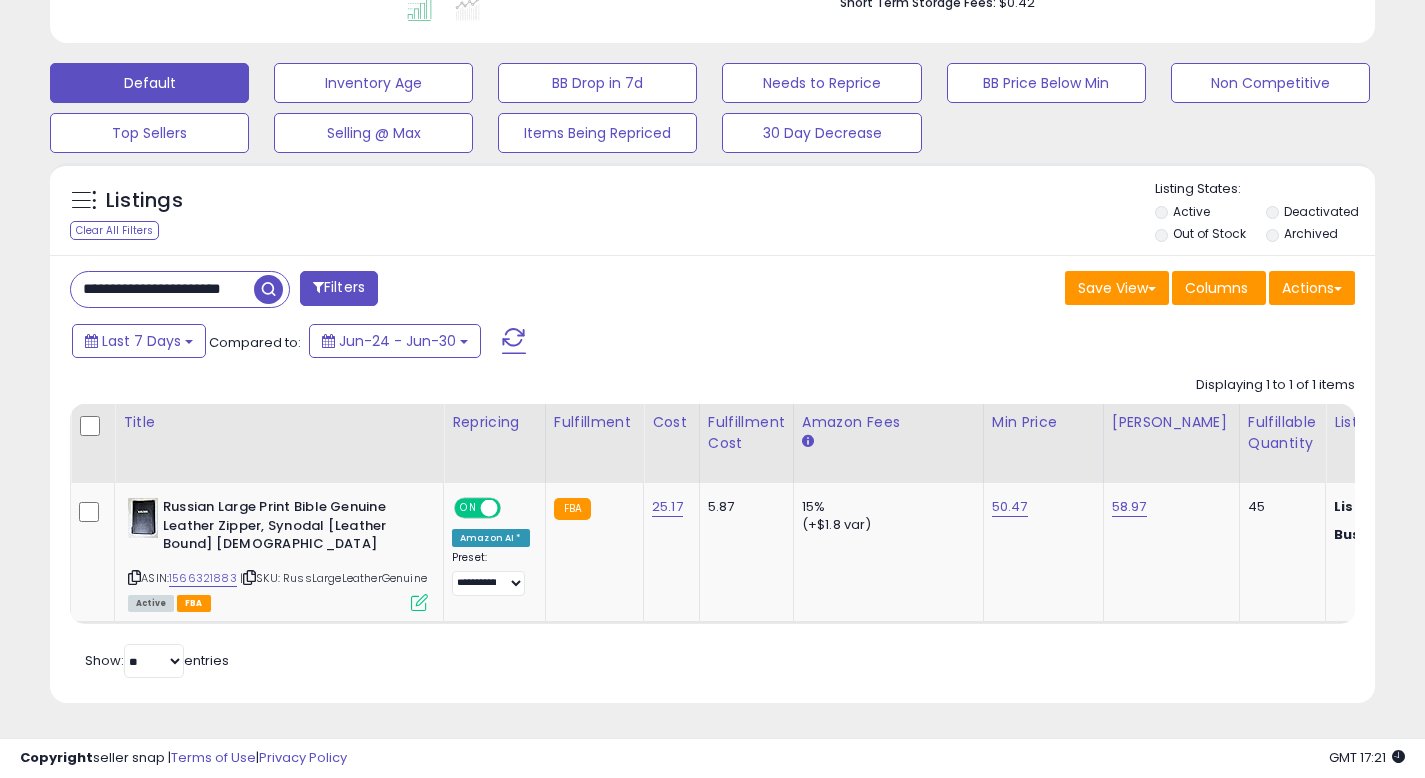 scroll, scrollTop: 410, scrollLeft: 767, axis: both 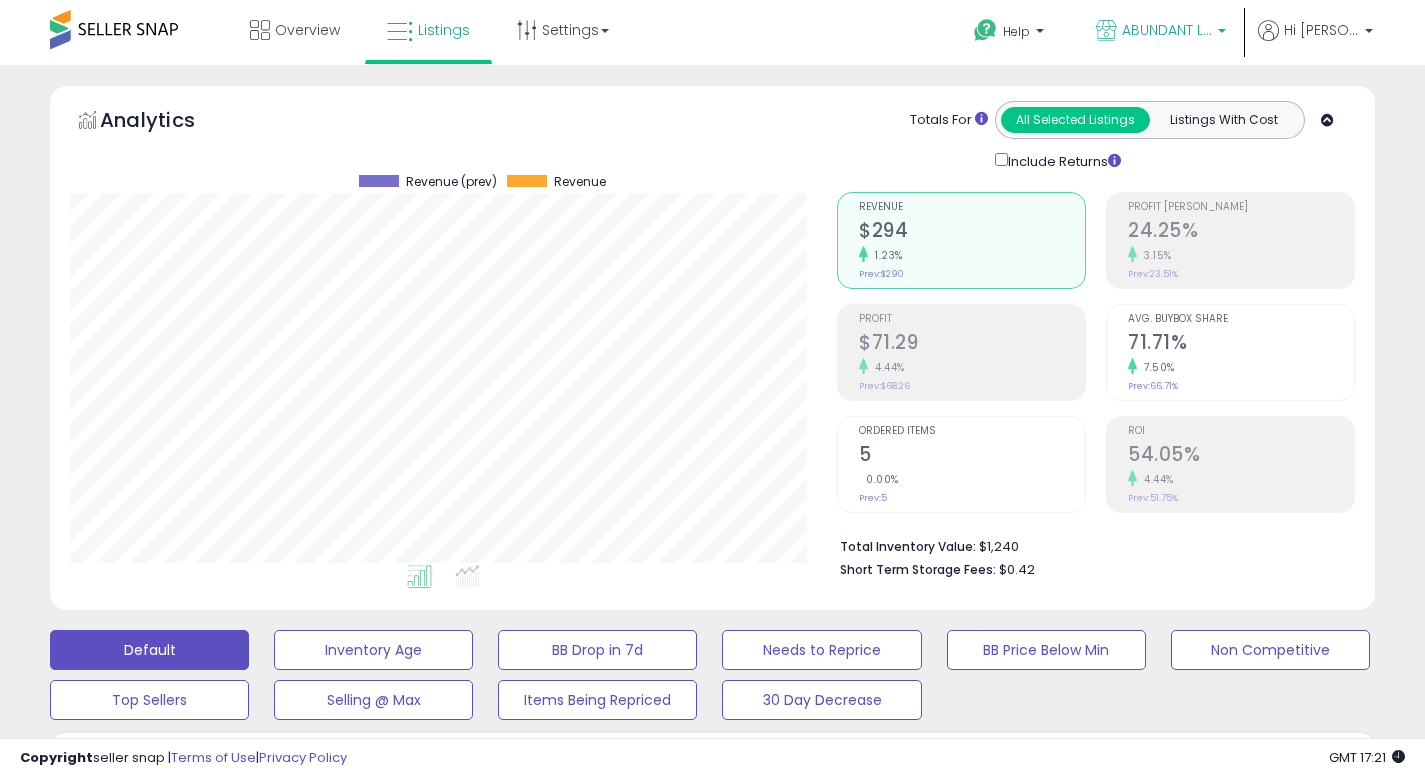 click on "ABUNDANT LiFE" at bounding box center [1167, 30] 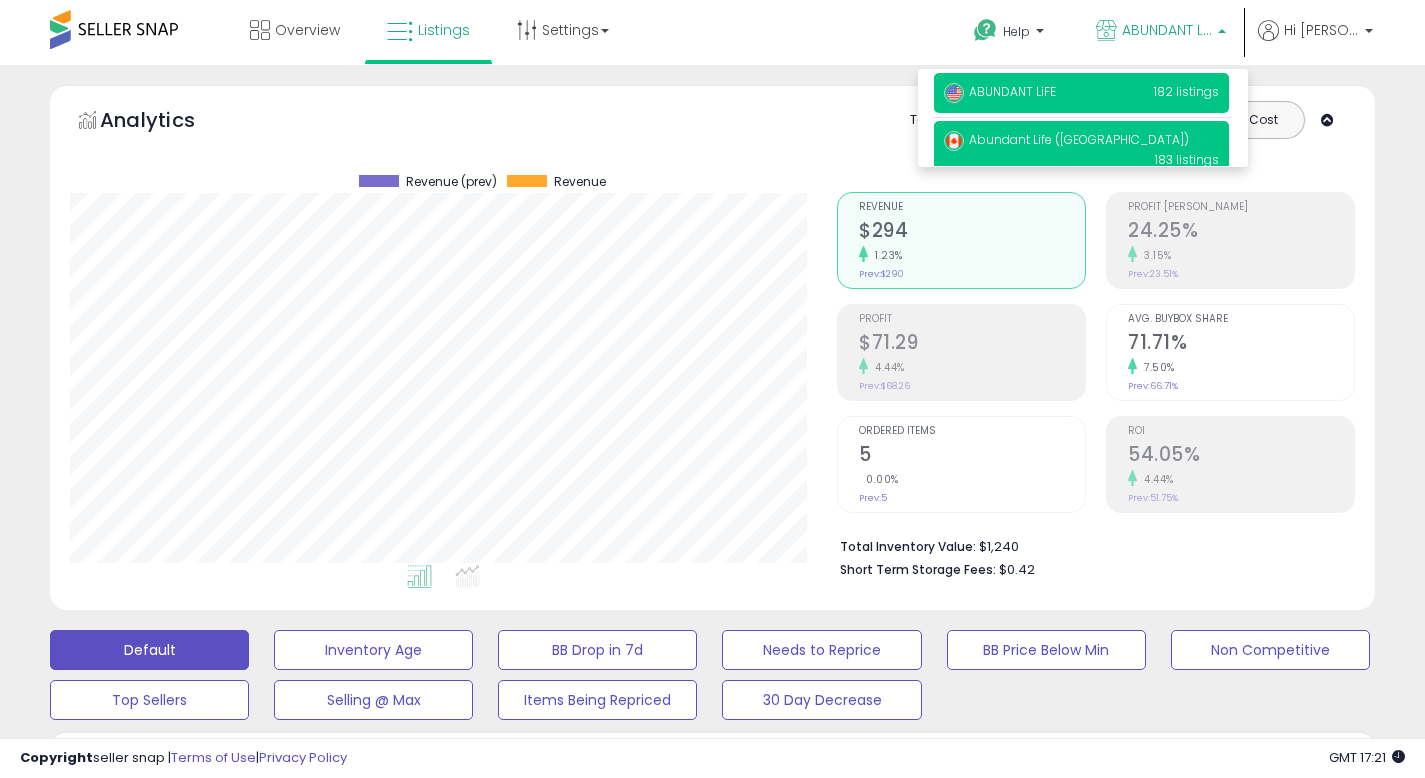 click on "Abundant Life (CA)
183
listings" at bounding box center (1081, 149) 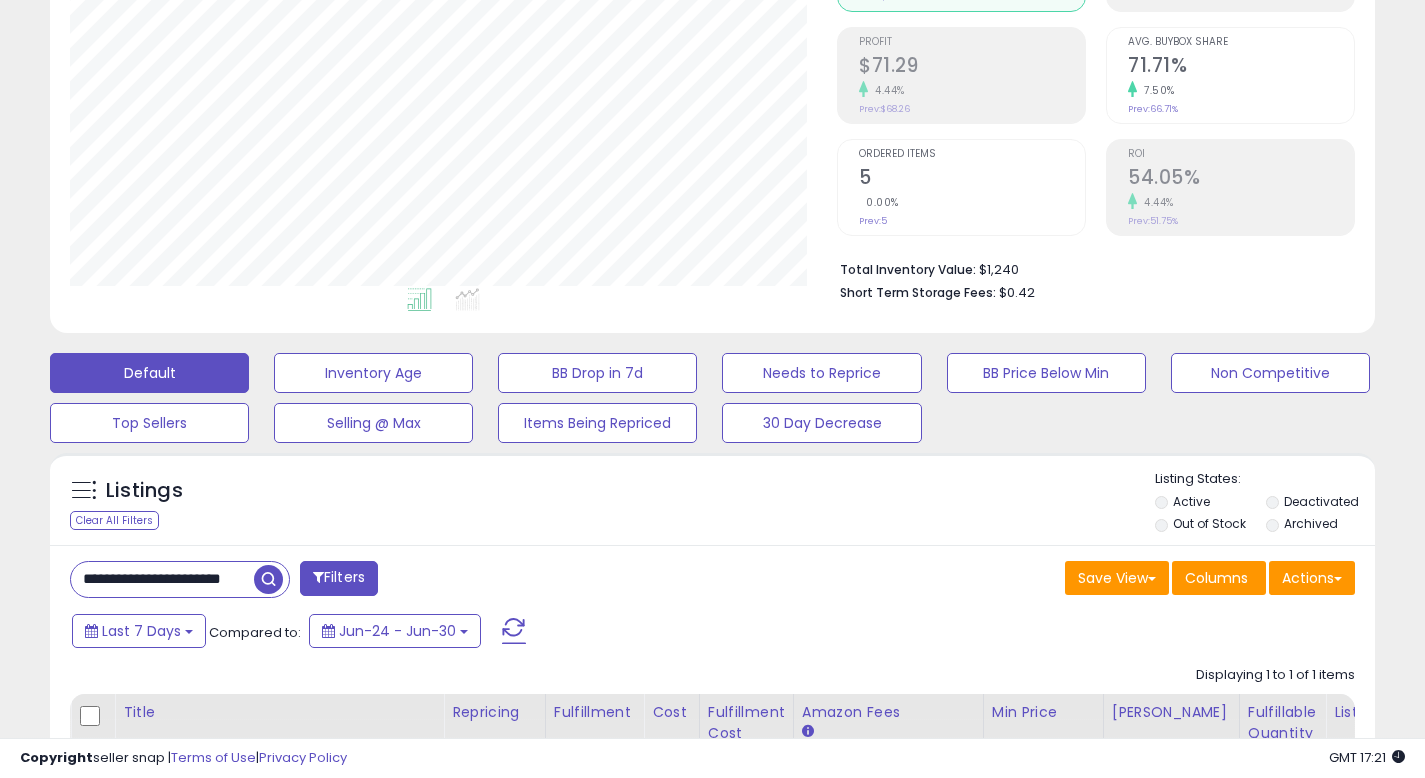 scroll, scrollTop: 381, scrollLeft: 0, axis: vertical 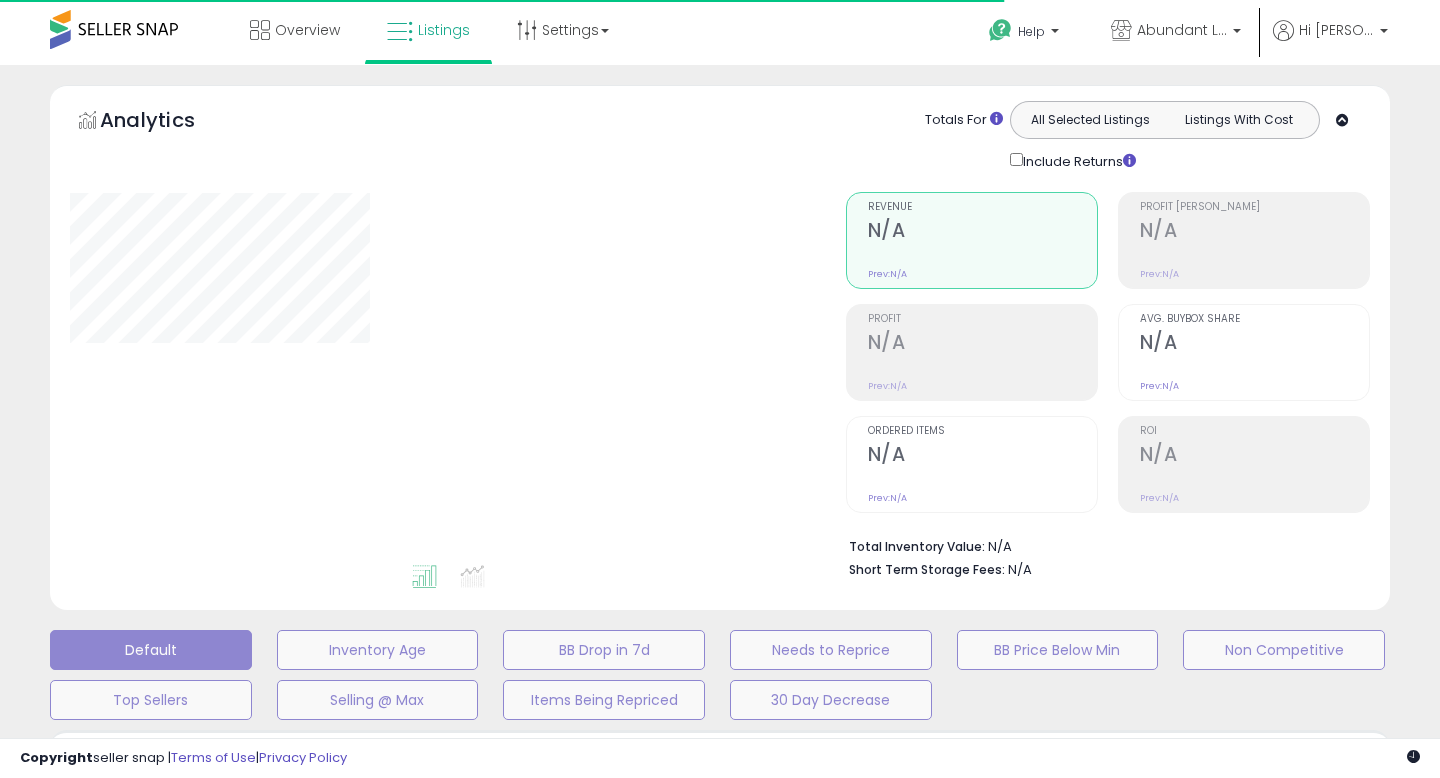 type on "**********" 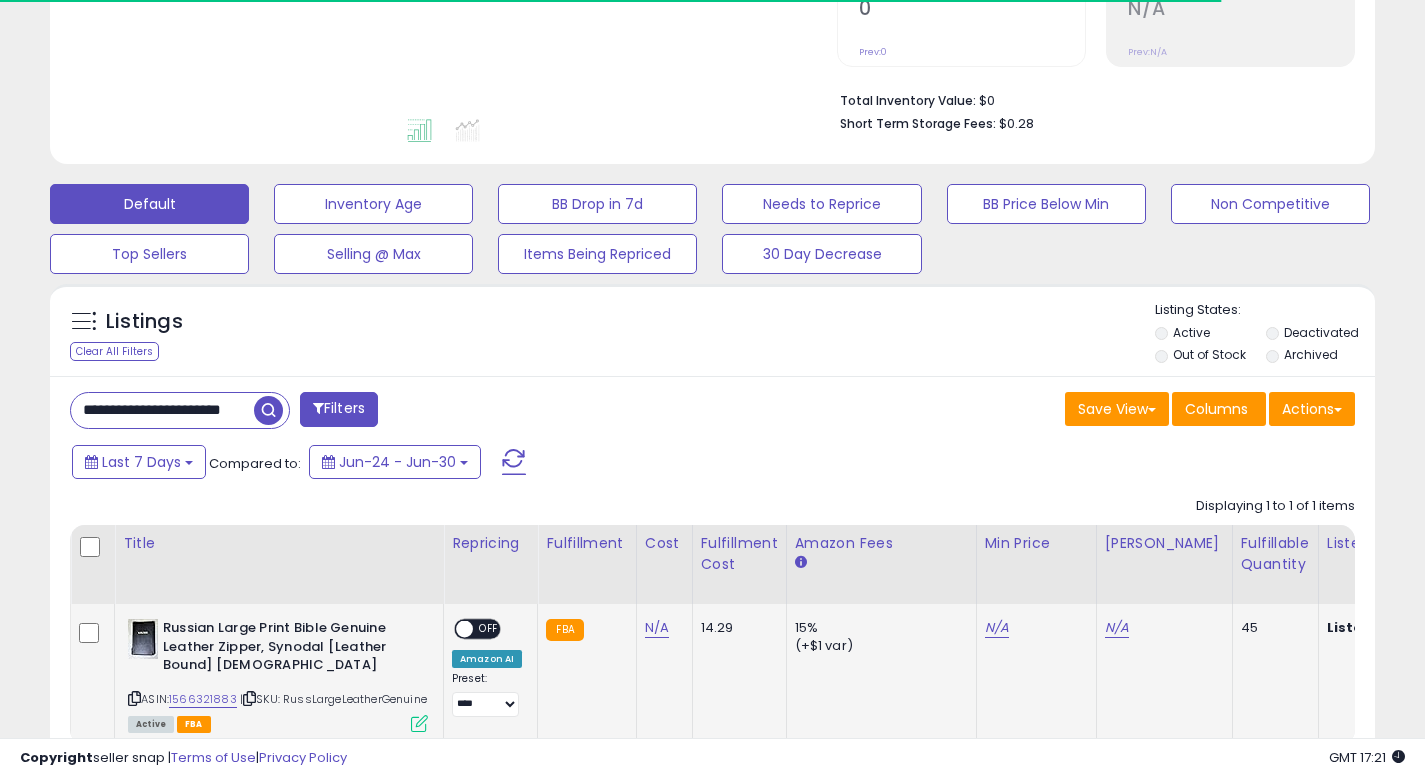 scroll, scrollTop: 597, scrollLeft: 0, axis: vertical 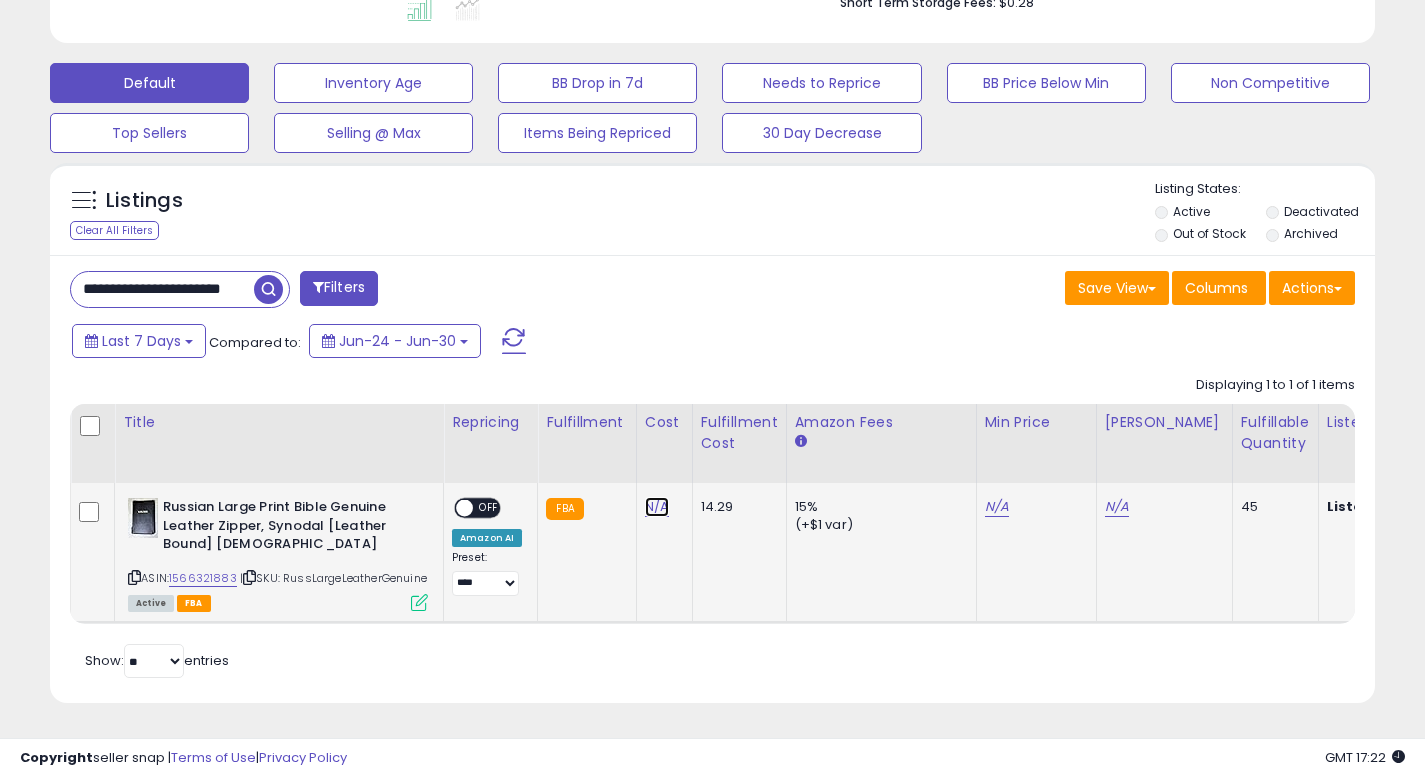 click on "N/A" at bounding box center [657, 507] 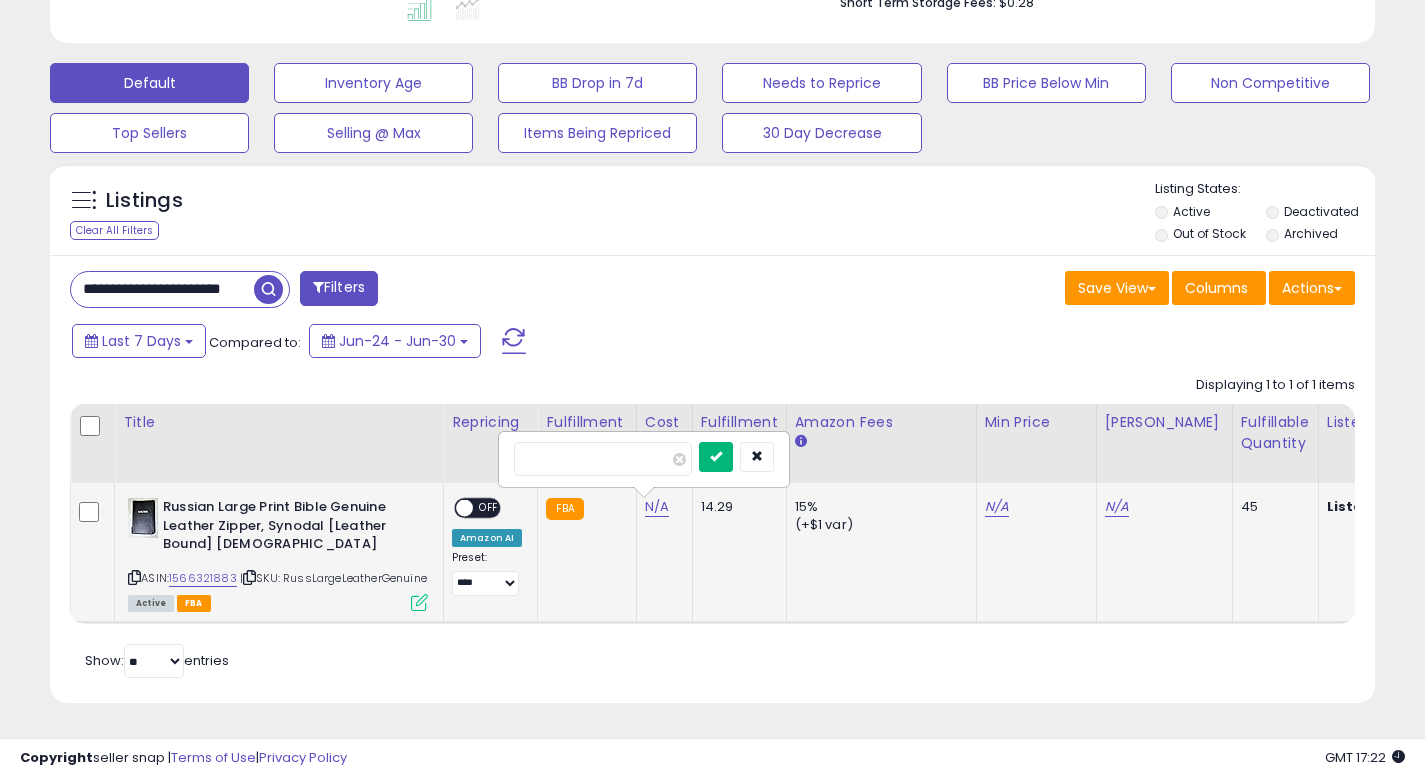 type on "****" 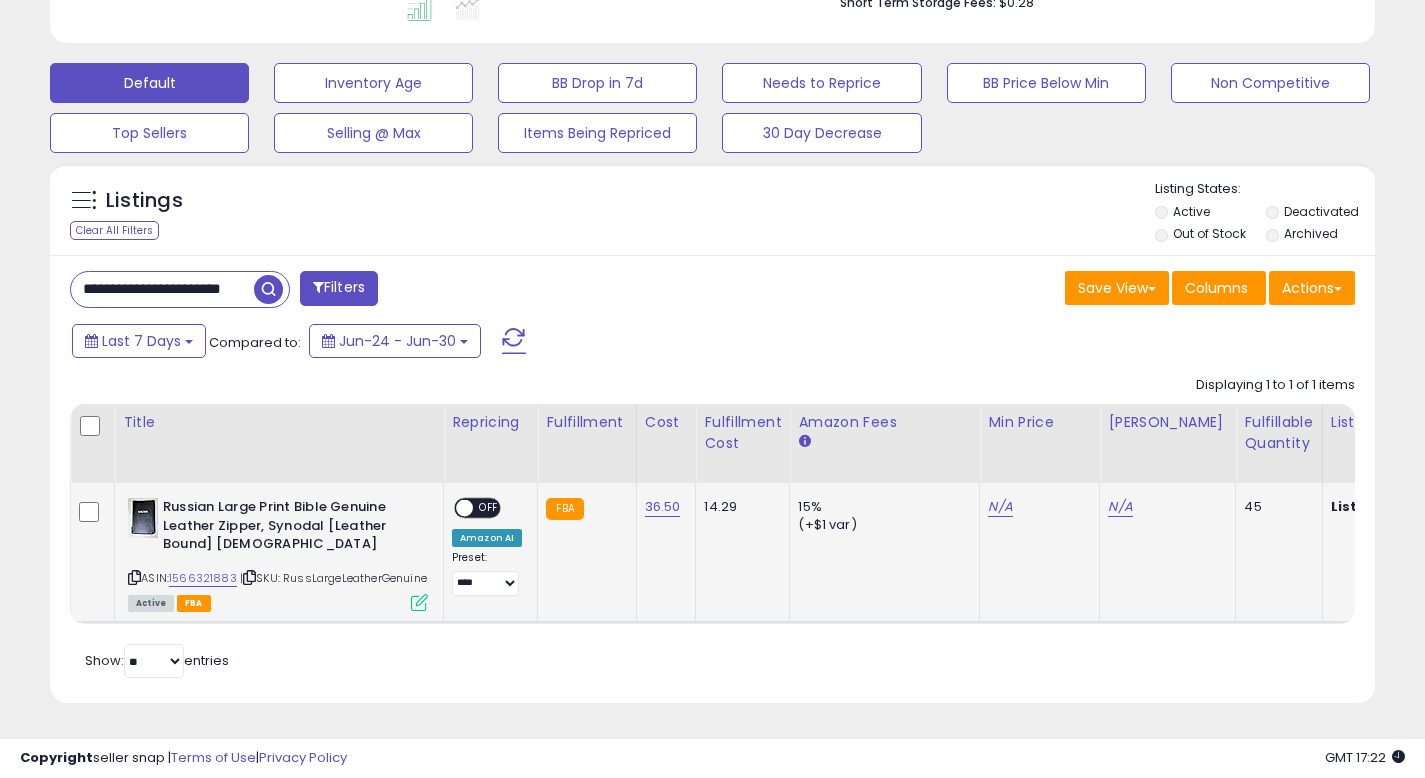click at bounding box center (419, 602) 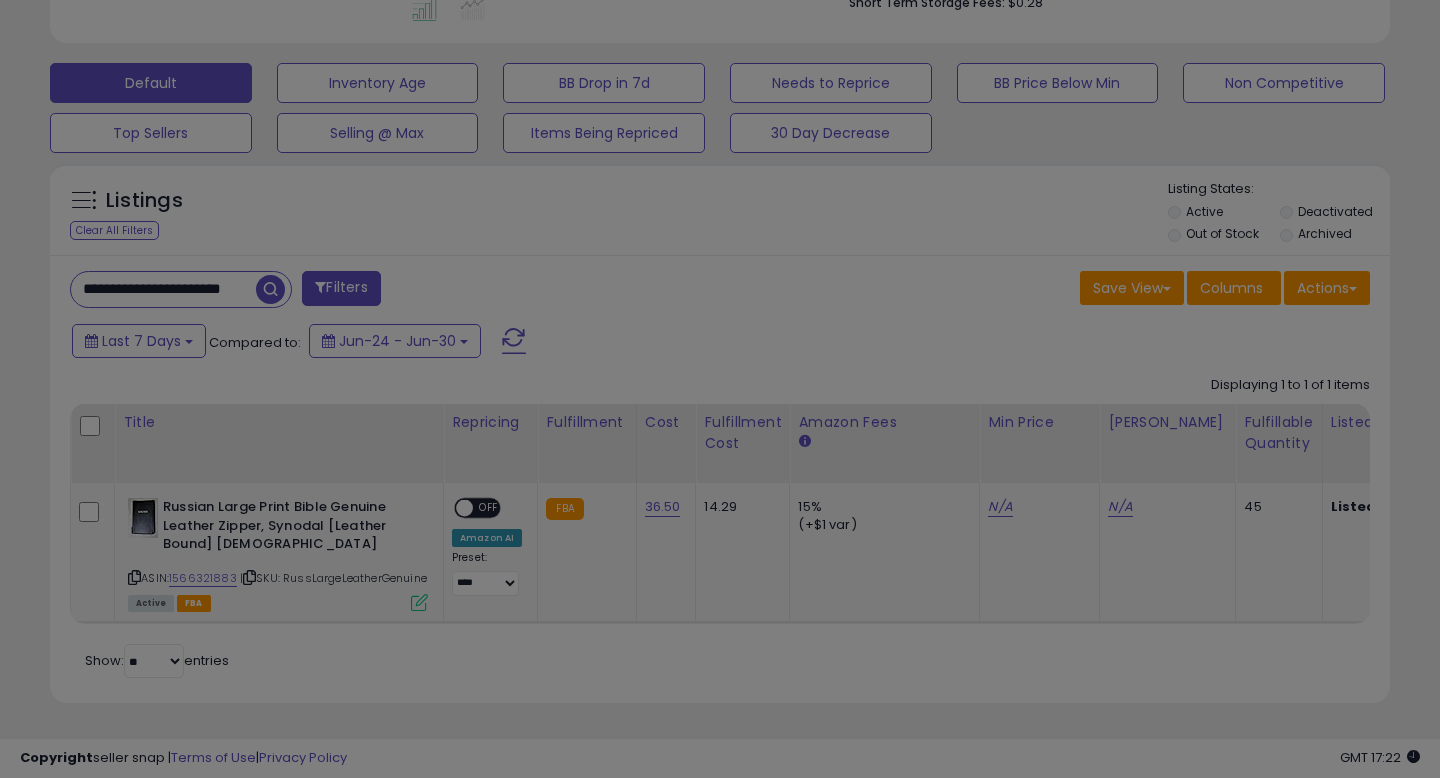 scroll, scrollTop: 999590, scrollLeft: 999224, axis: both 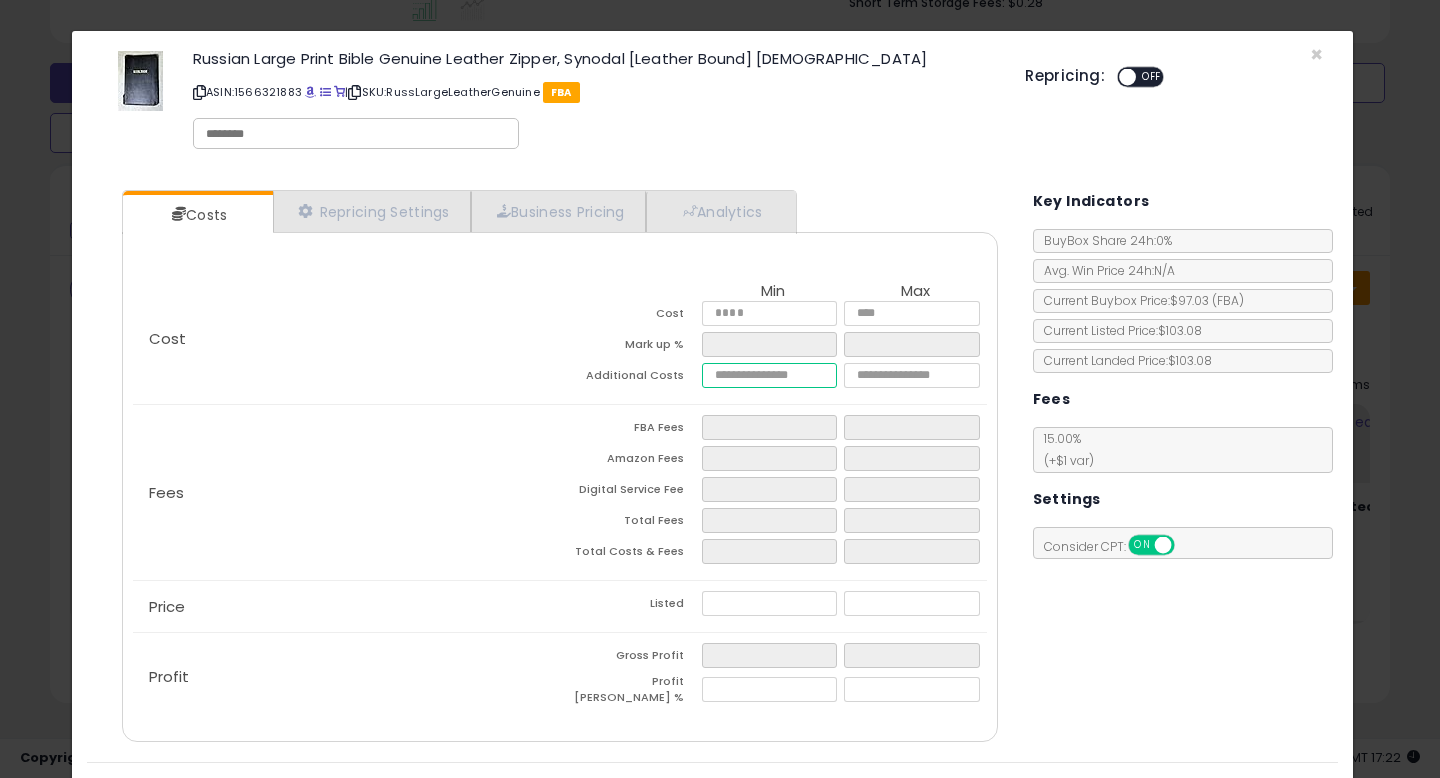 click at bounding box center (769, 375) 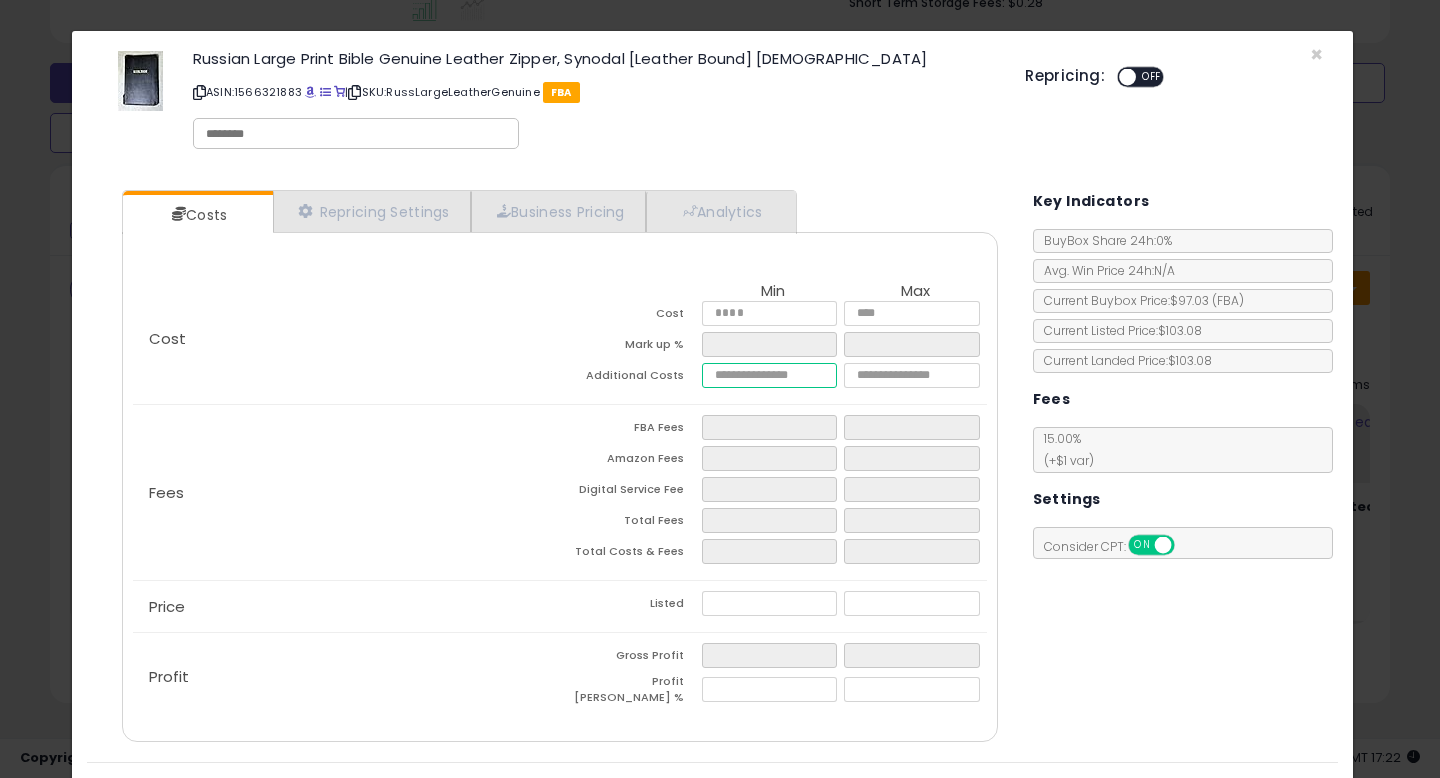 type on "*" 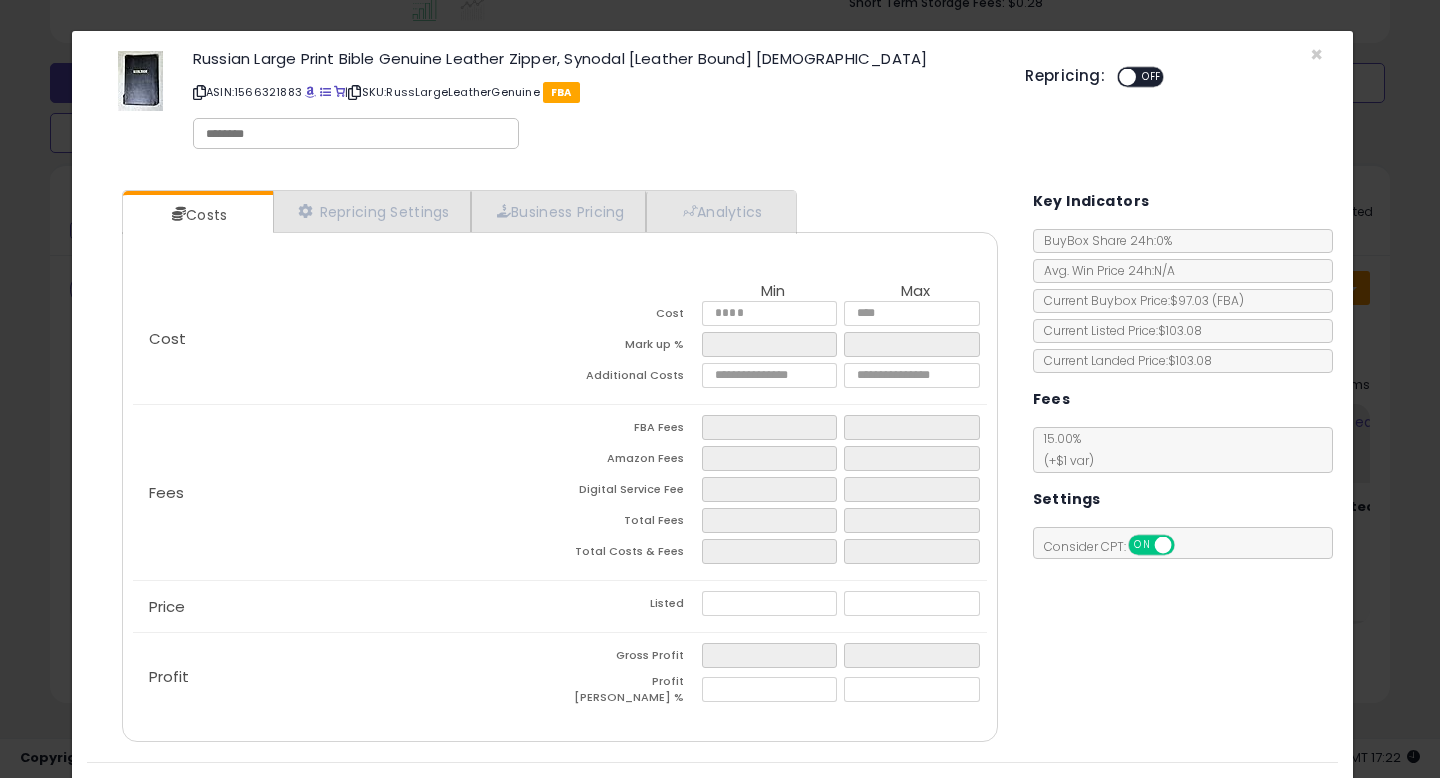 click on "Costs
Repricing Settings
Business Pricing
Analytics
Cost" at bounding box center (712, 468) 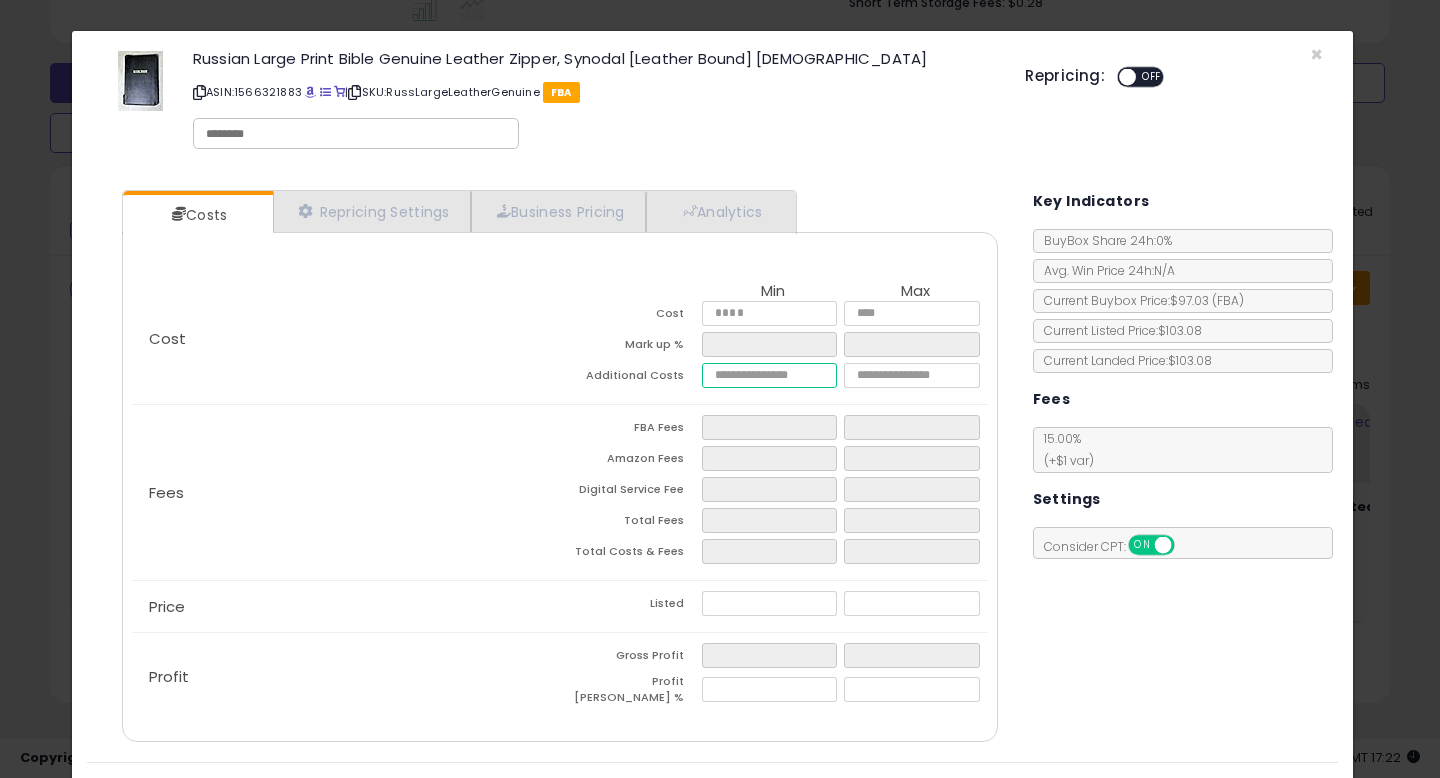 click on "****" at bounding box center [769, 375] 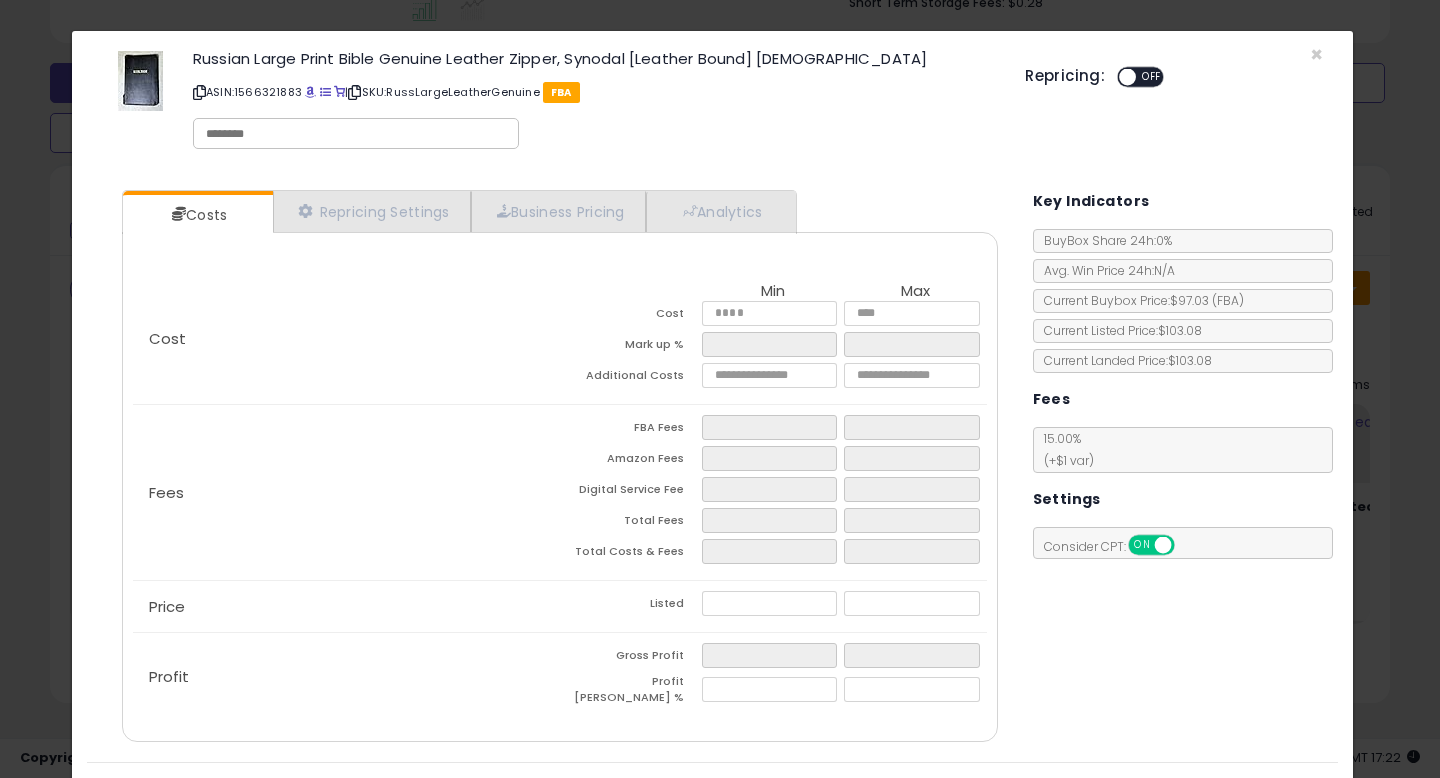 click on "Costs
Repricing Settings
Business Pricing
Analytics
Cost" at bounding box center [712, 468] 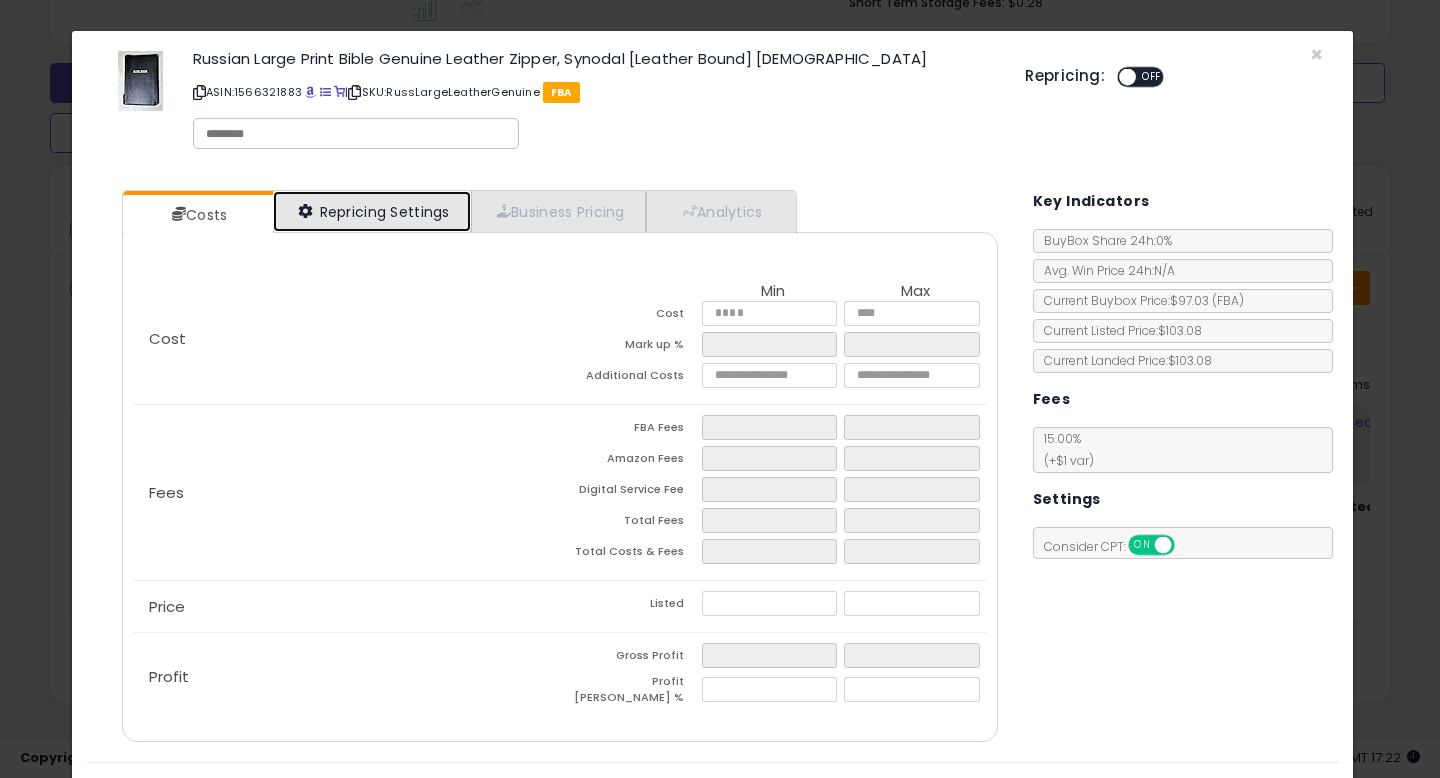 drag, startPoint x: 379, startPoint y: 225, endPoint x: 425, endPoint y: 226, distance: 46.010868 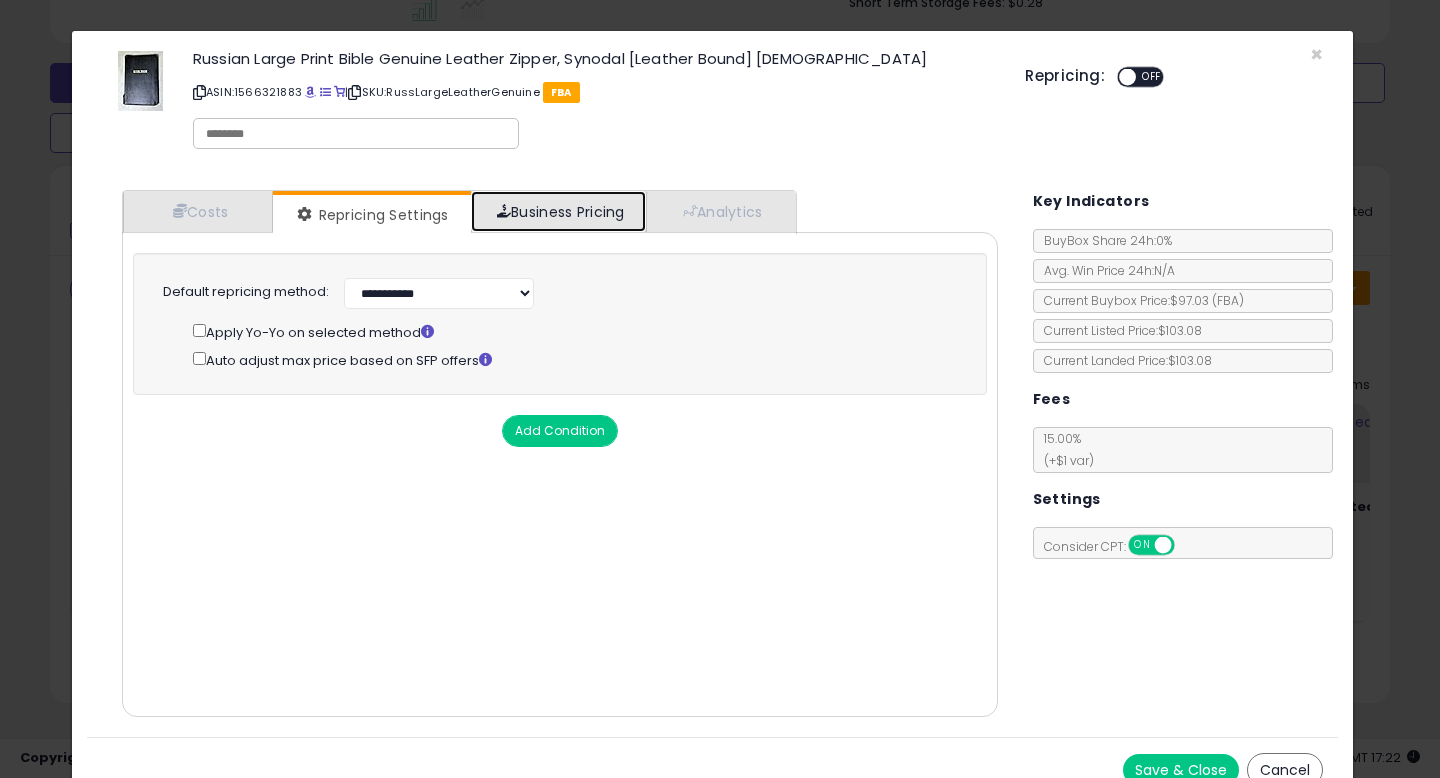 click on "Business Pricing" at bounding box center (558, 211) 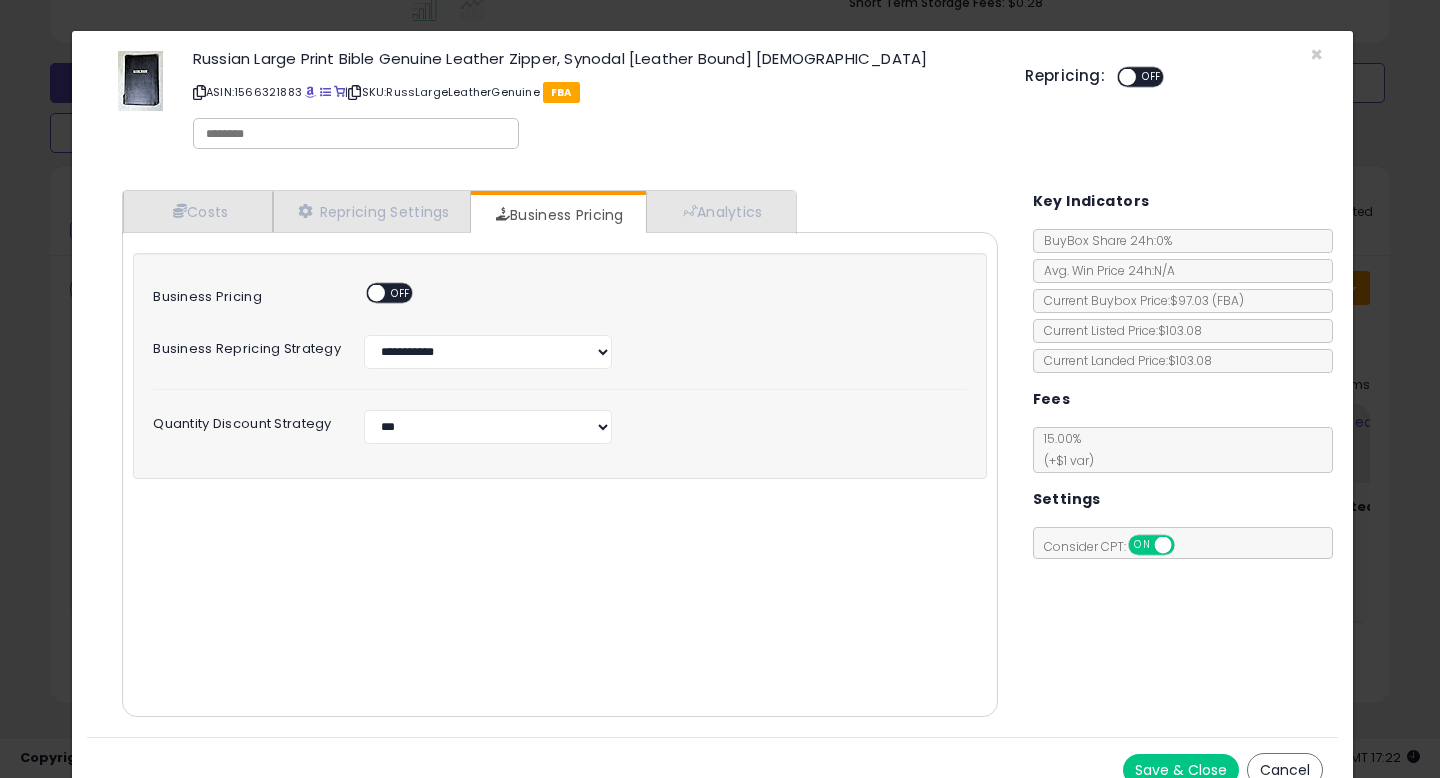 click on "OFF" at bounding box center [401, 293] 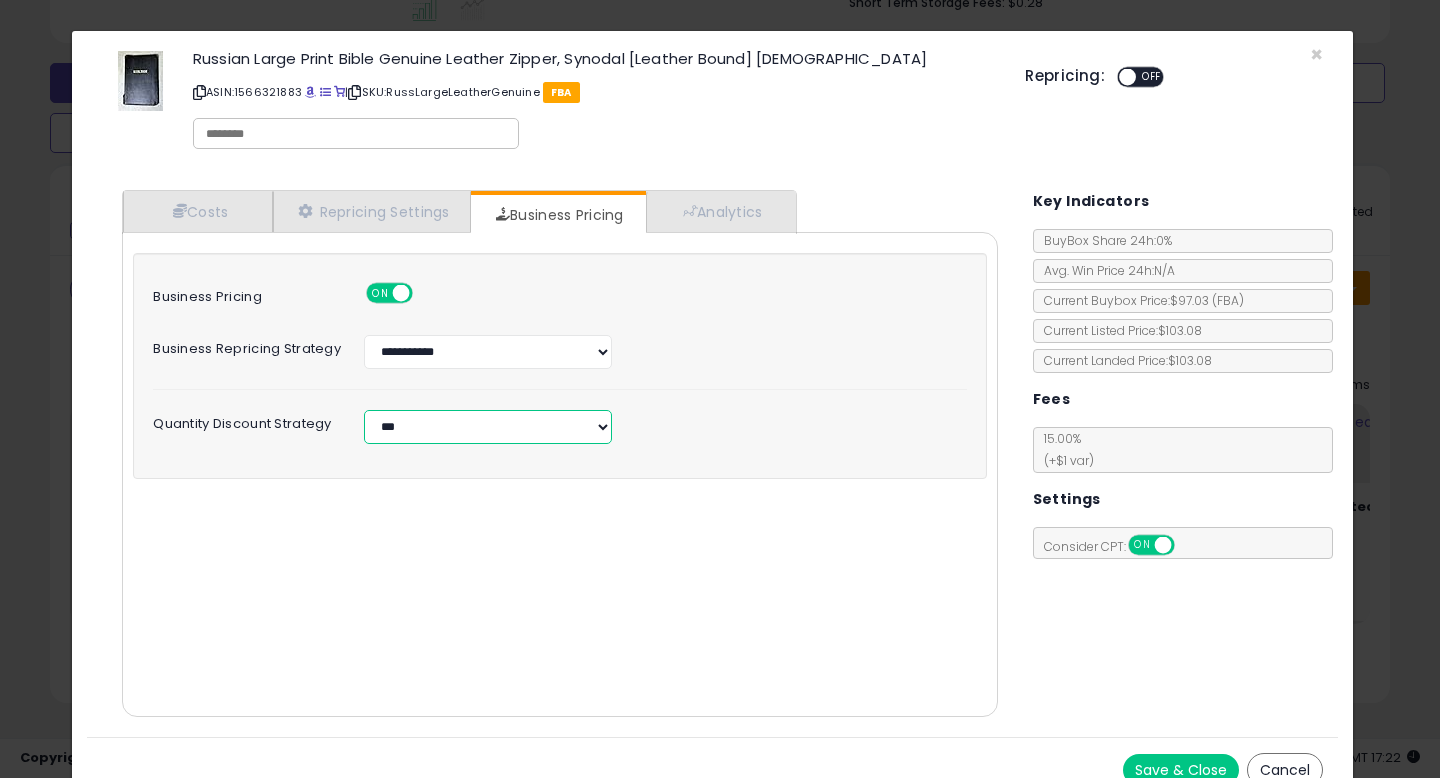 click on "**********" at bounding box center [488, 427] 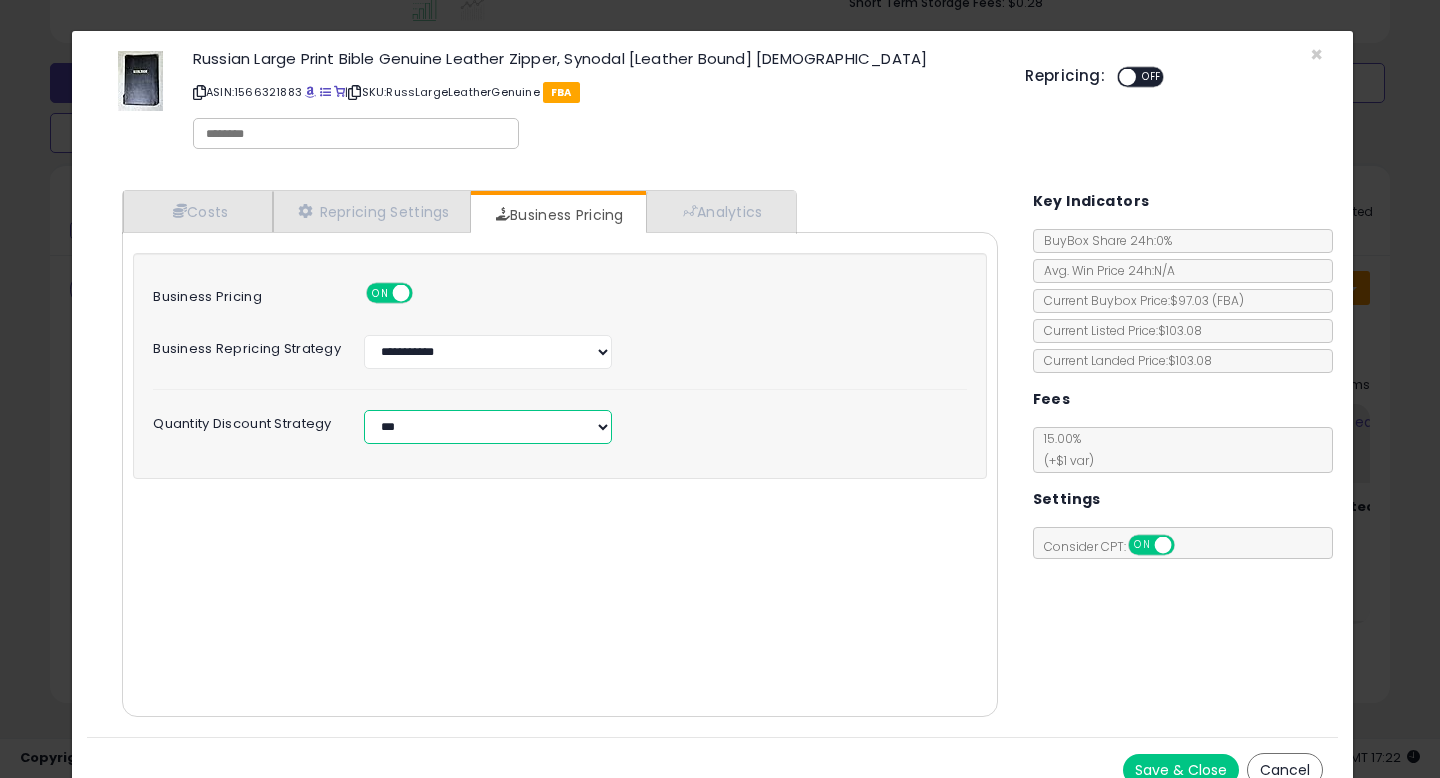 select on "**********" 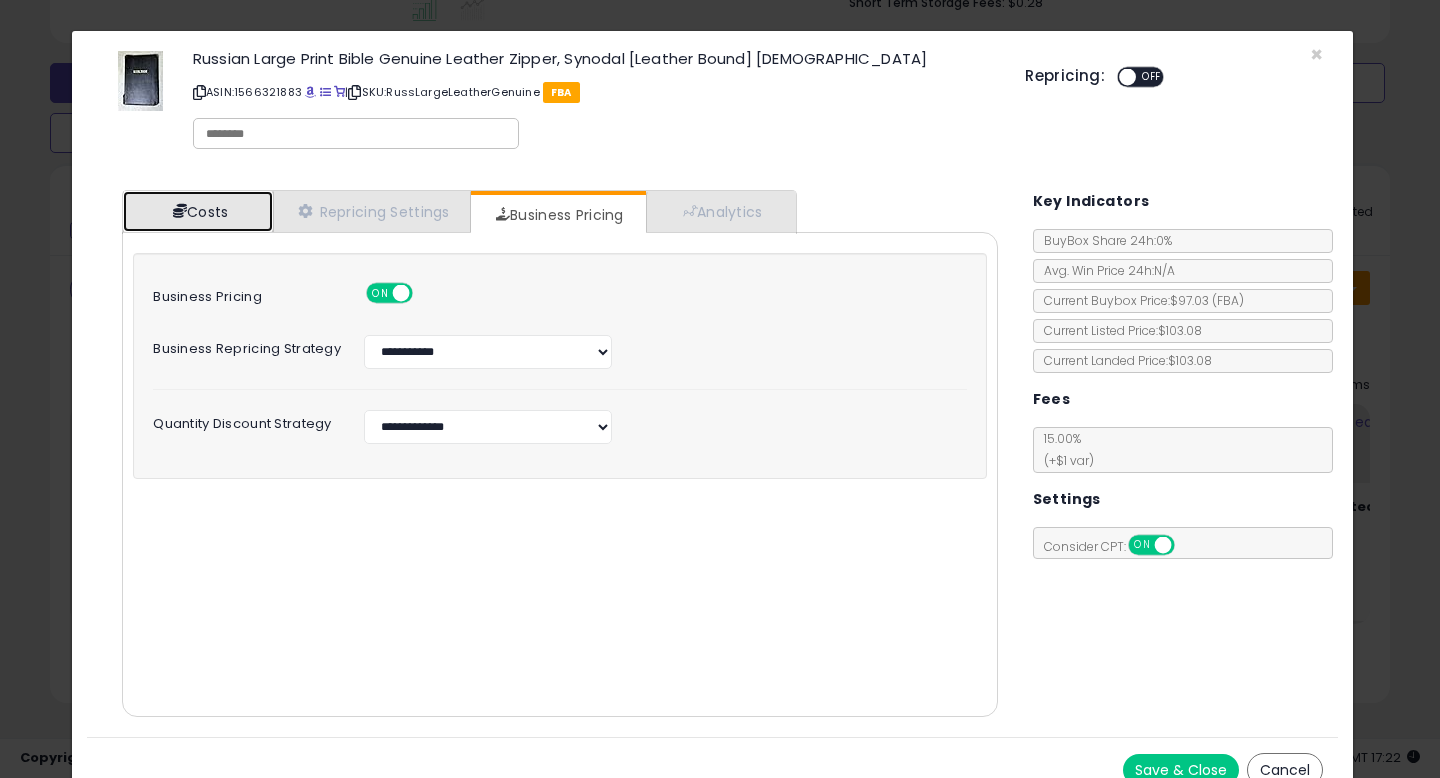 click on "Costs" at bounding box center [198, 211] 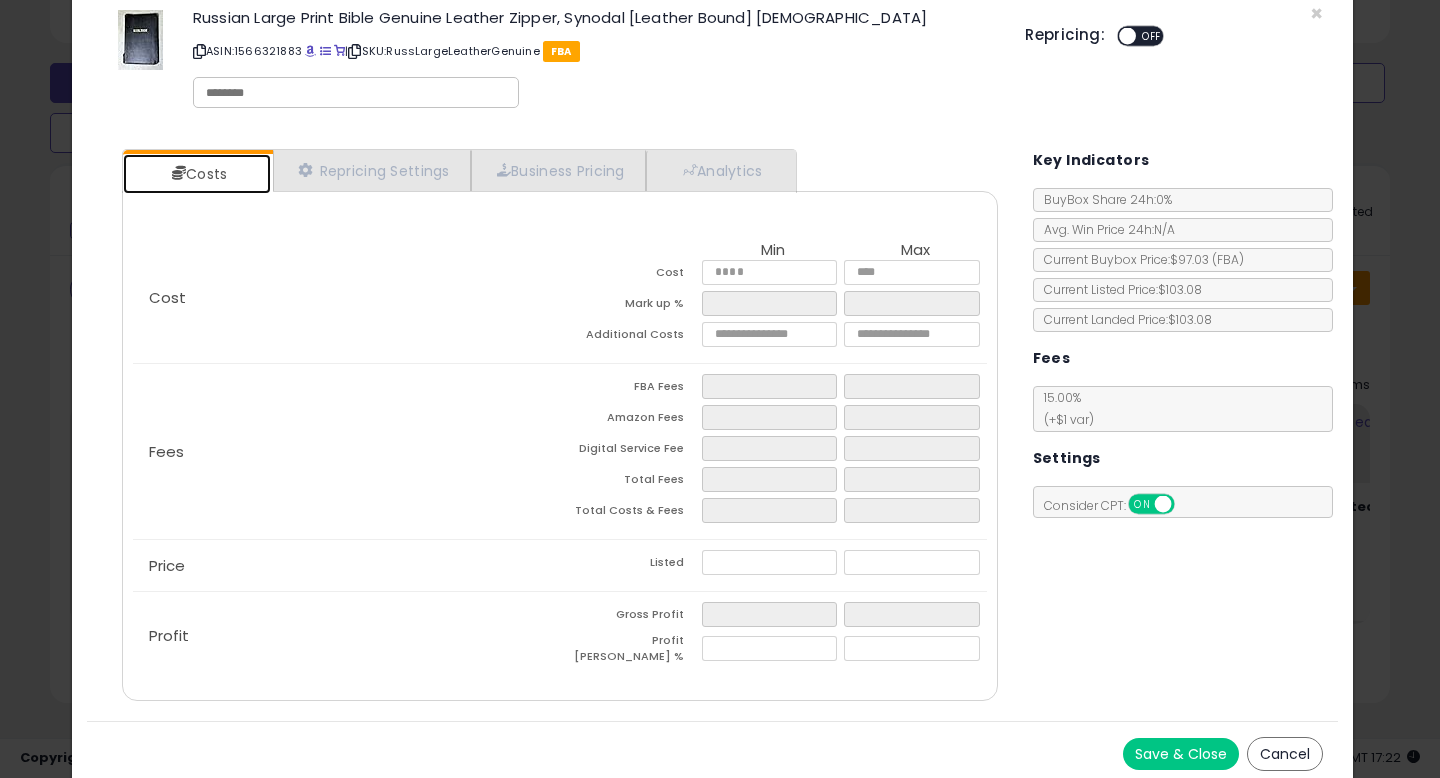 scroll, scrollTop: 42, scrollLeft: 0, axis: vertical 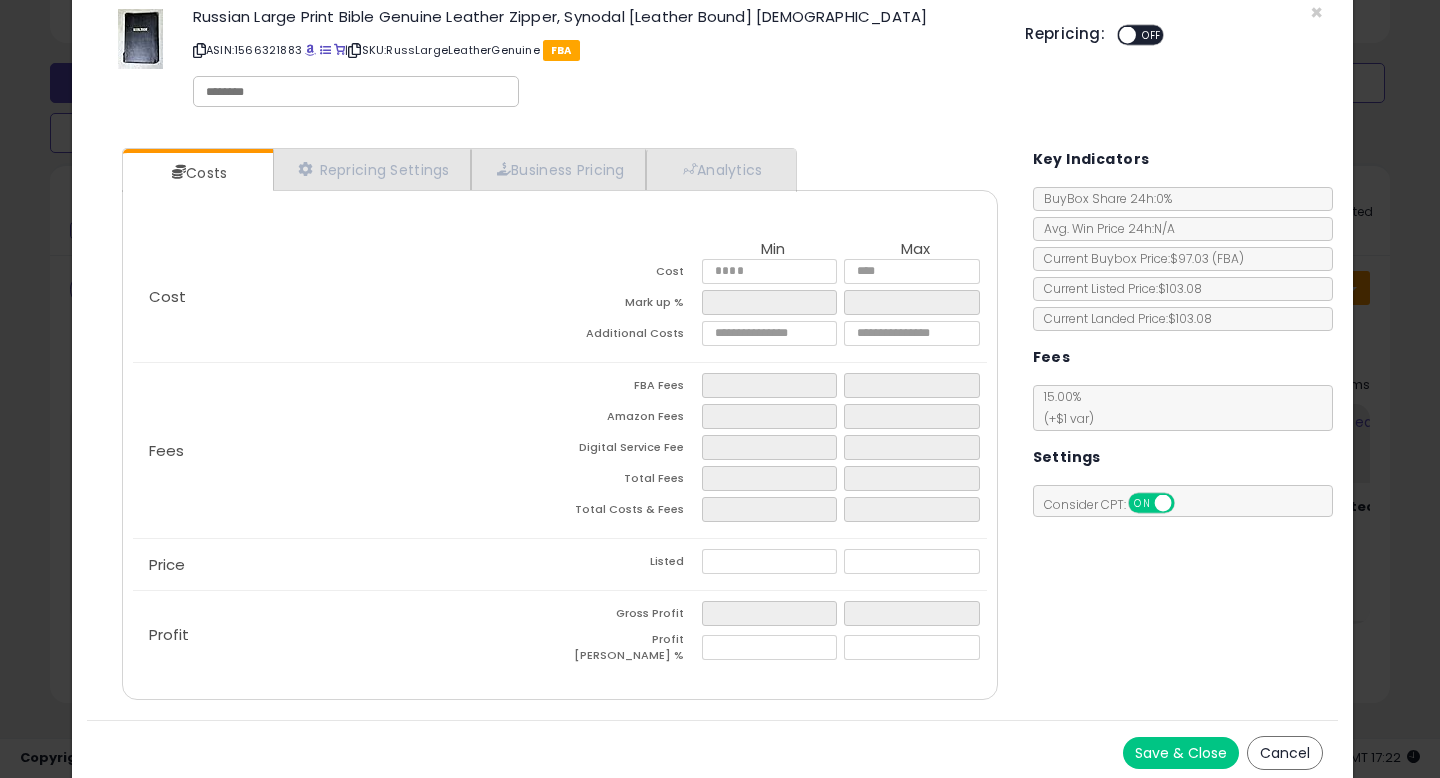 click on "Save & Close" at bounding box center [1181, 753] 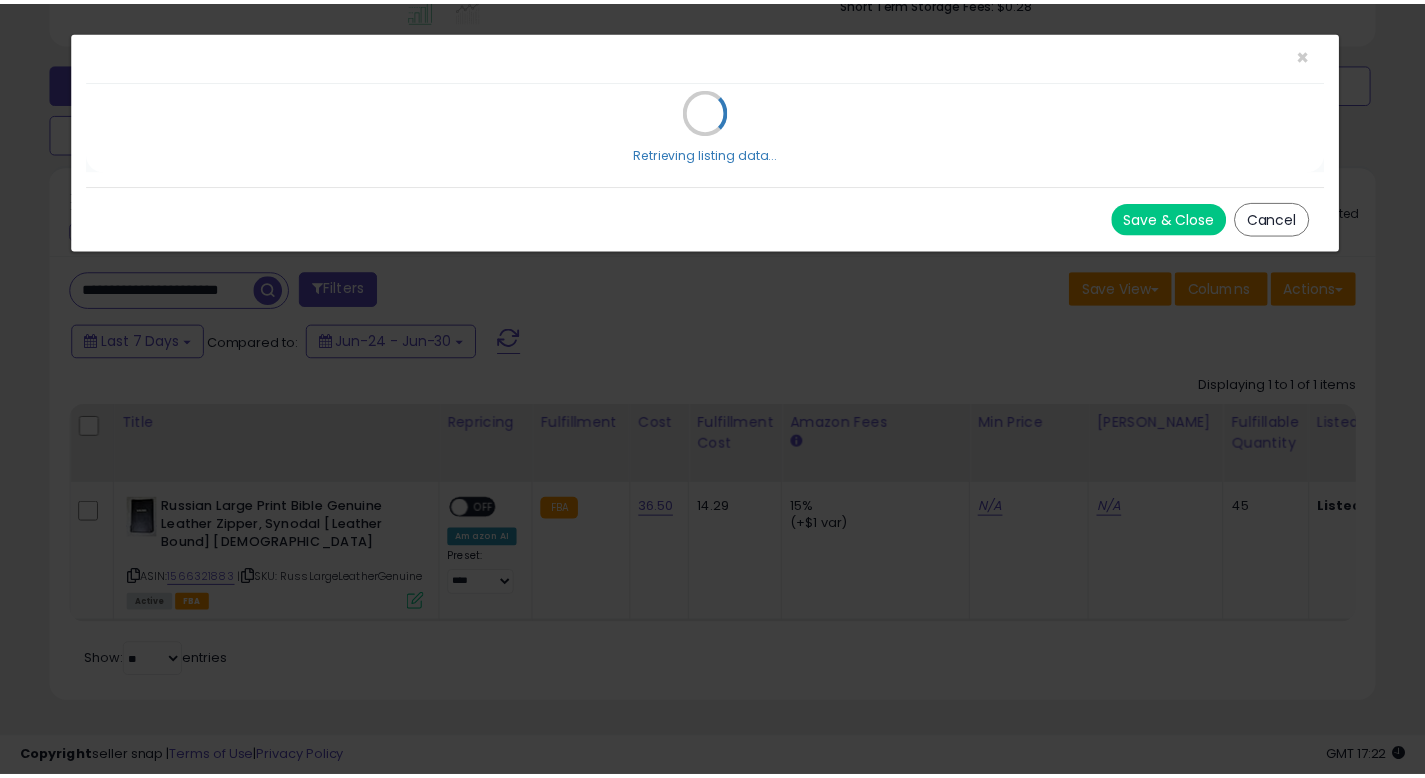 scroll, scrollTop: 0, scrollLeft: 0, axis: both 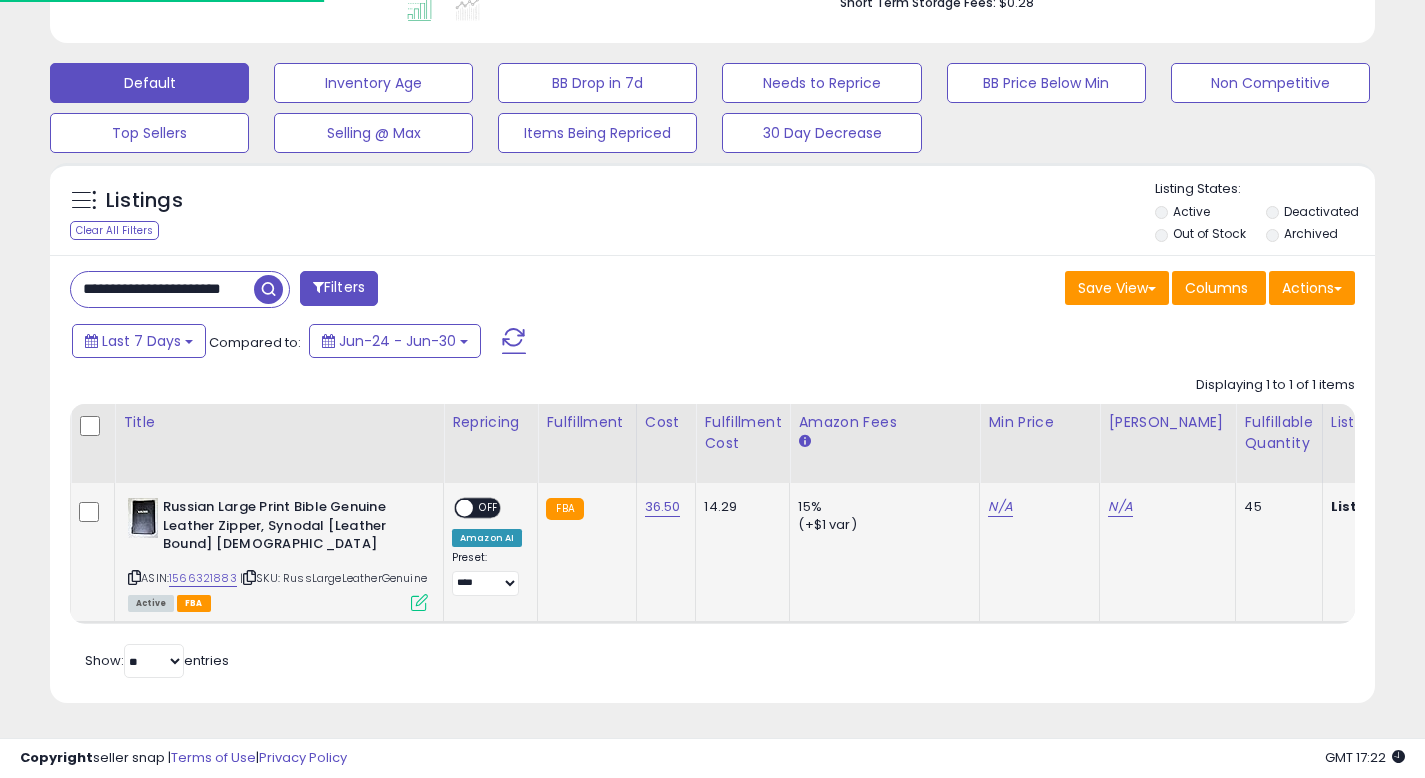 click on "**********" at bounding box center (487, 547) 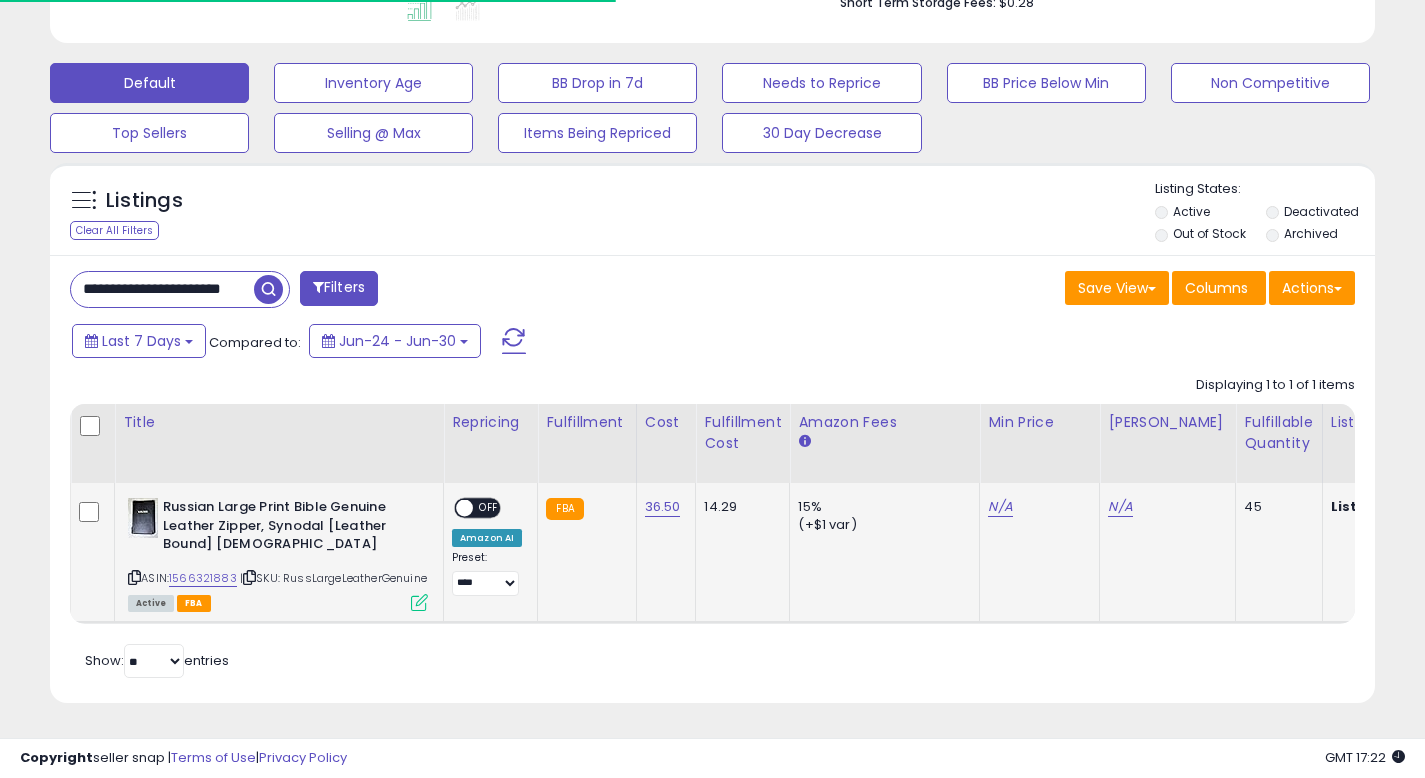 click on "OFF" at bounding box center (489, 508) 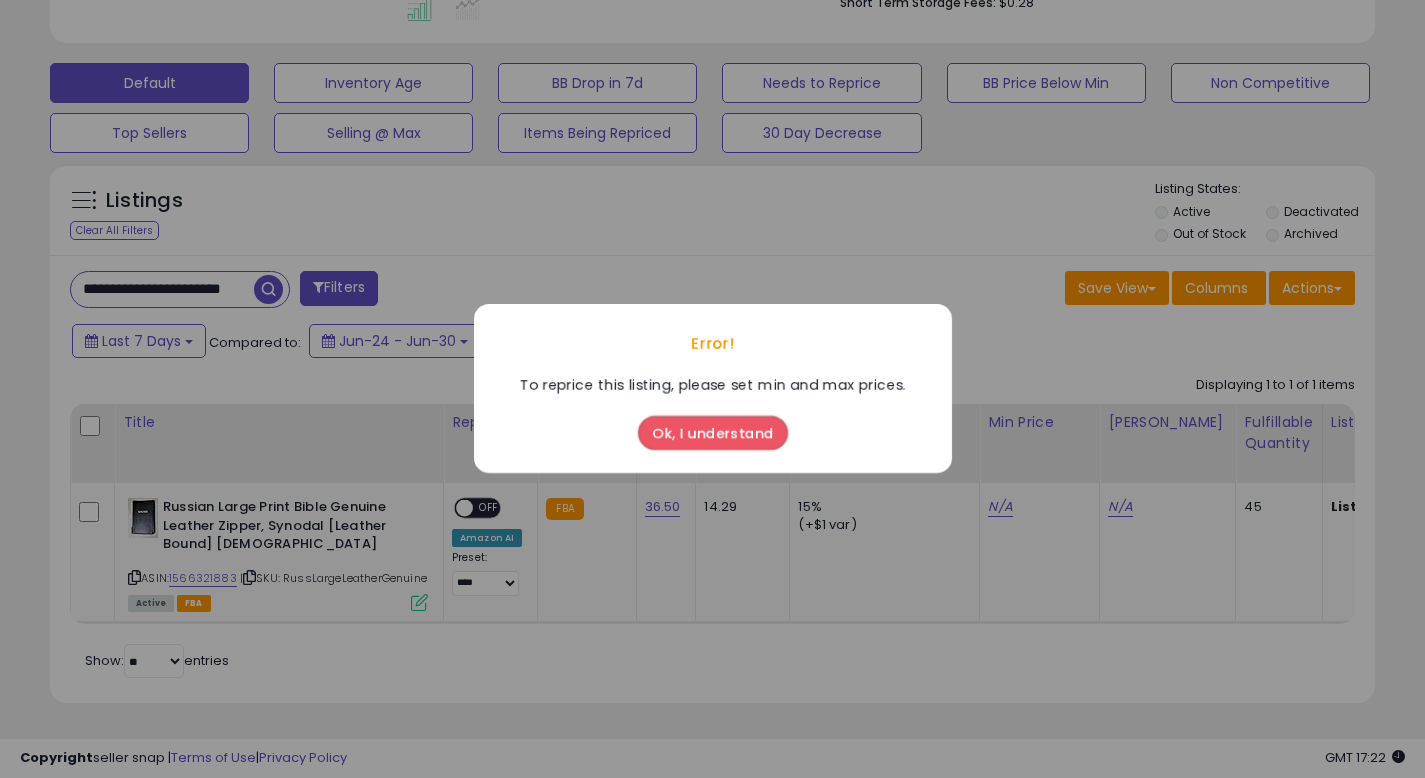 drag, startPoint x: 715, startPoint y: 440, endPoint x: 700, endPoint y: 441, distance: 15.033297 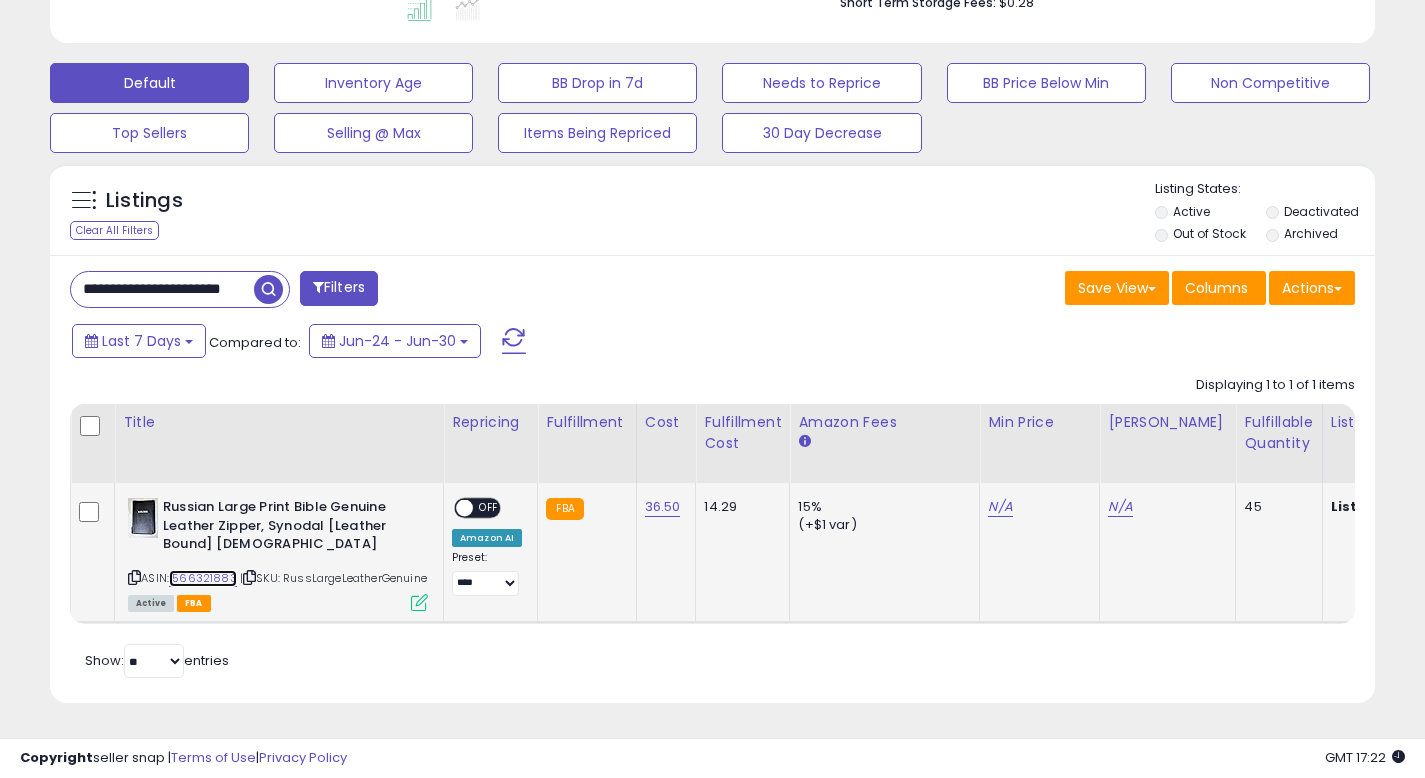 click on "1566321883" at bounding box center (203, 578) 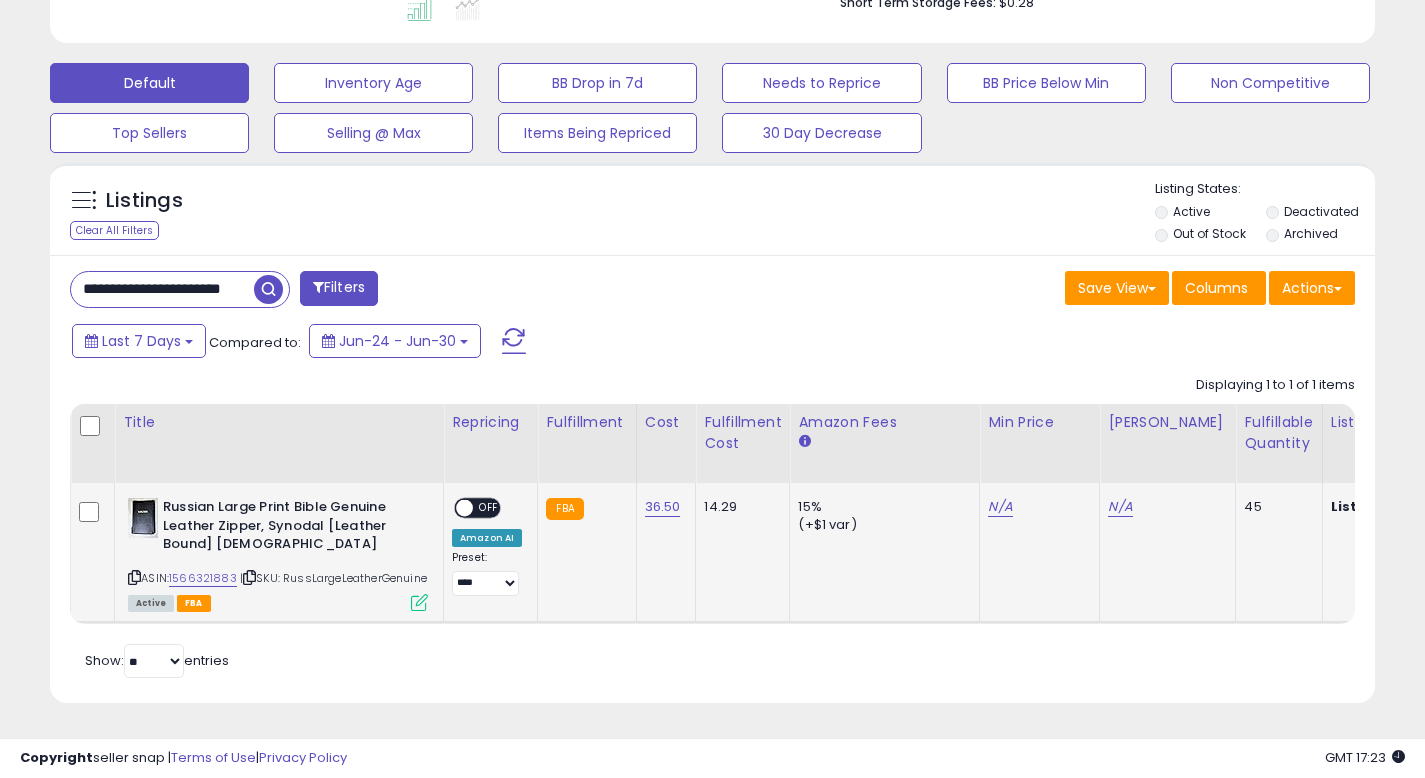 click at bounding box center (419, 602) 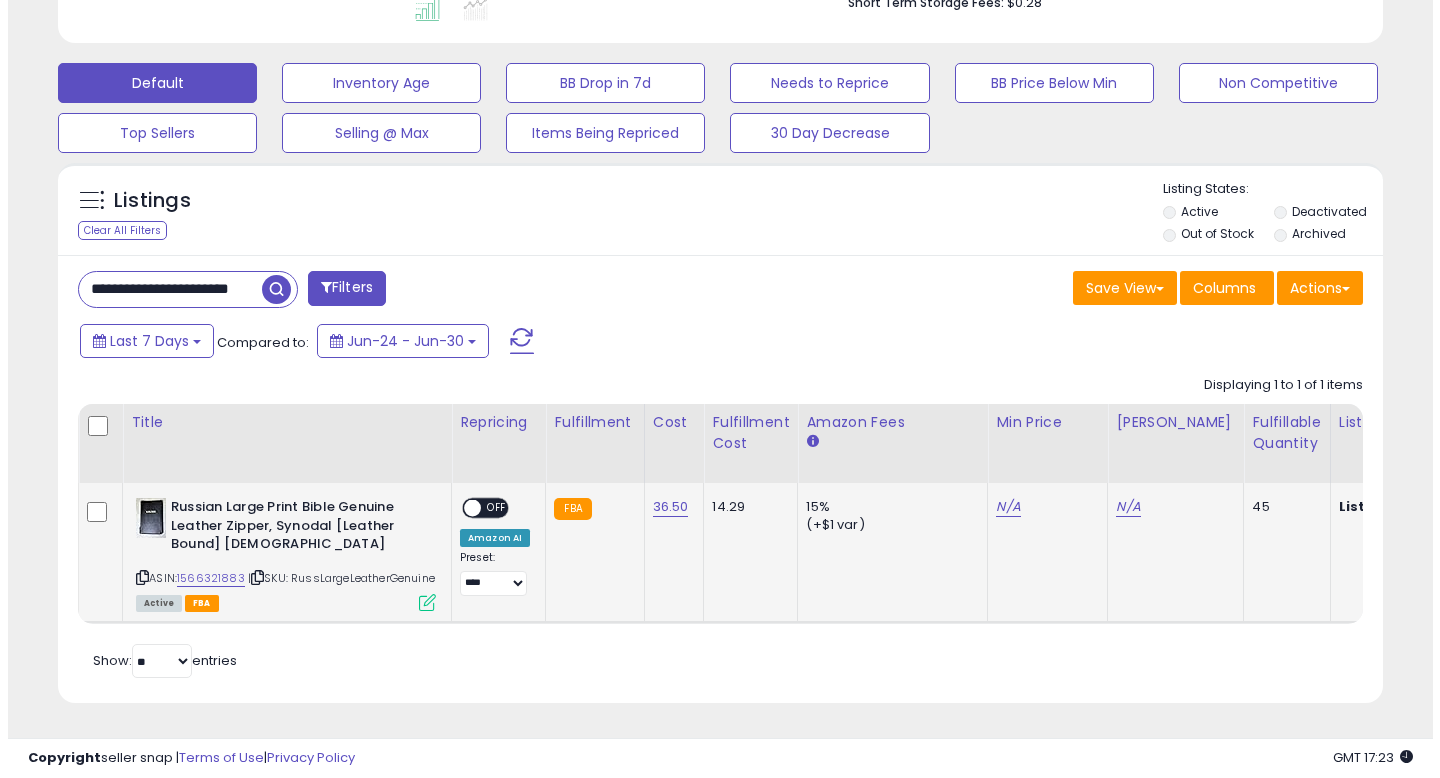 scroll, scrollTop: 999590, scrollLeft: 999224, axis: both 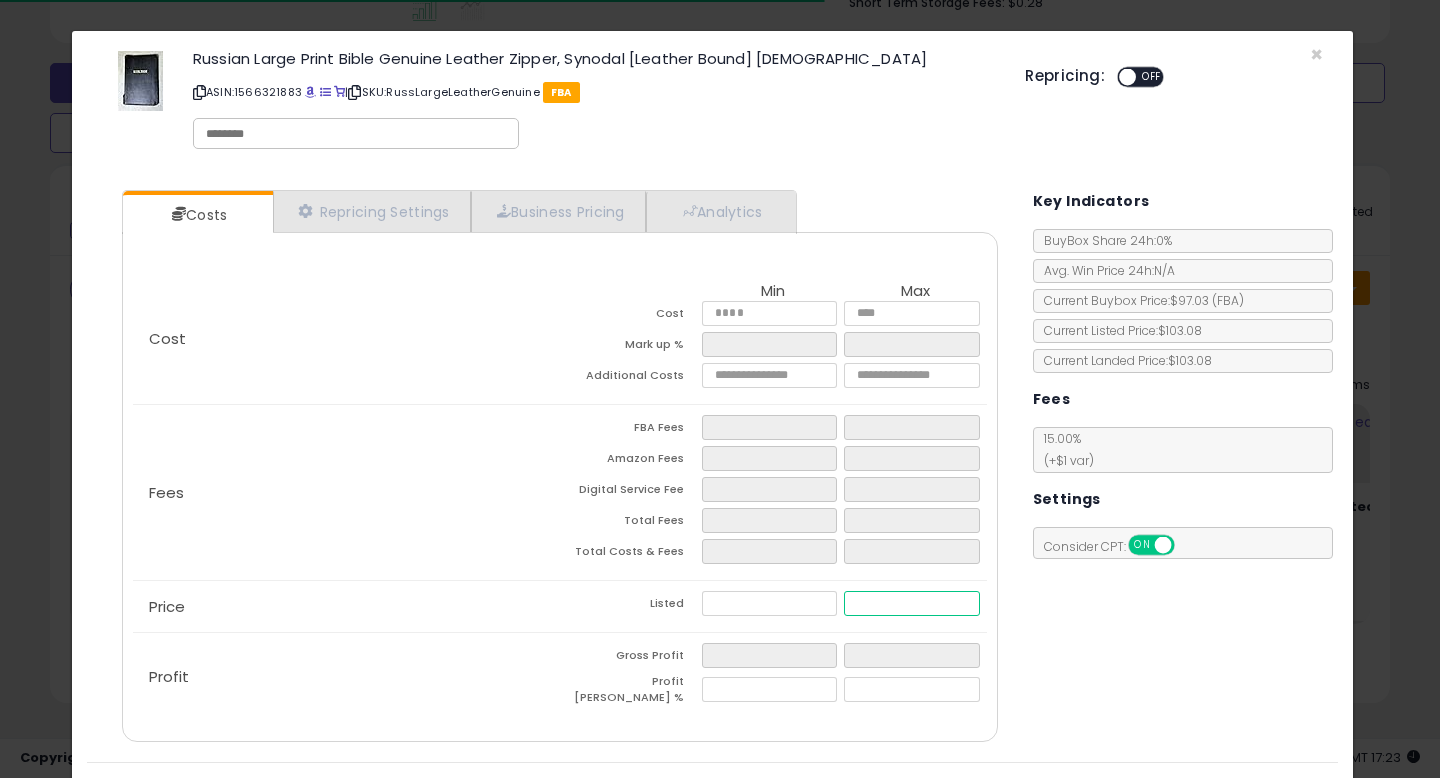 click at bounding box center (911, 603) 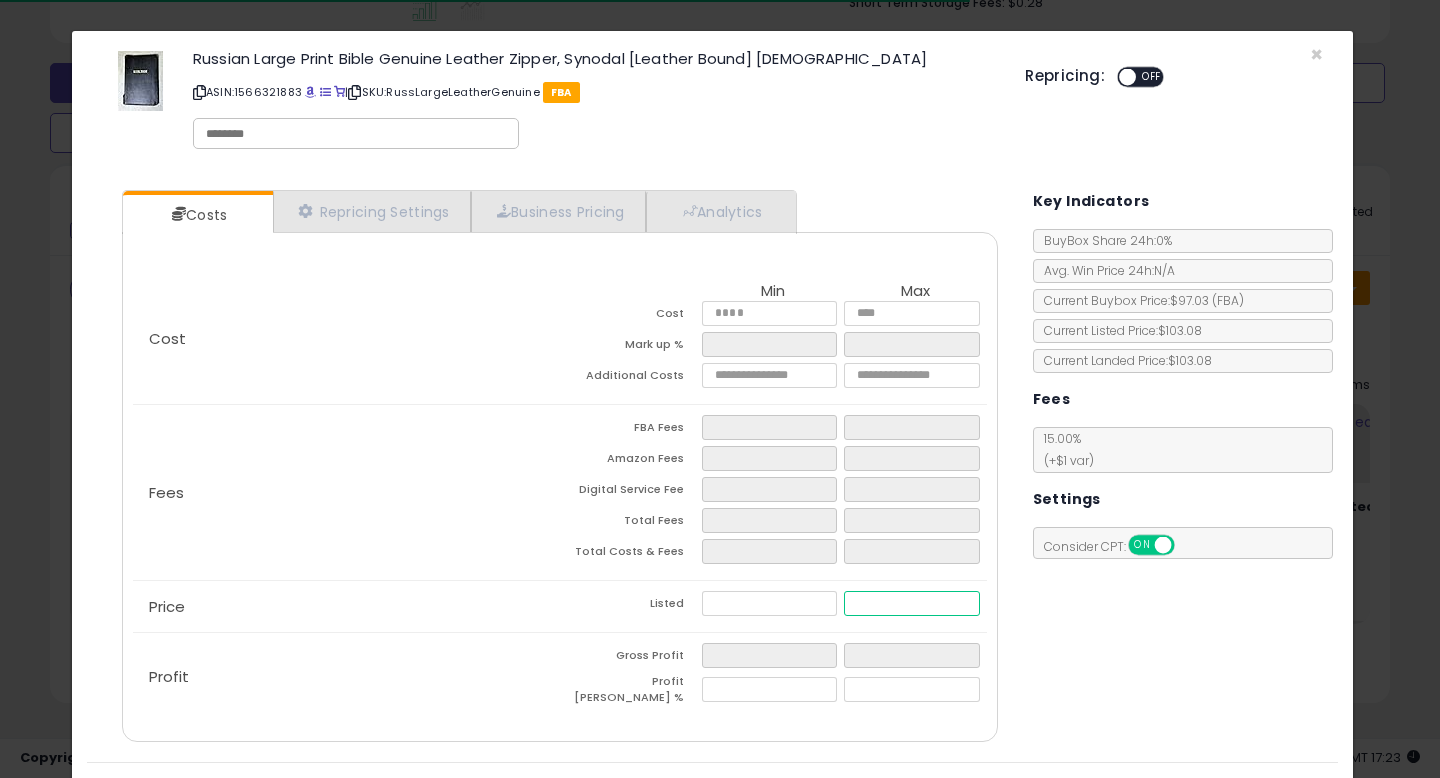 type on "****" 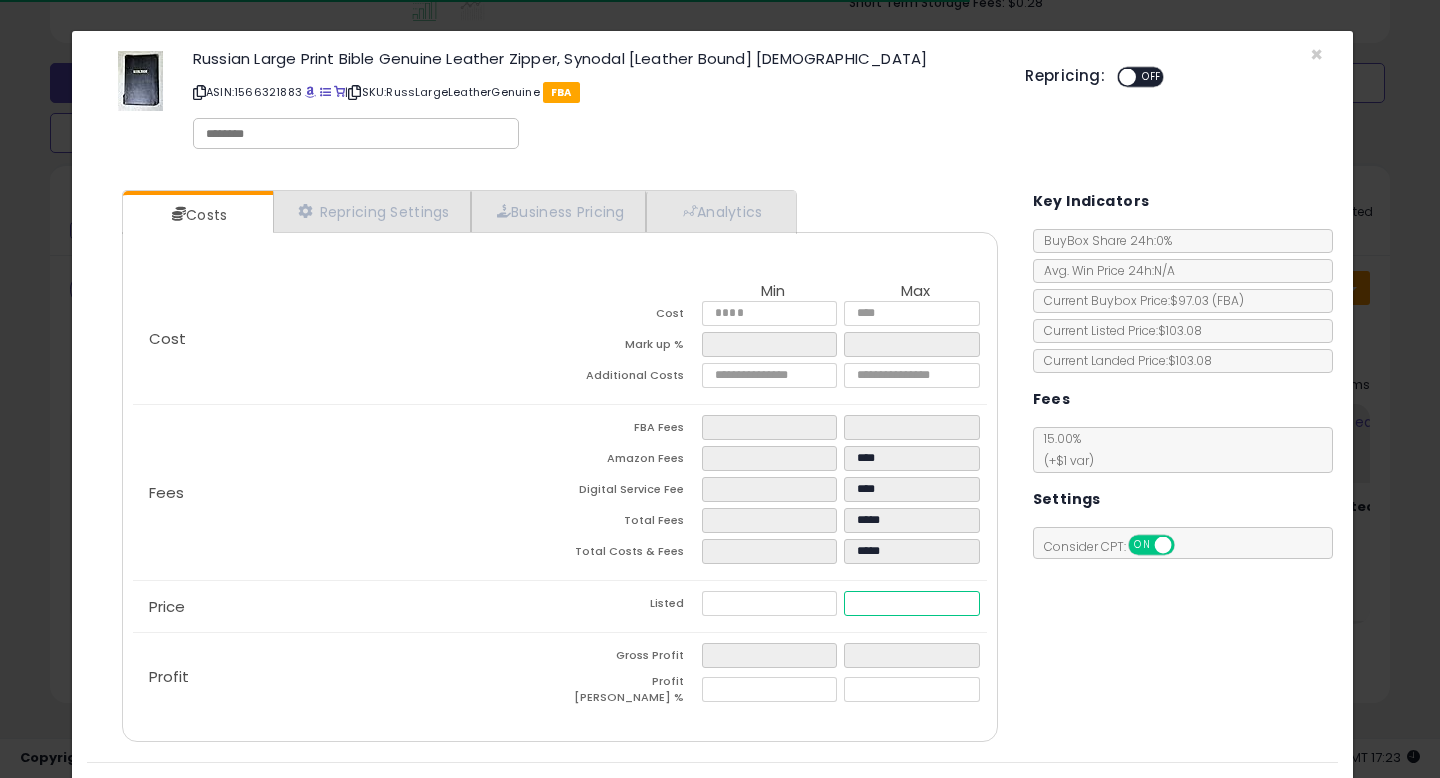 type on "*****" 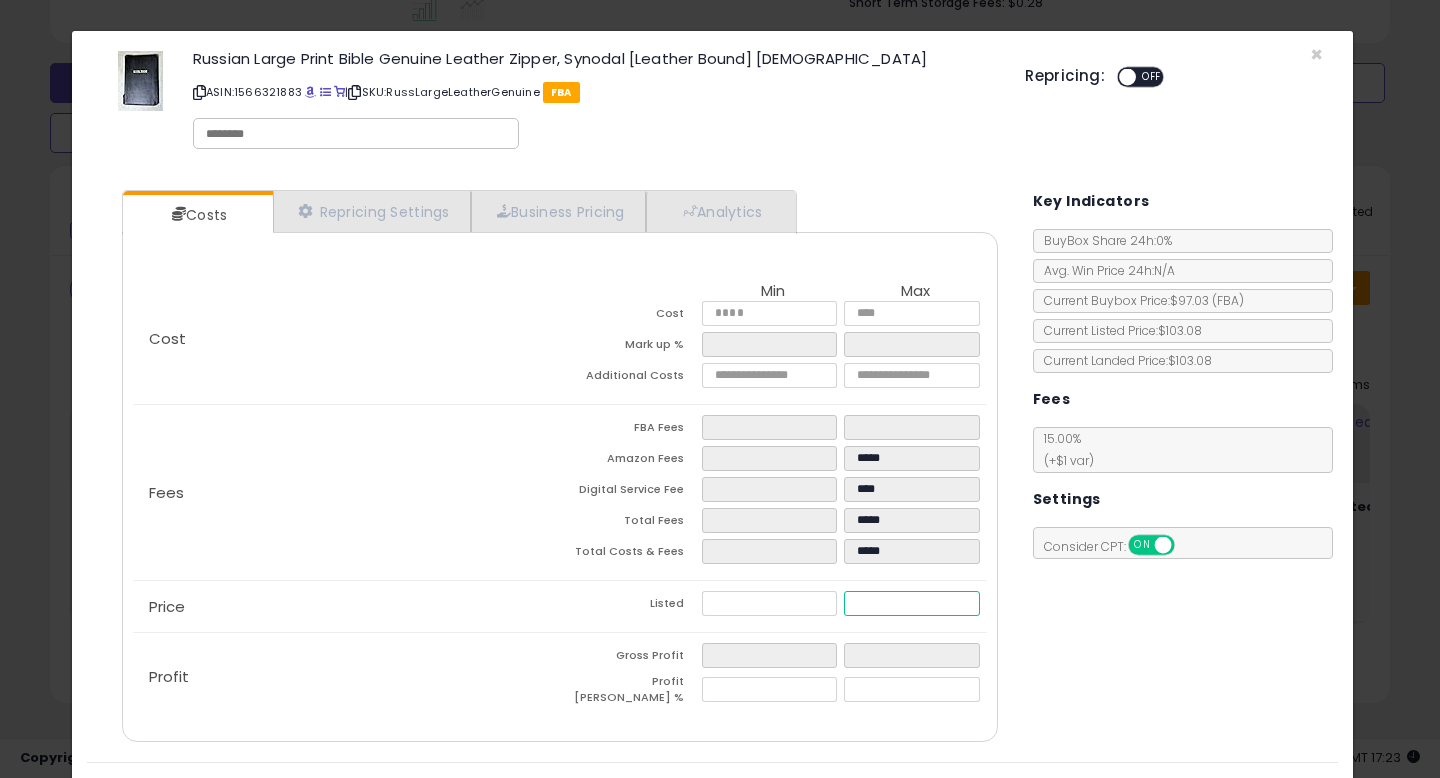 type on "*****" 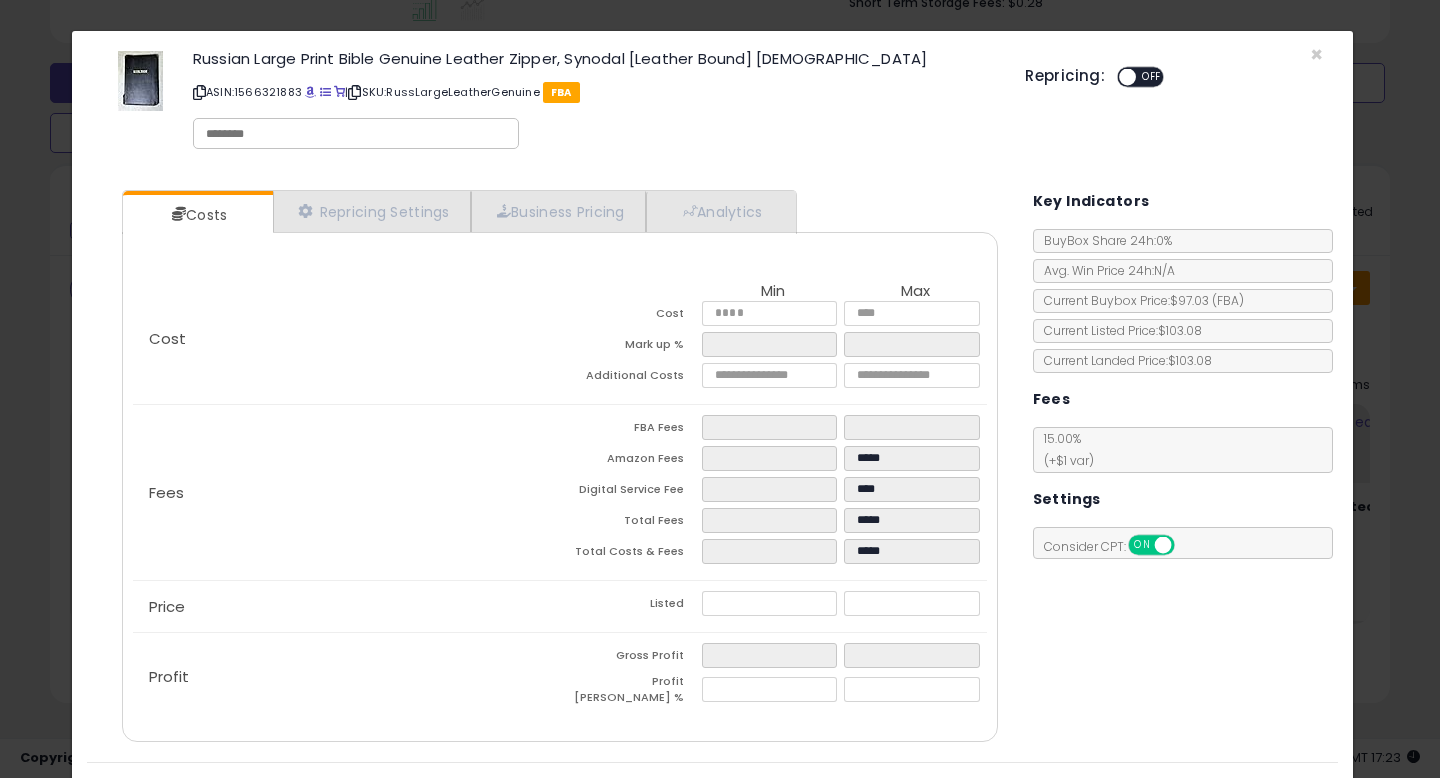 type on "*****" 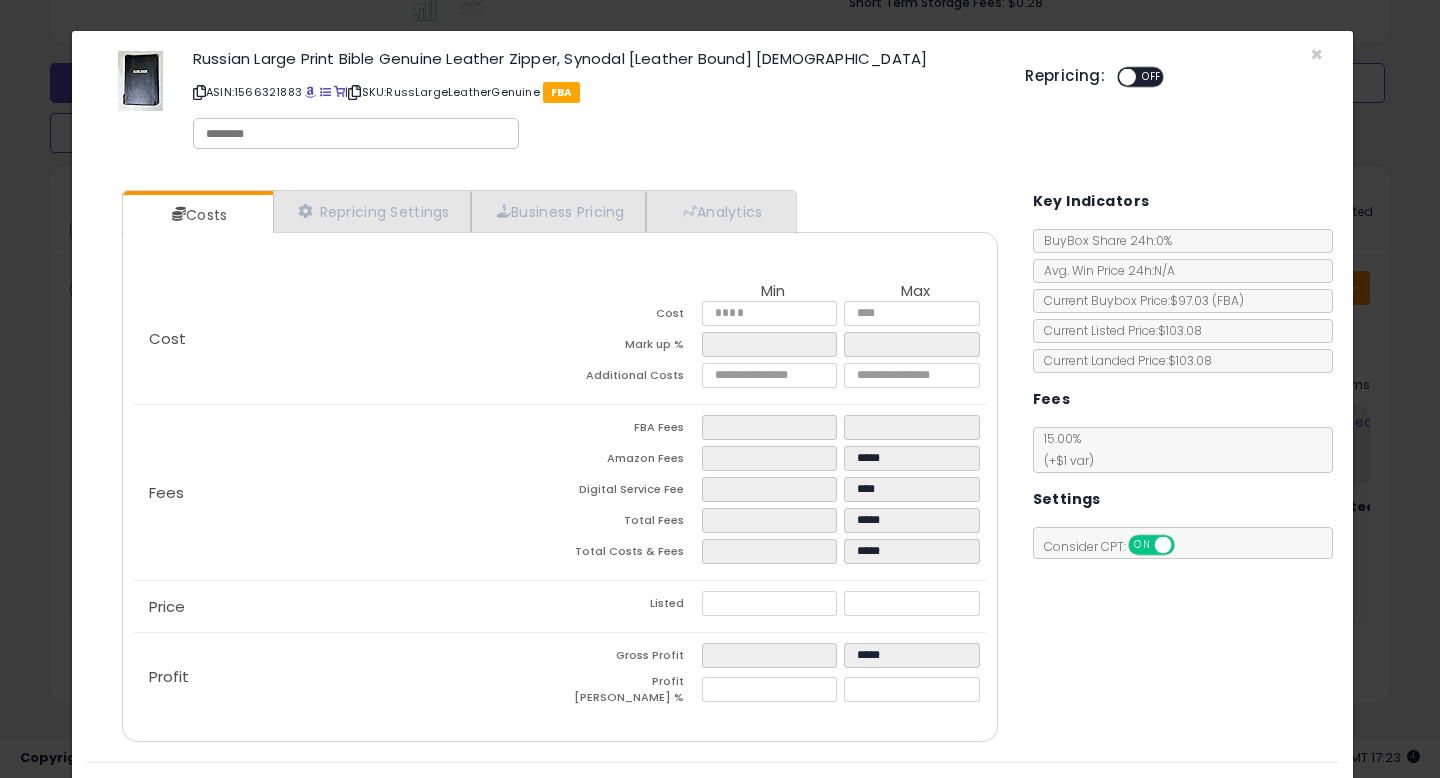 click on "Costs
Repricing Settings
Business Pricing
Analytics
Cost" at bounding box center (712, 468) 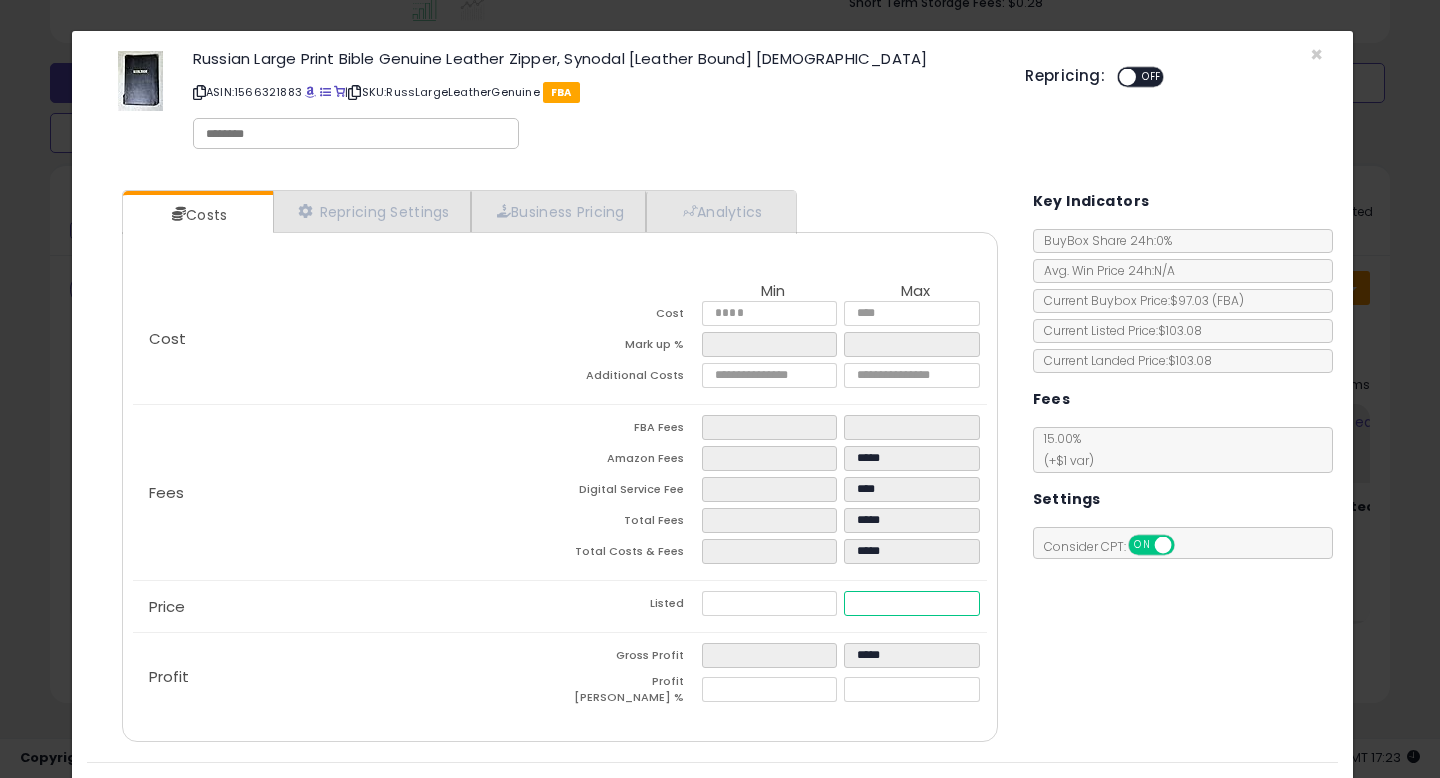 drag, startPoint x: 908, startPoint y: 603, endPoint x: 722, endPoint y: 585, distance: 186.86894 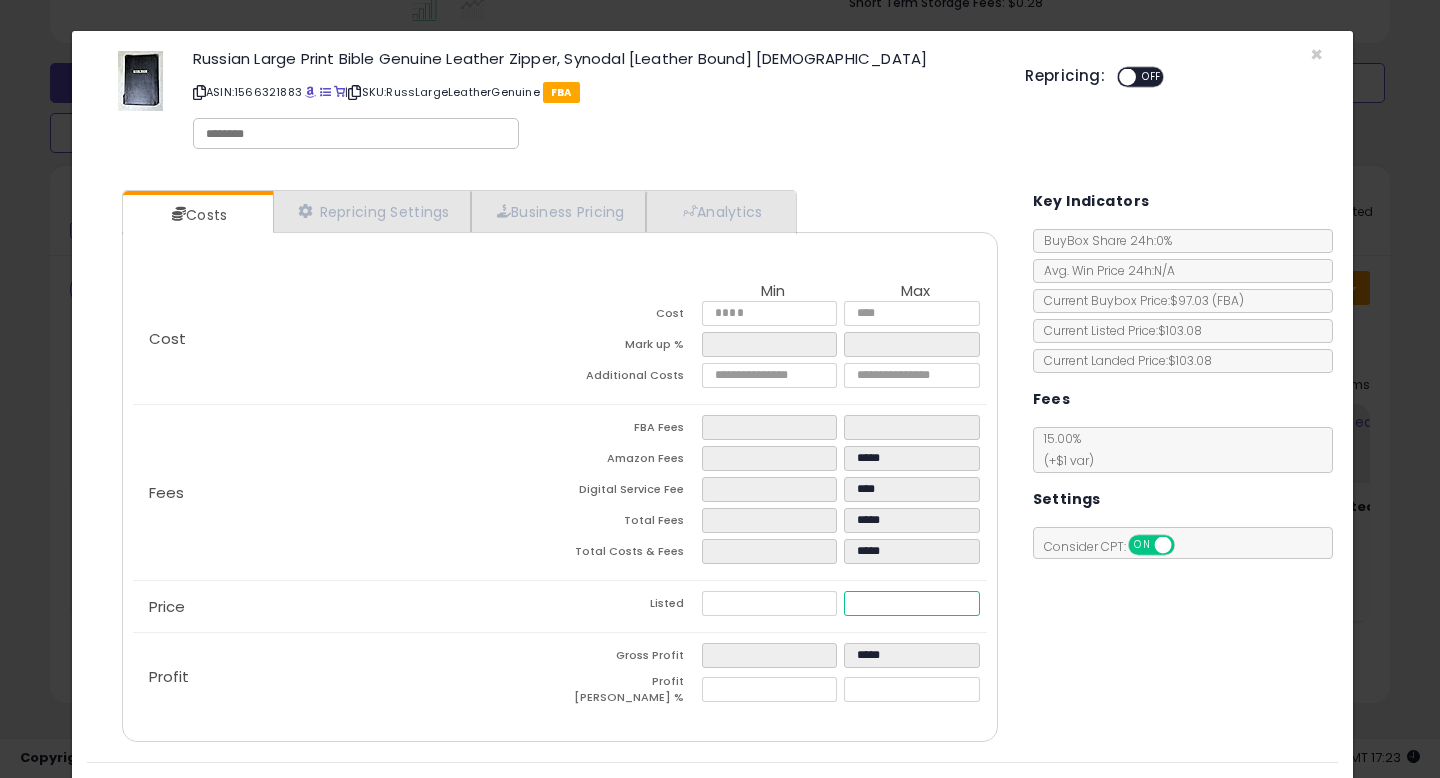type on "****" 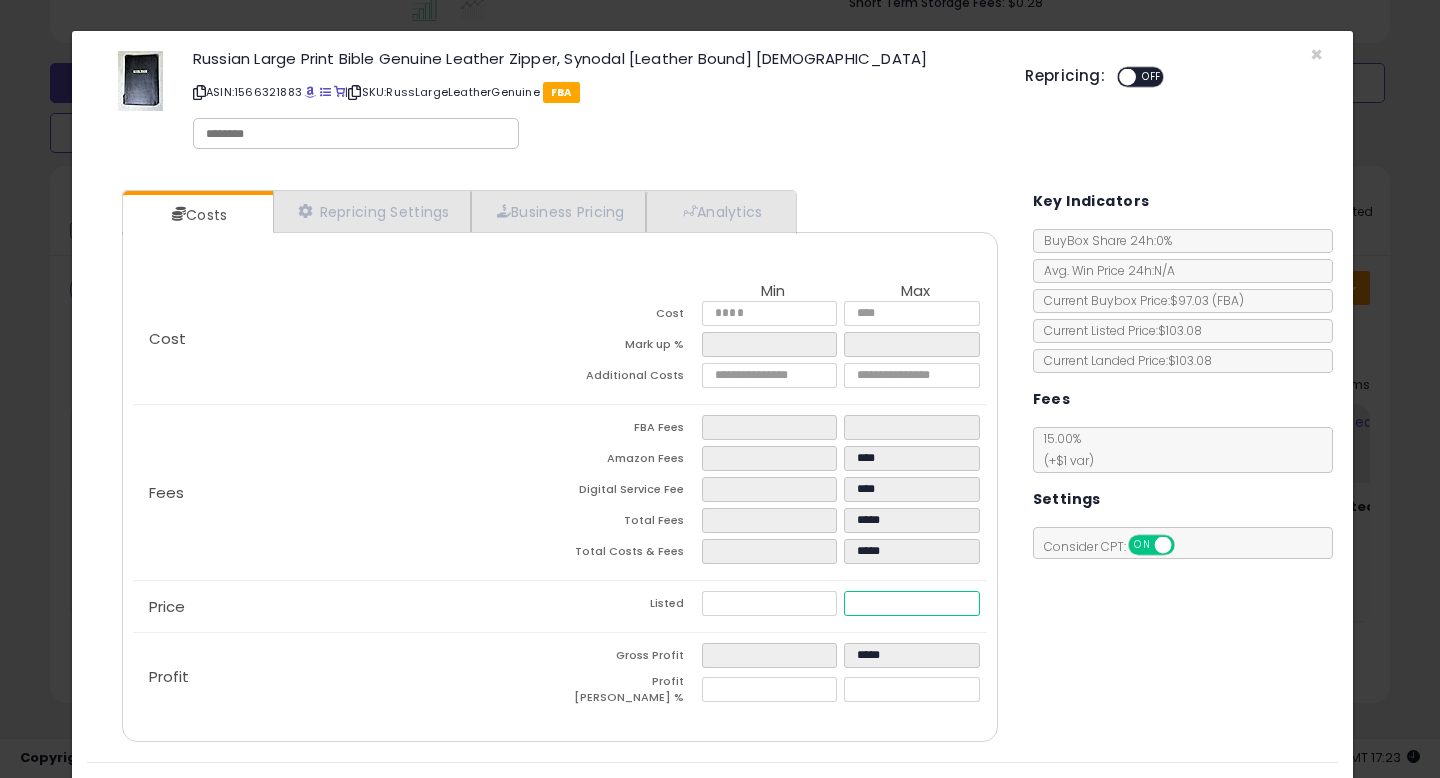 type on "*****" 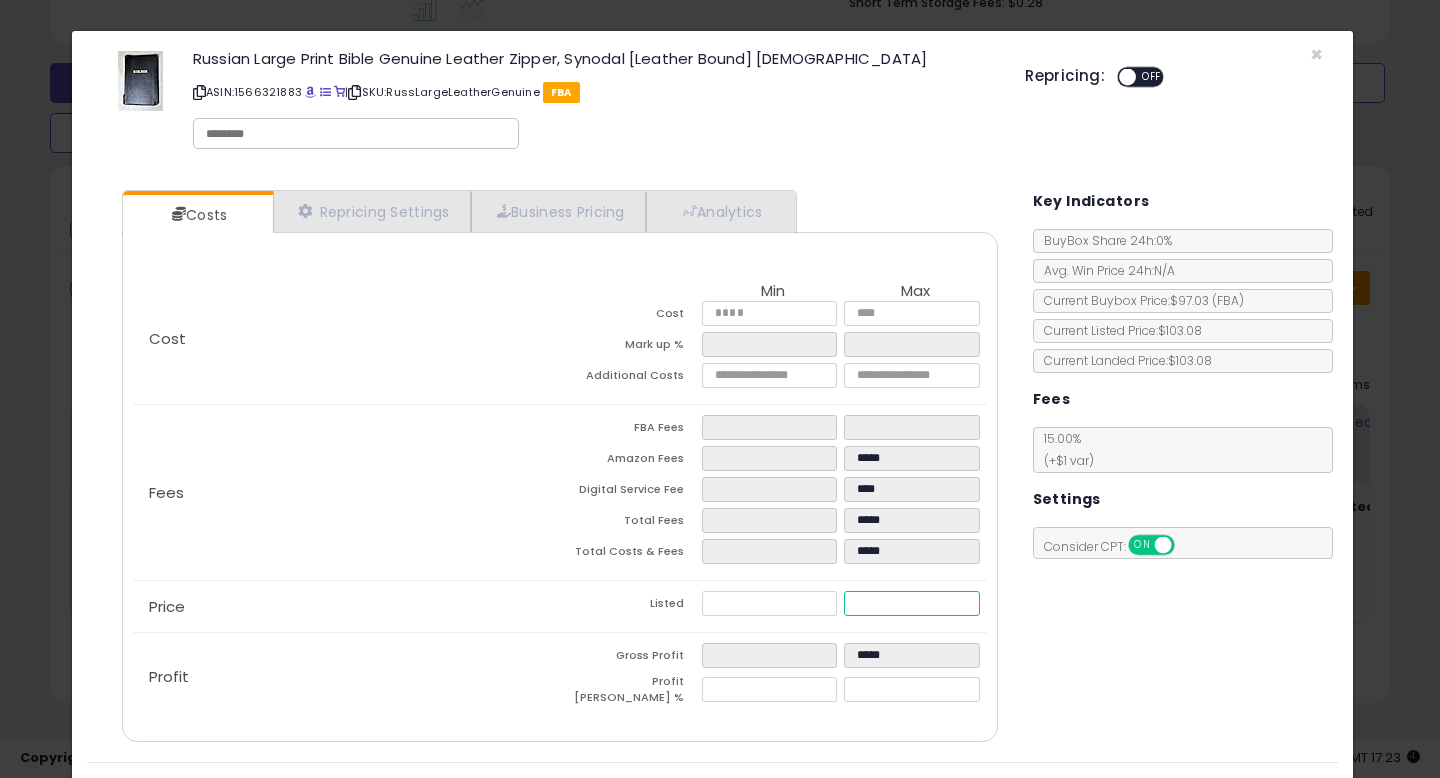 type on "*****" 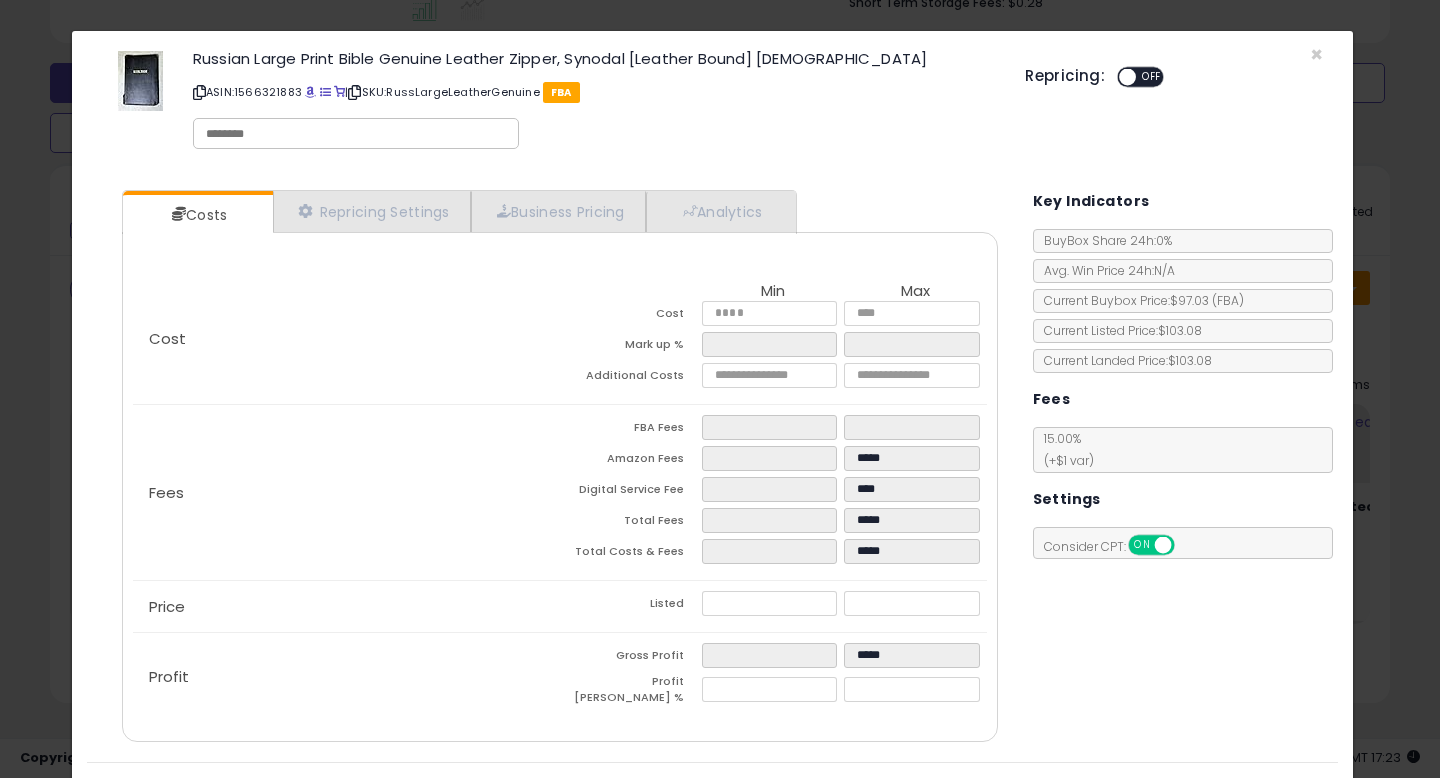 type on "*****" 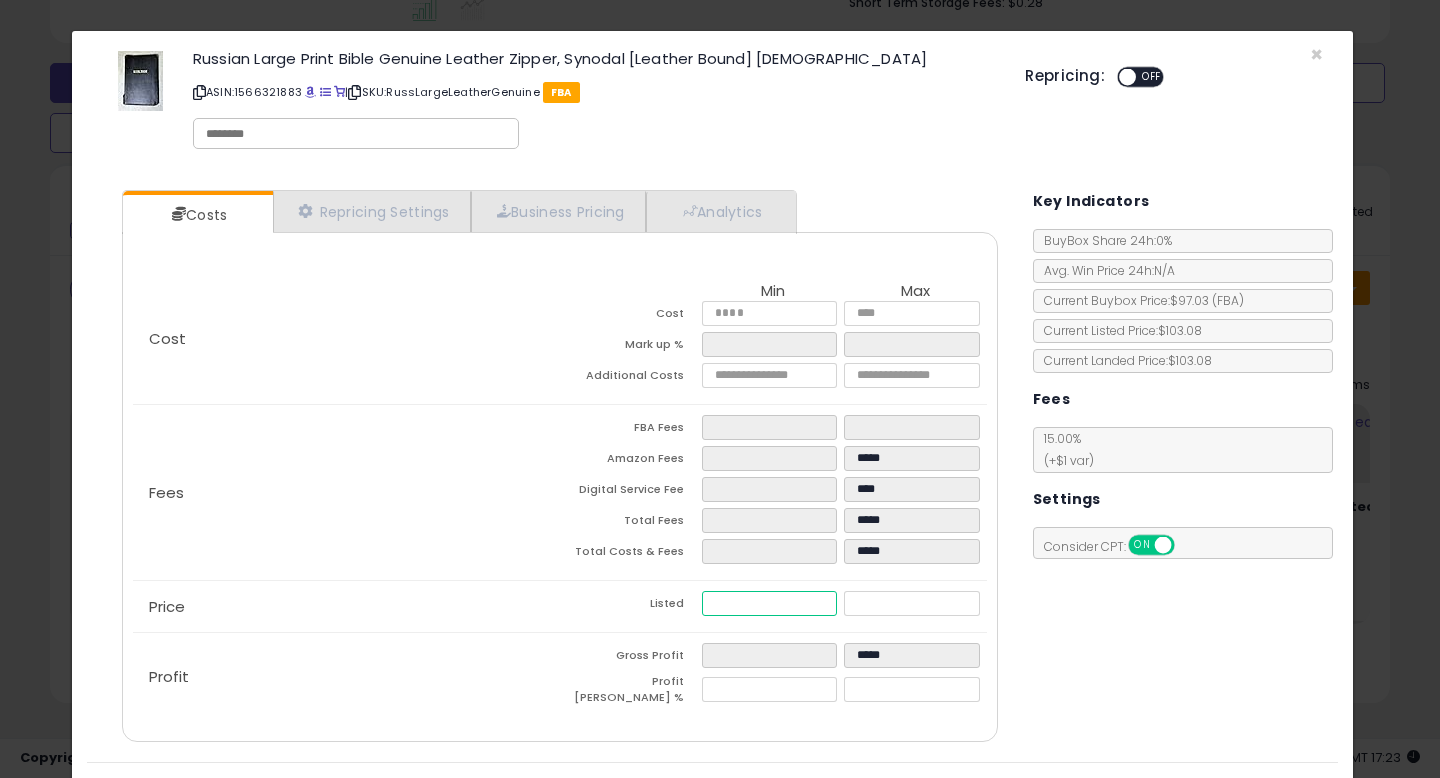 click at bounding box center (769, 603) 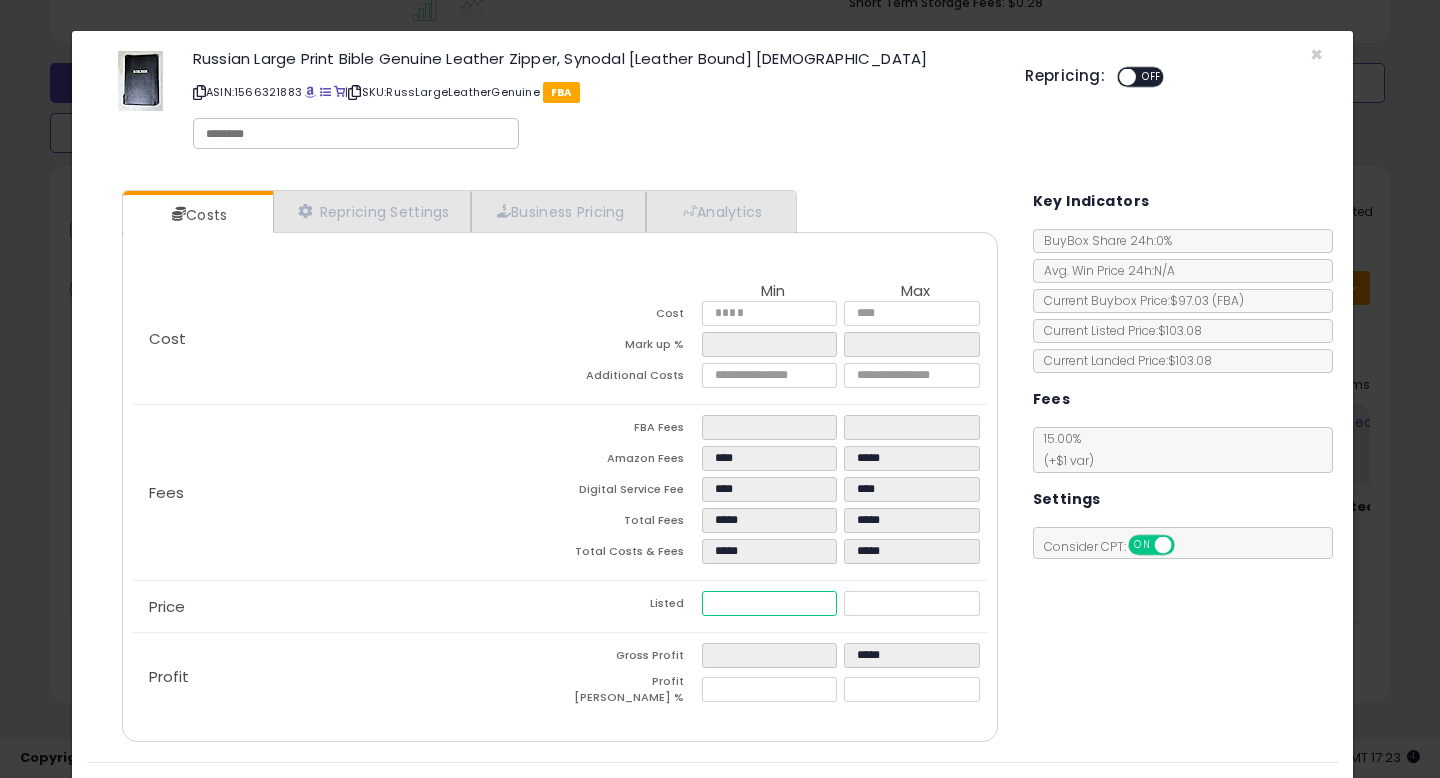 type on "*****" 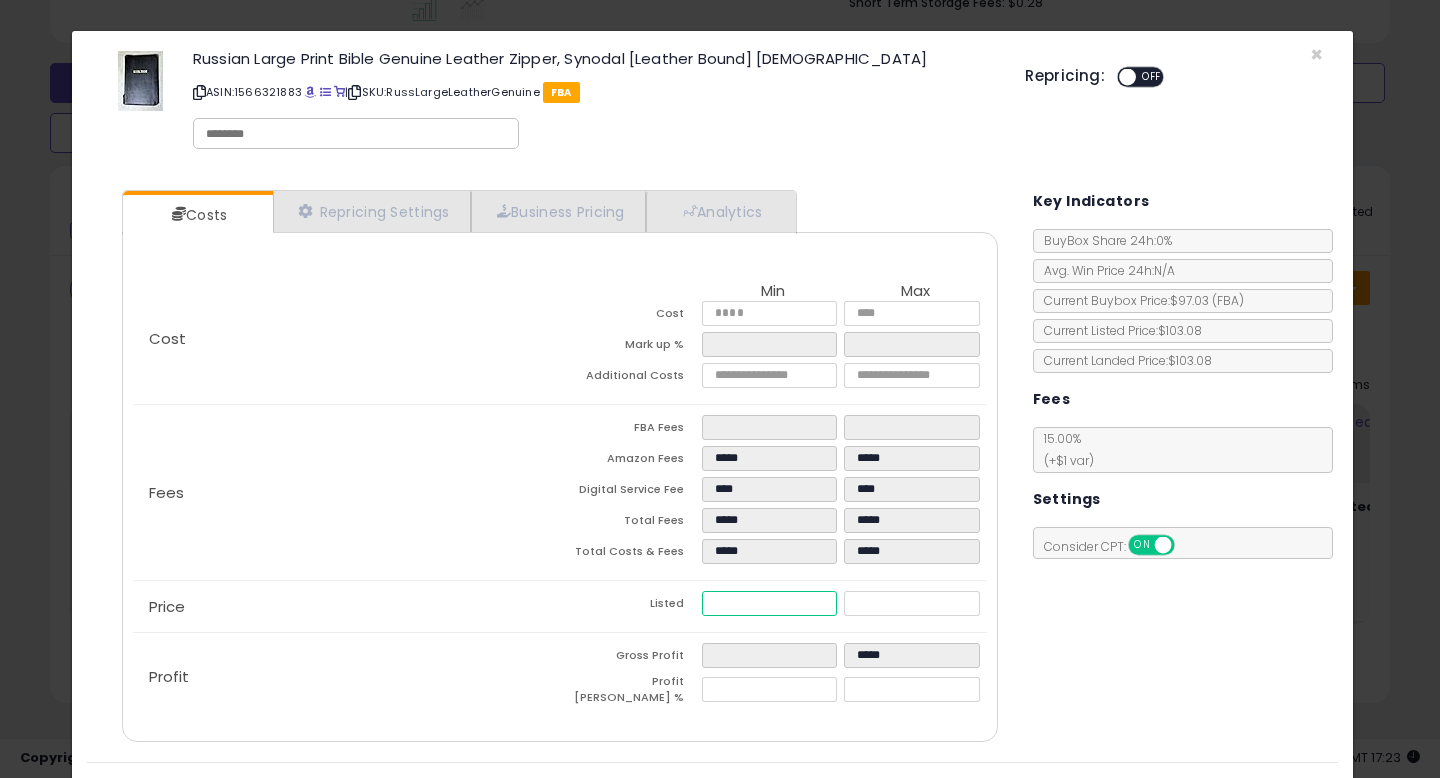 type on "*****" 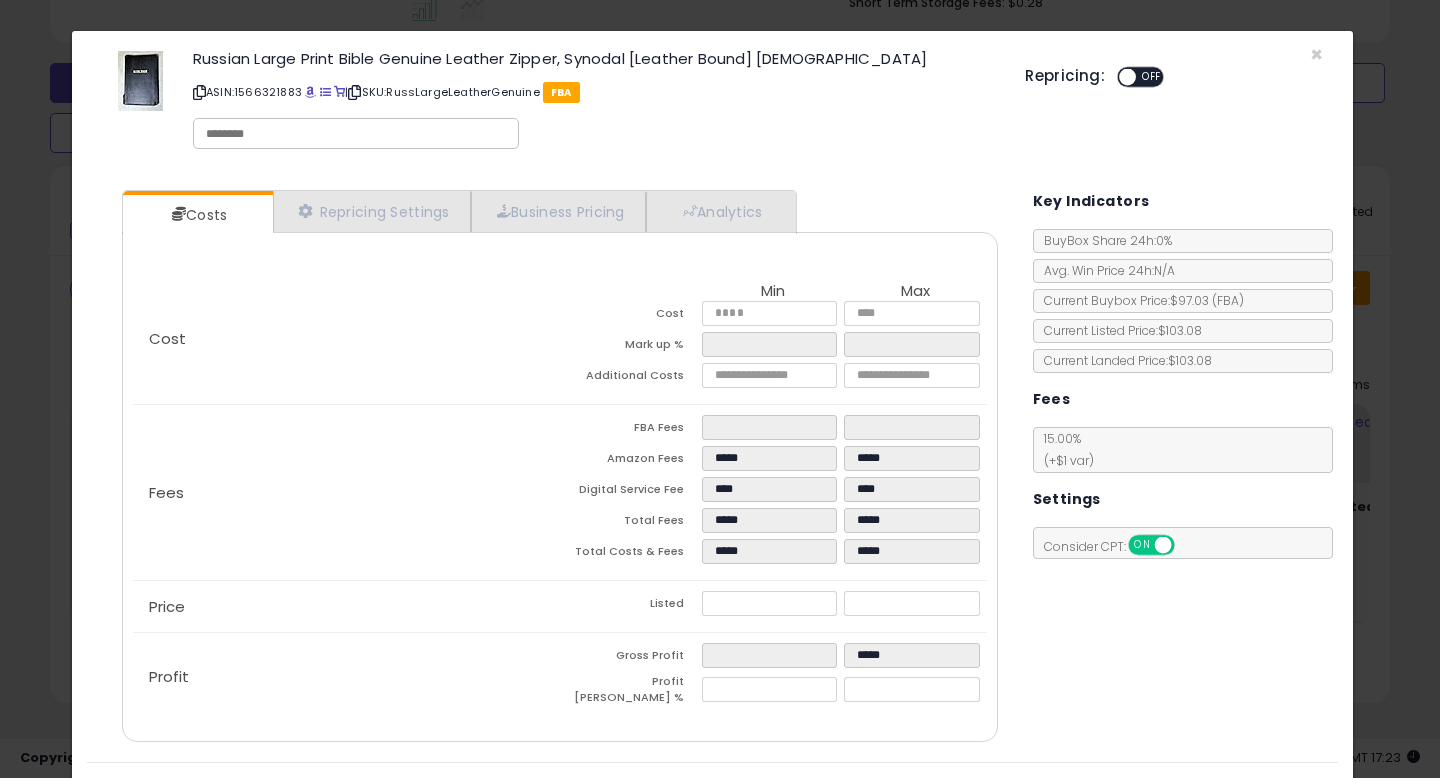 type on "*****" 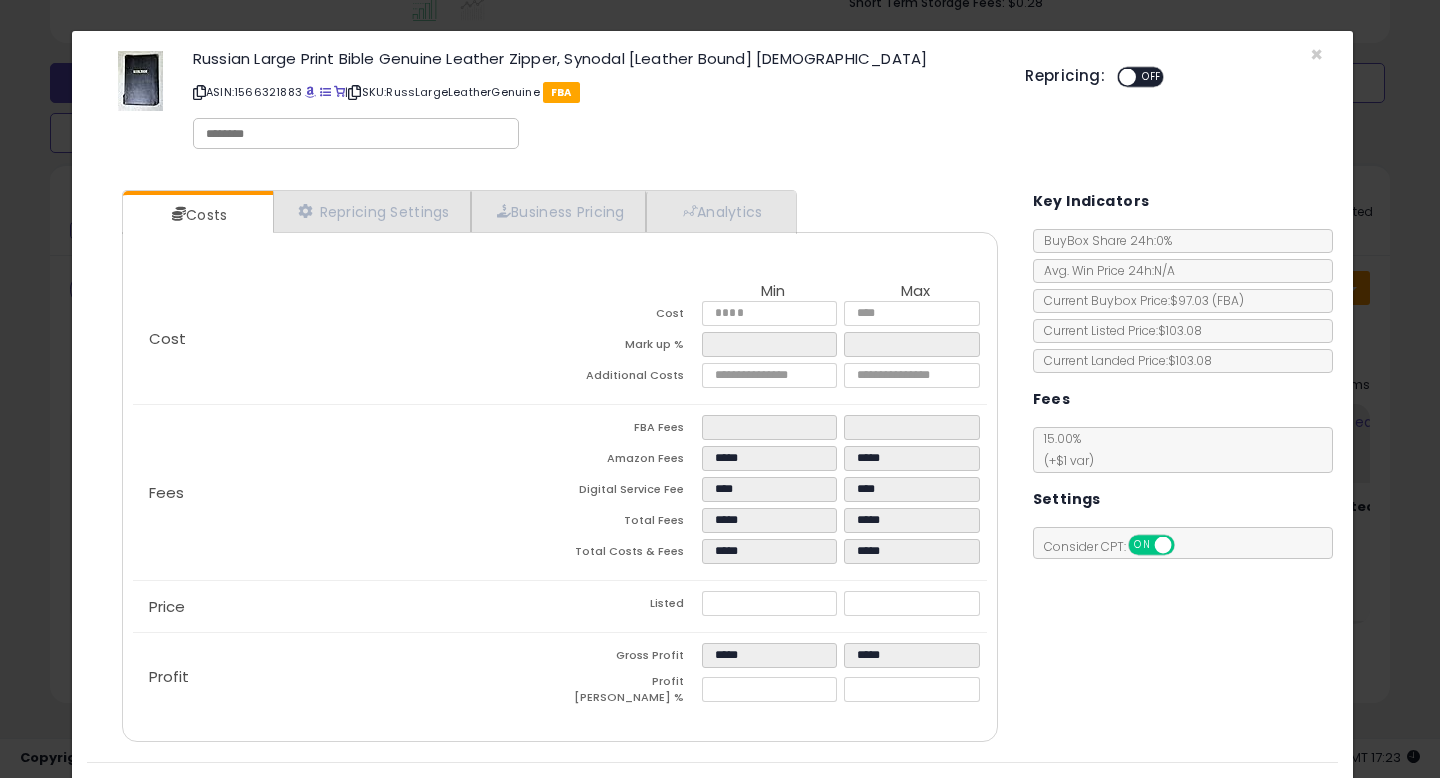 click on "Costs
Repricing Settings
Business Pricing
Analytics
Cost" at bounding box center [712, 468] 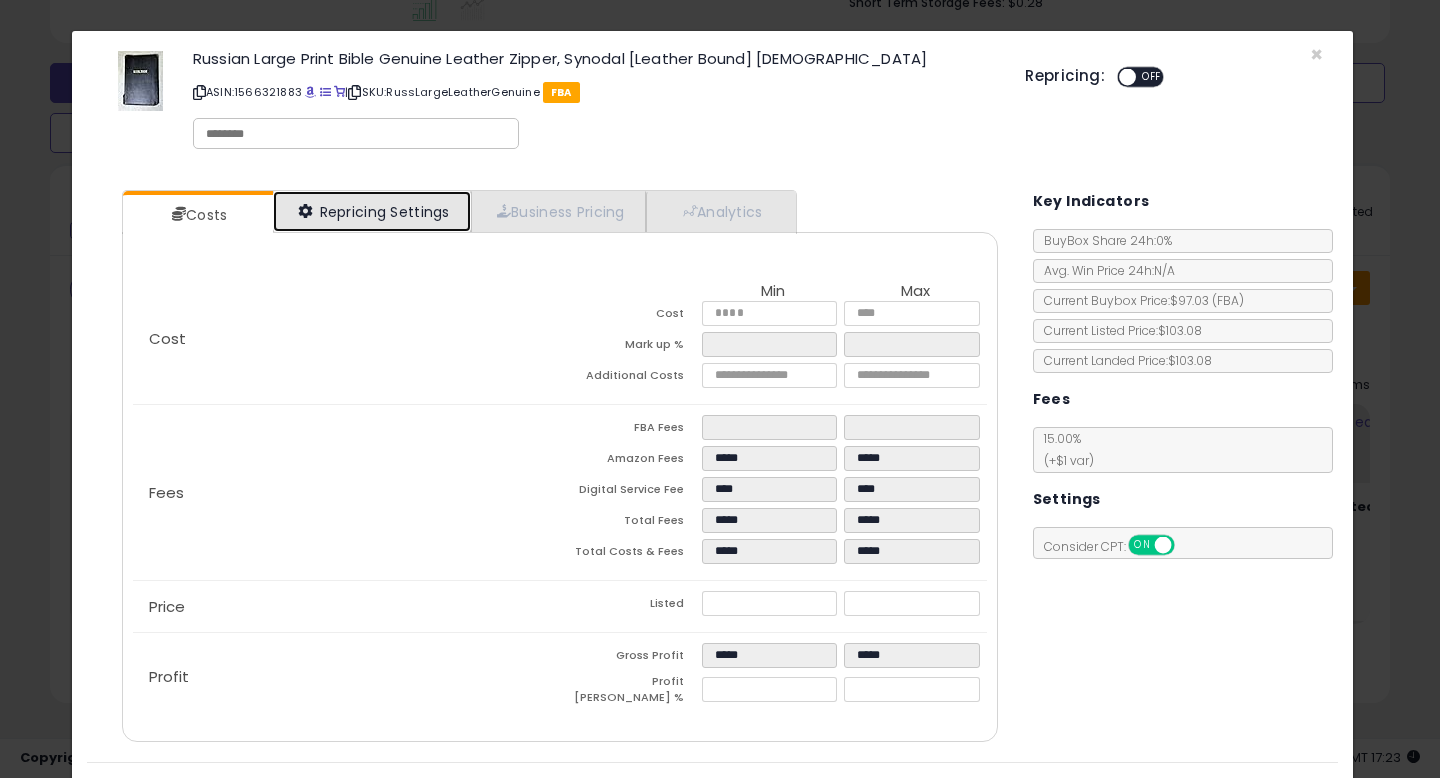 click on "Repricing Settings" at bounding box center (372, 211) 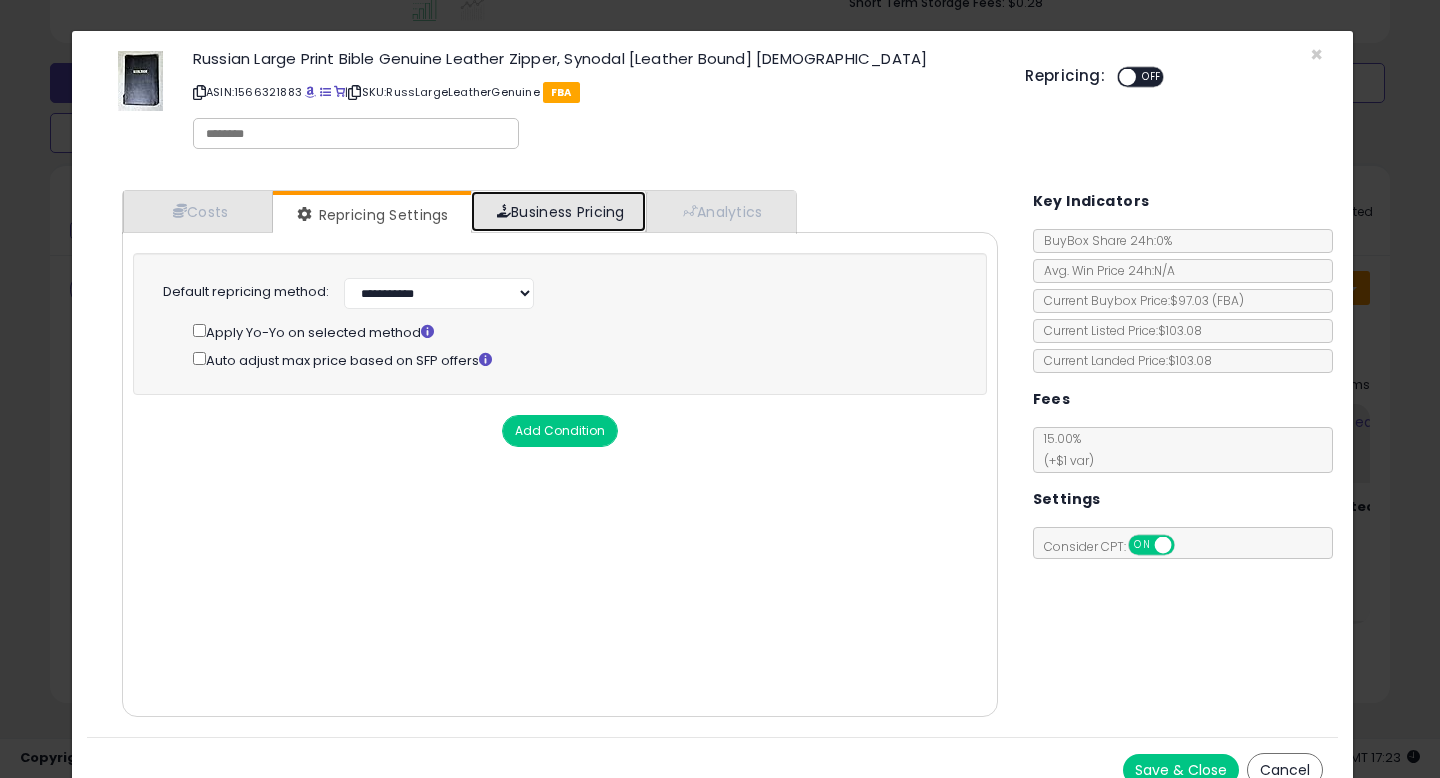 click on "Business Pricing" at bounding box center (558, 211) 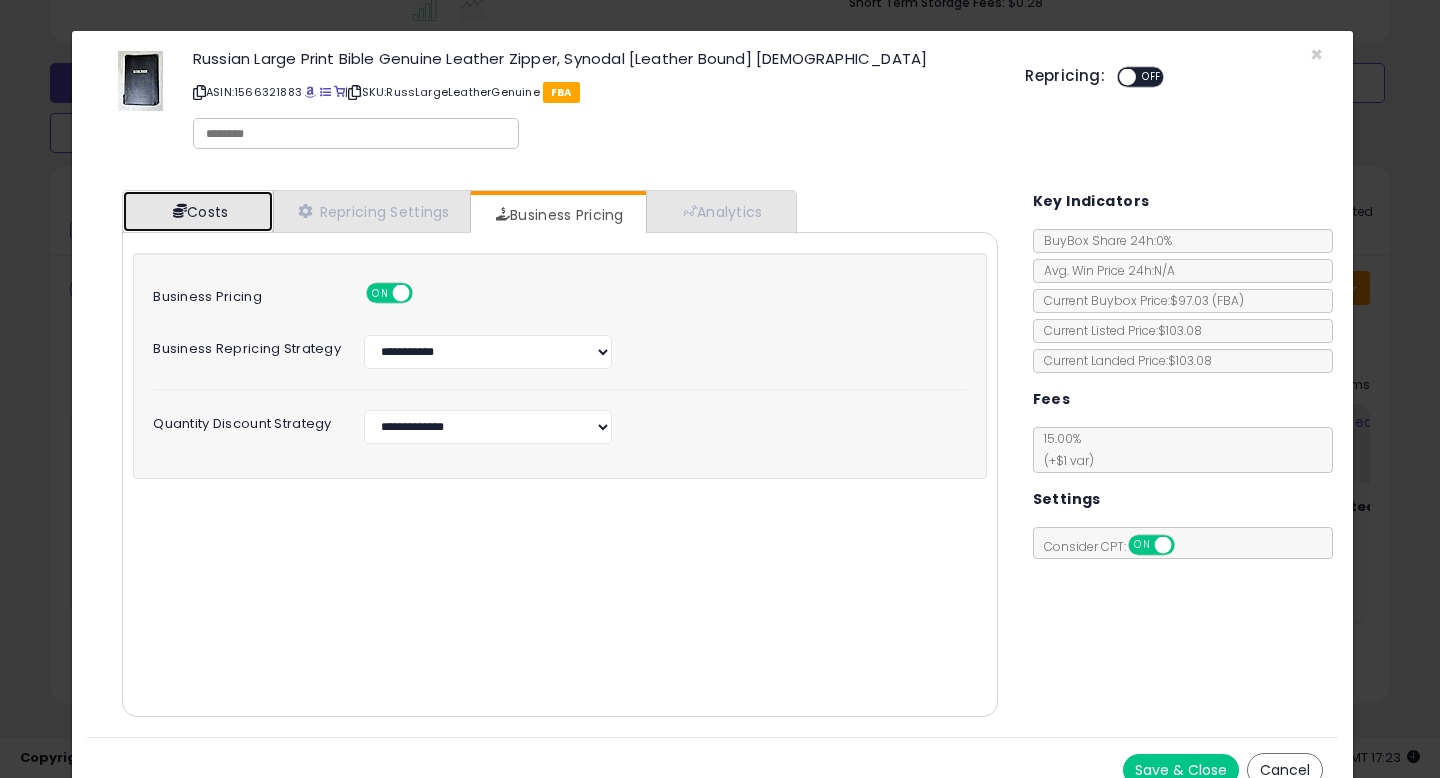 click on "Costs" at bounding box center [198, 211] 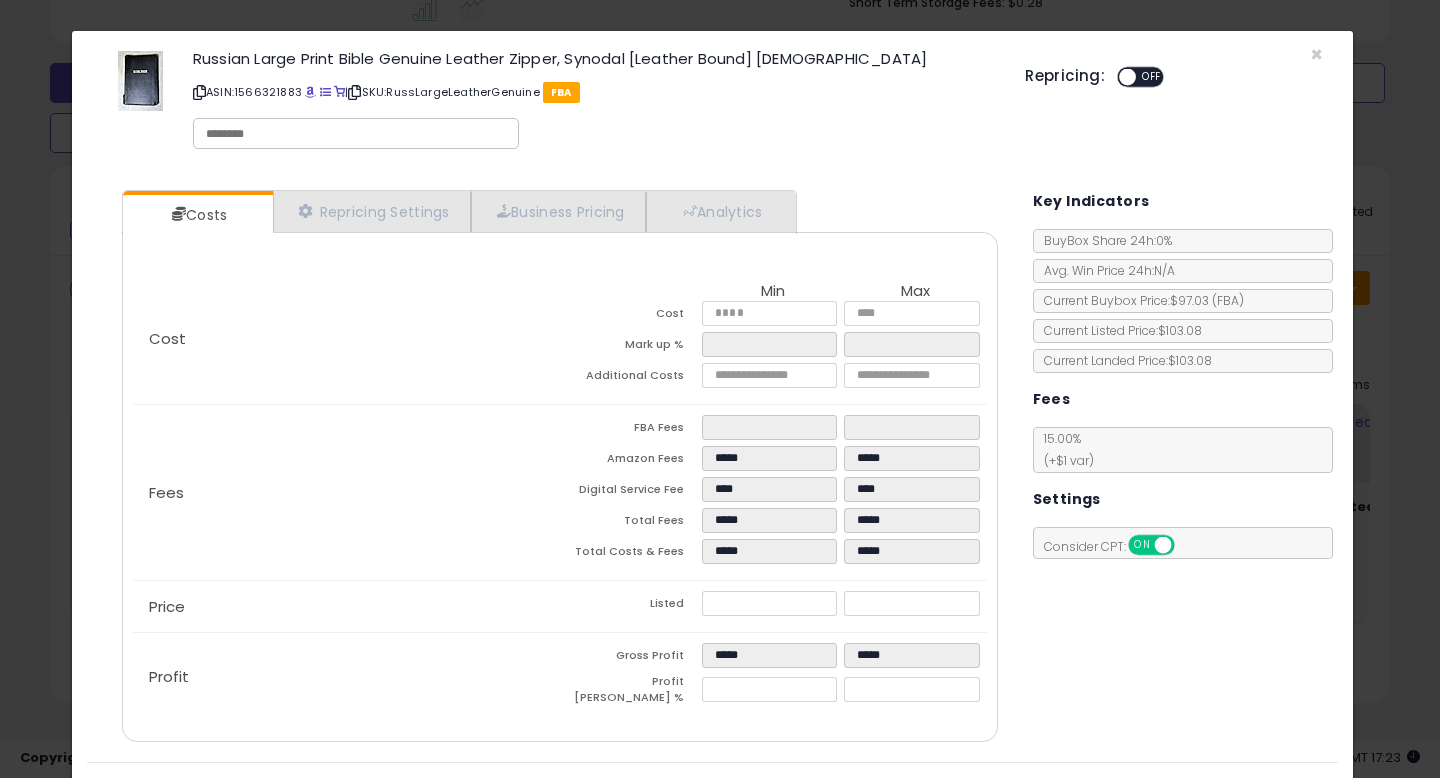 click on "Save & Close
Cancel" at bounding box center (712, 794) 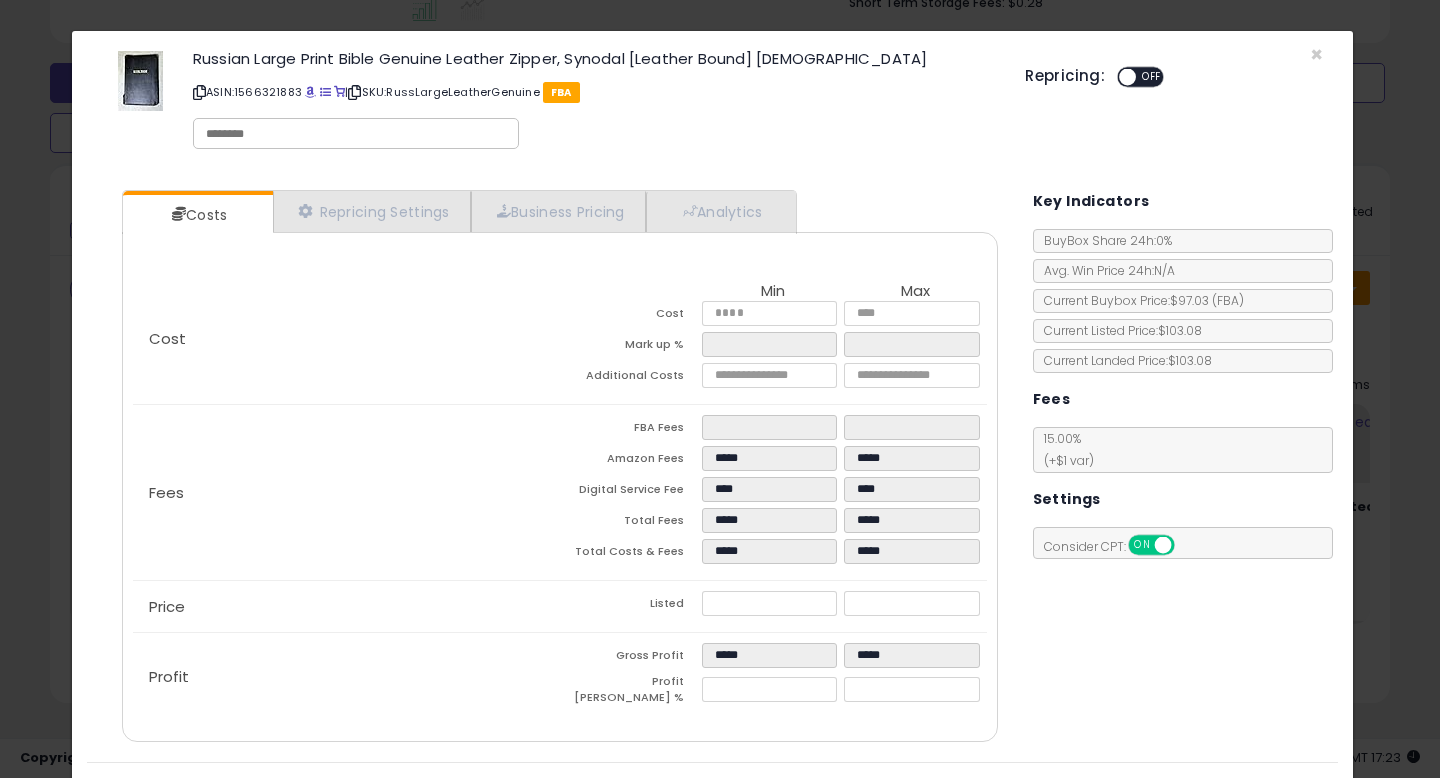 scroll, scrollTop: 36, scrollLeft: 0, axis: vertical 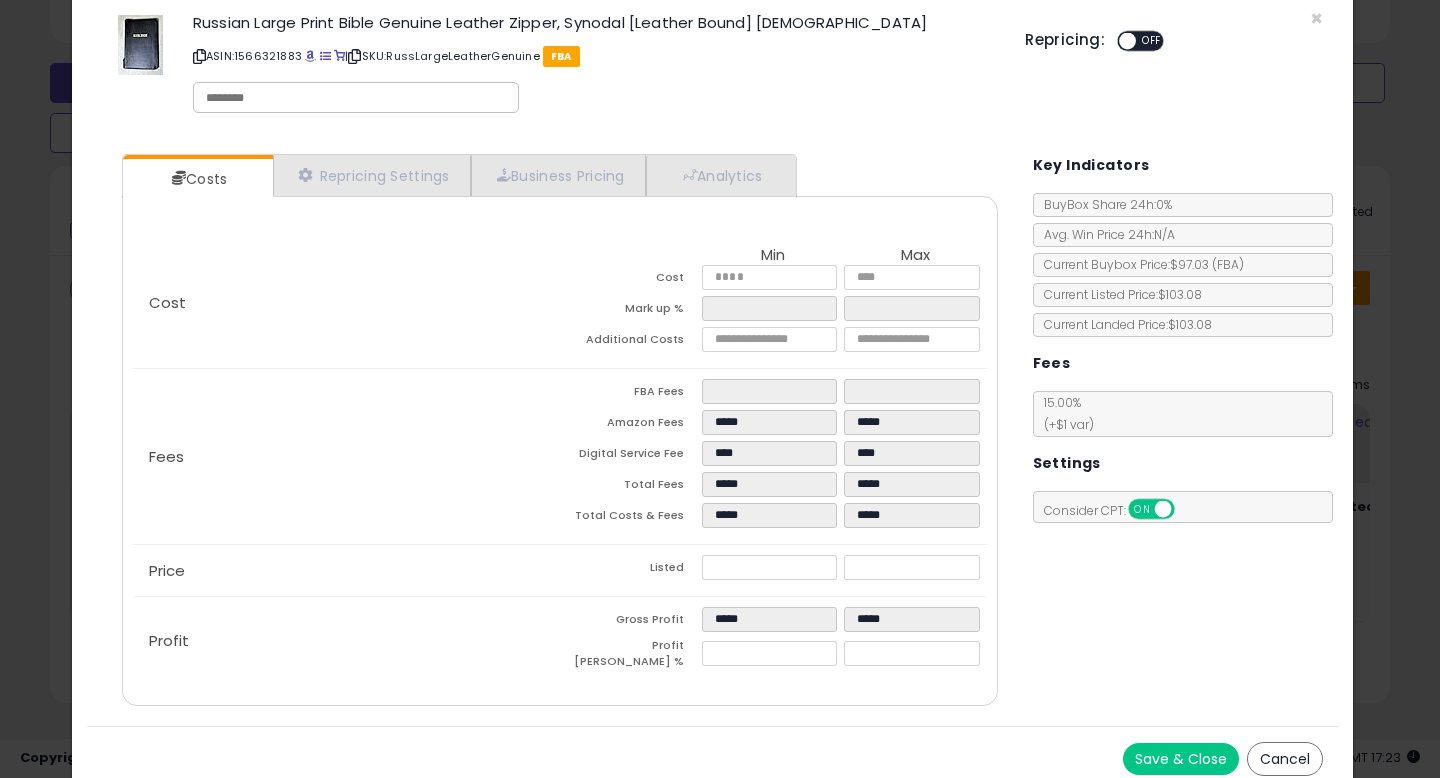 drag, startPoint x: 1191, startPoint y: 746, endPoint x: 1173, endPoint y: 739, distance: 19.313208 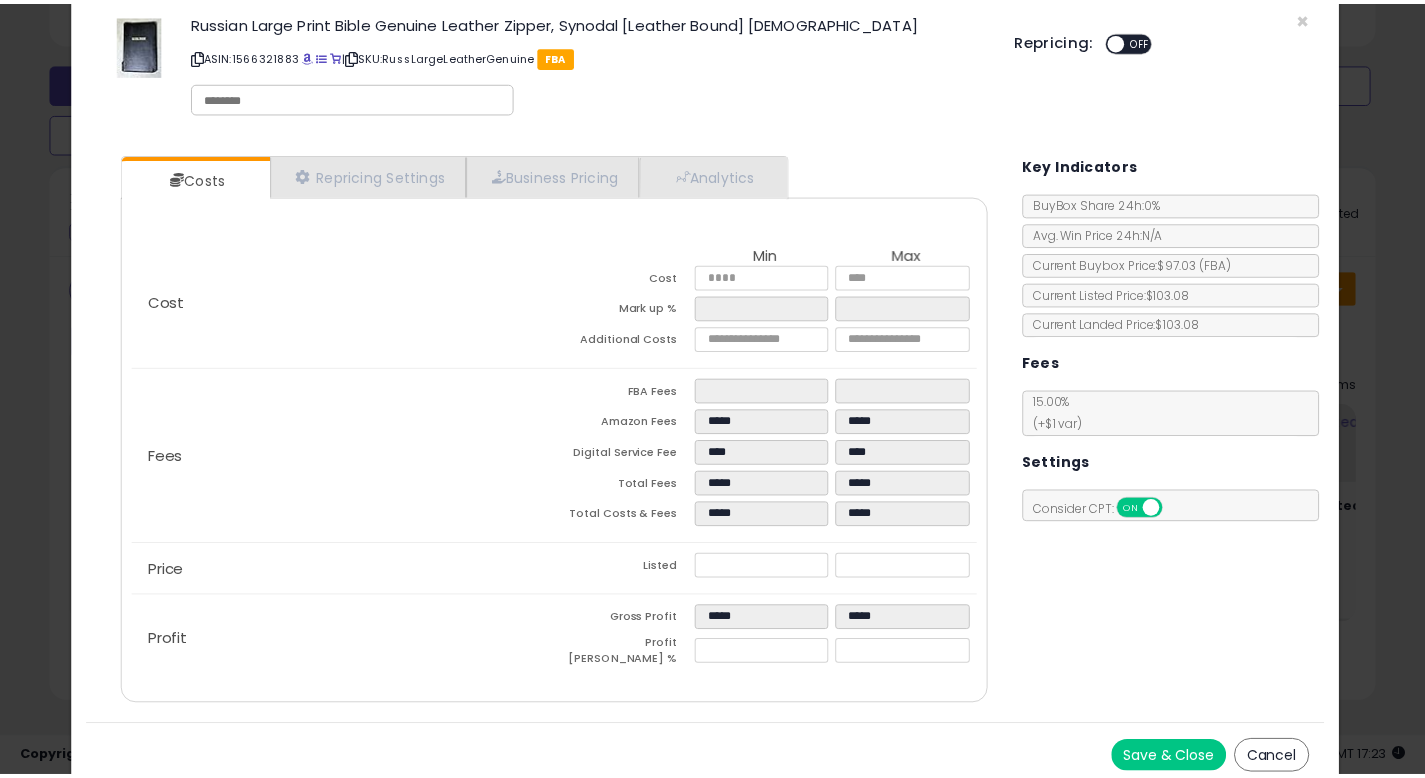 scroll, scrollTop: 0, scrollLeft: 0, axis: both 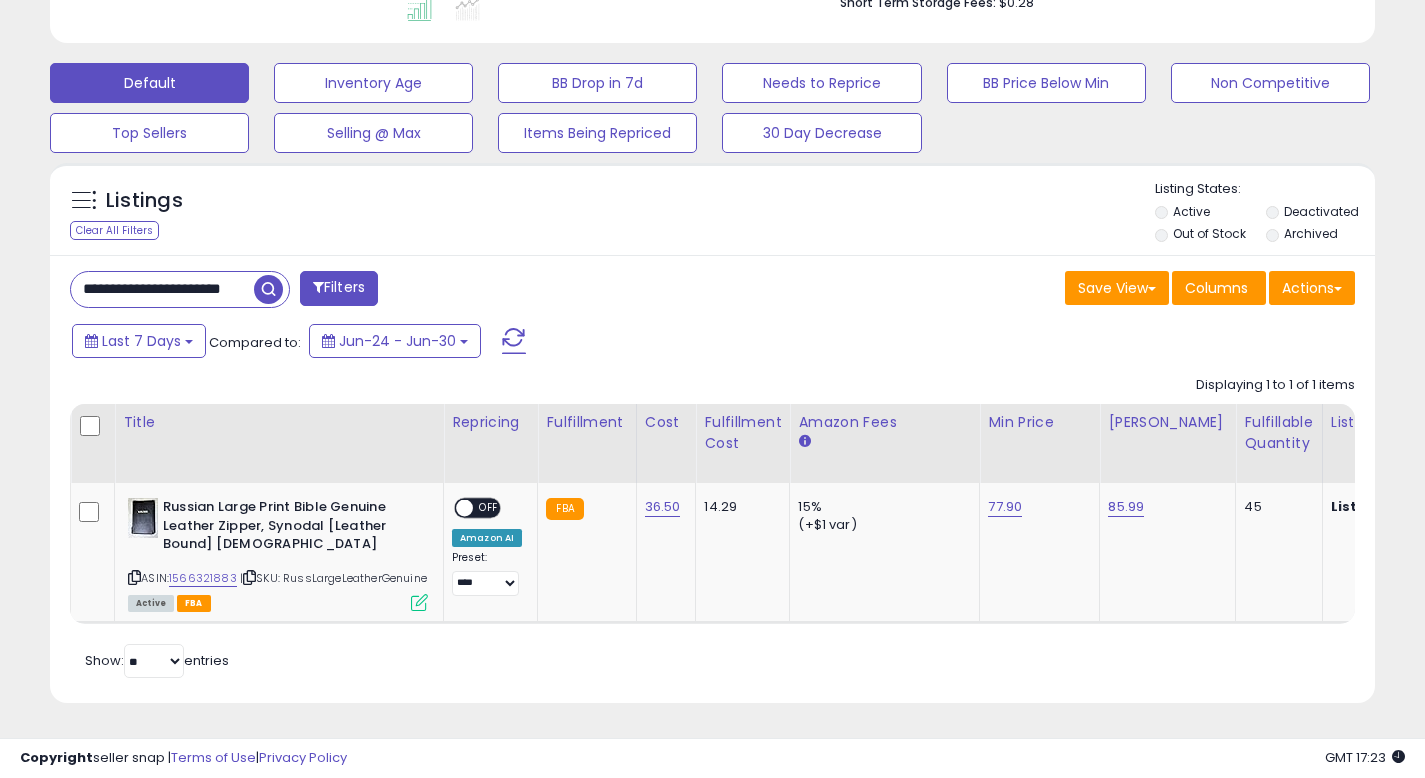 click on "OFF" at bounding box center (489, 508) 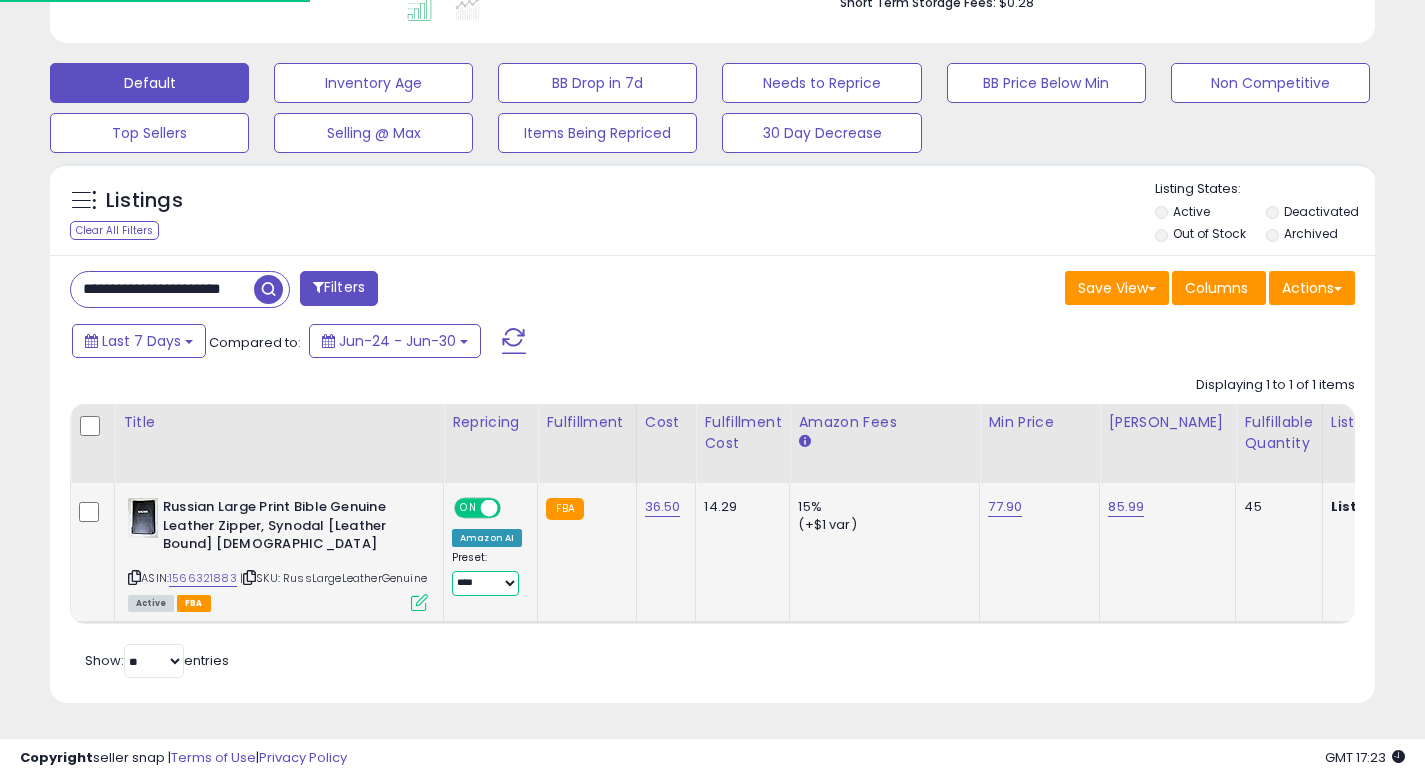 click on "**********" at bounding box center (485, 583) 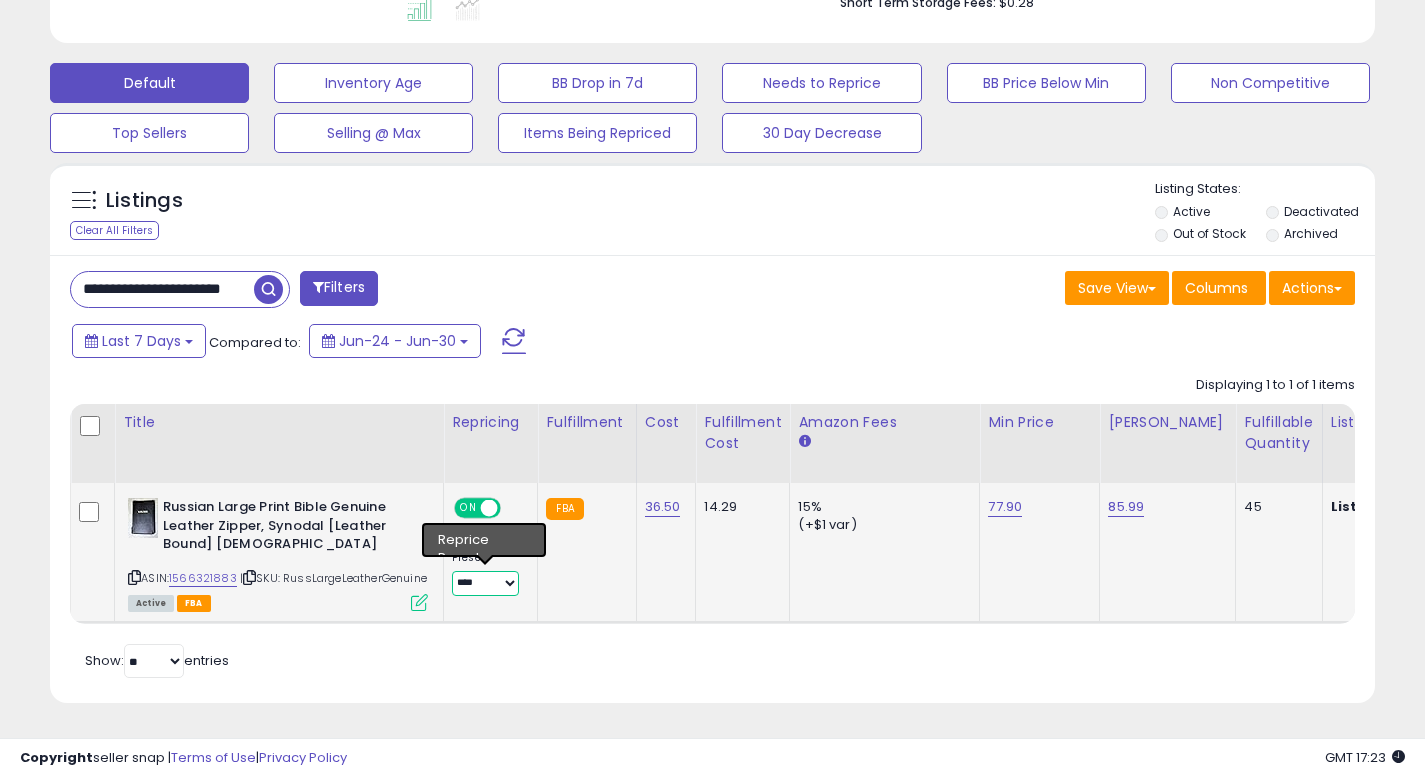 select on "**********" 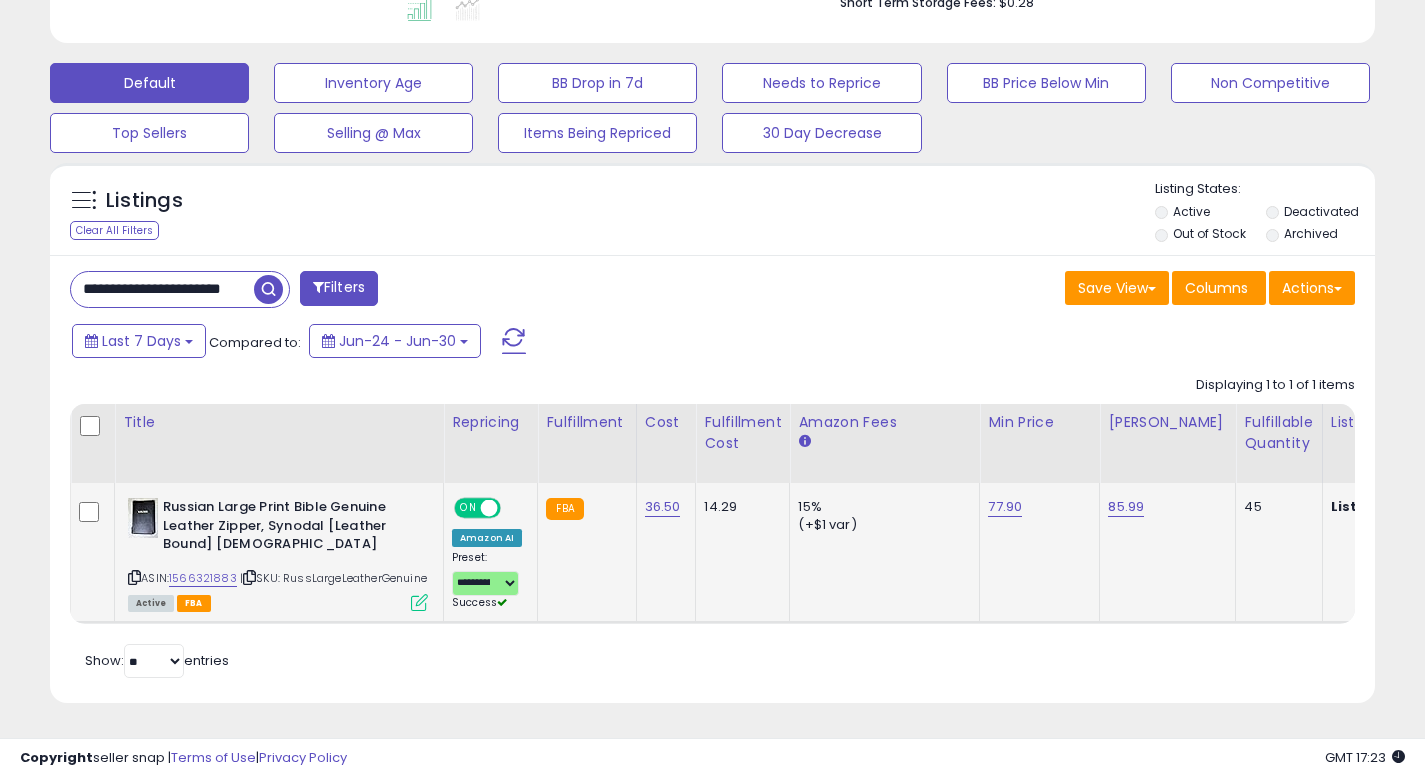 click at bounding box center [419, 602] 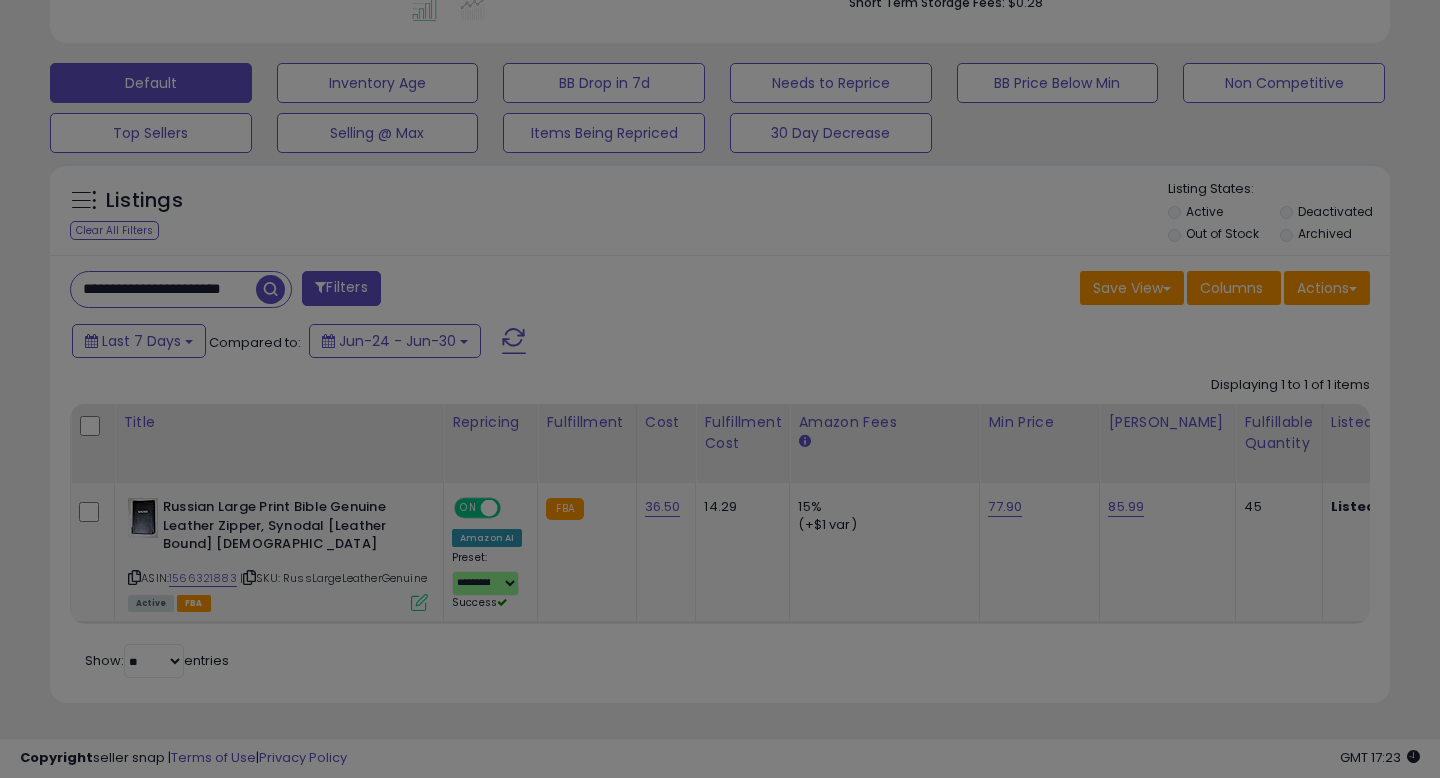 scroll, scrollTop: 999590, scrollLeft: 999224, axis: both 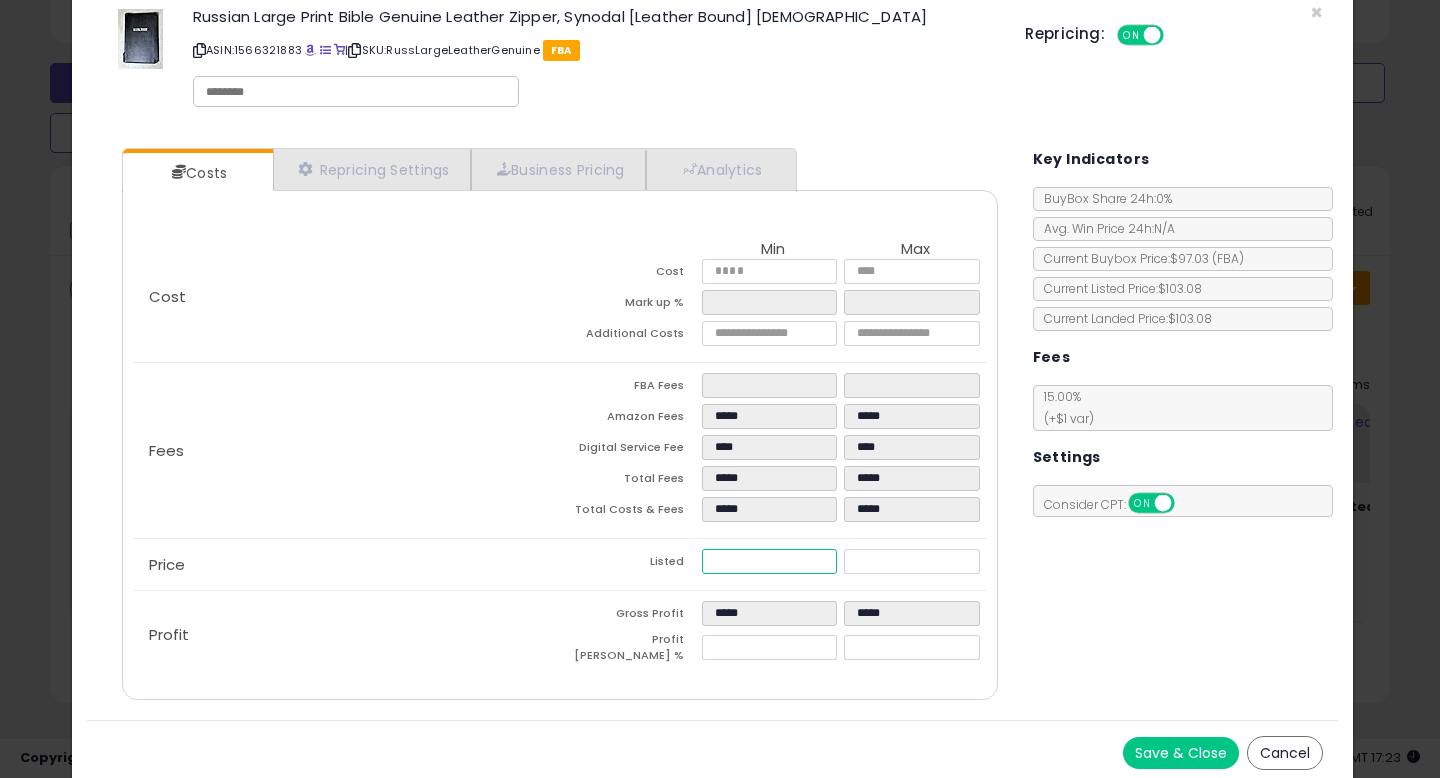 drag, startPoint x: 762, startPoint y: 566, endPoint x: 618, endPoint y: 556, distance: 144.3468 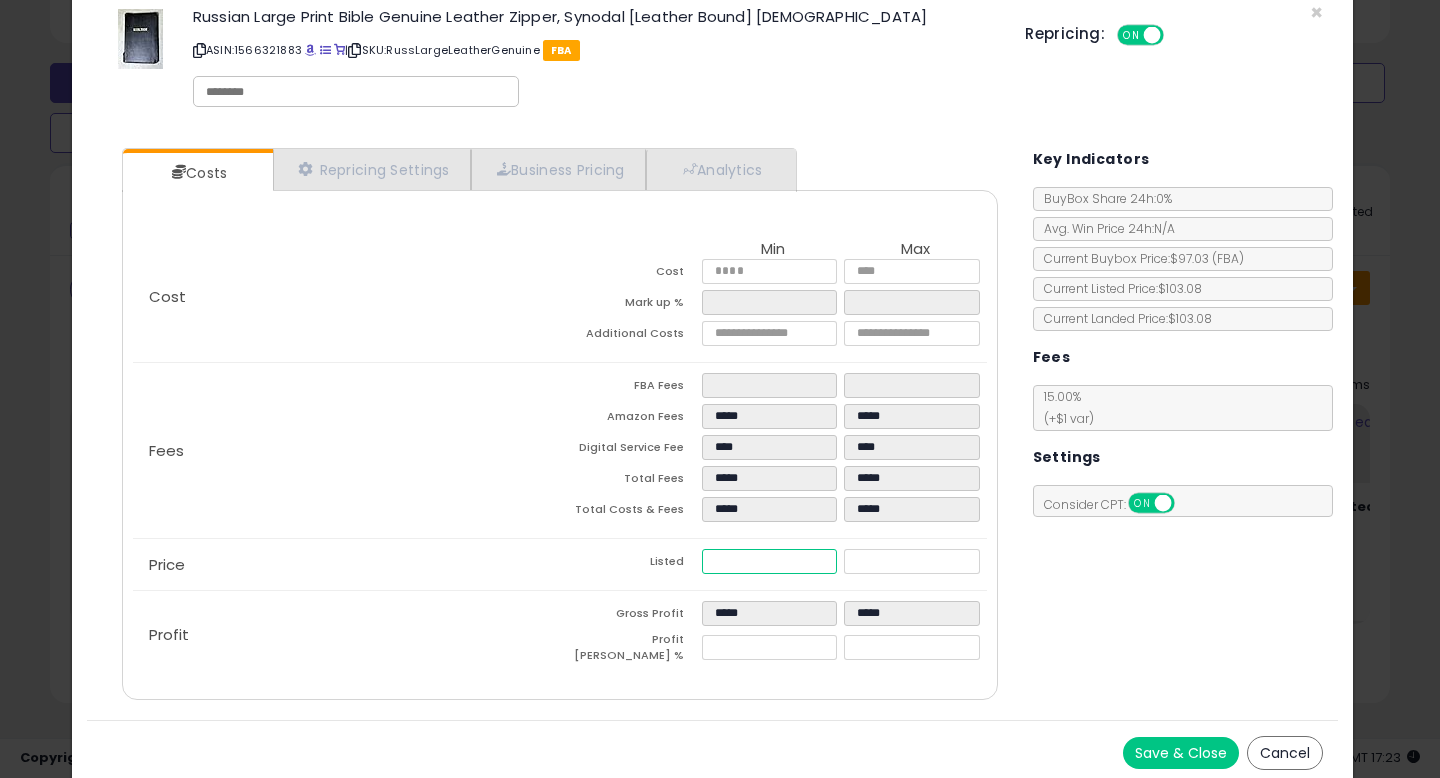 type on "****" 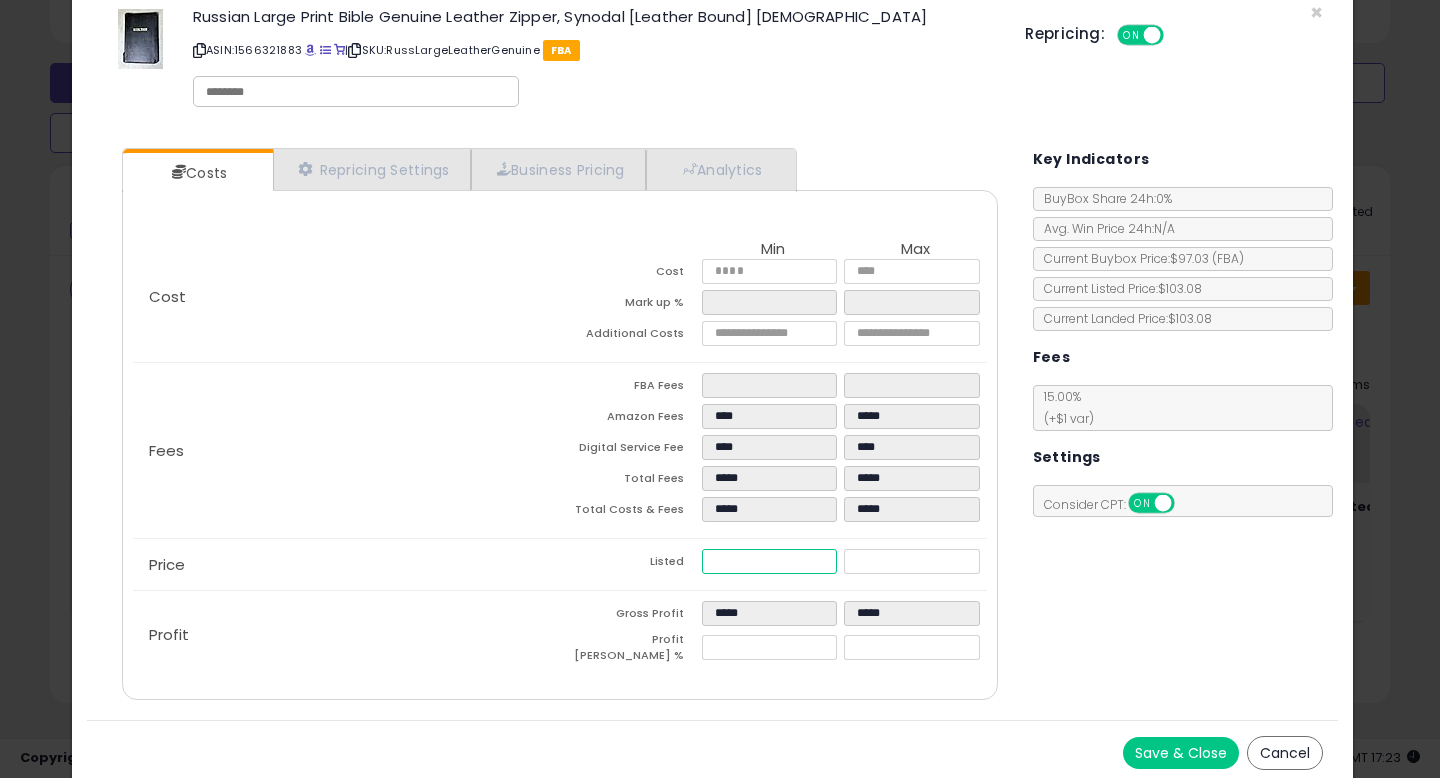type on "*****" 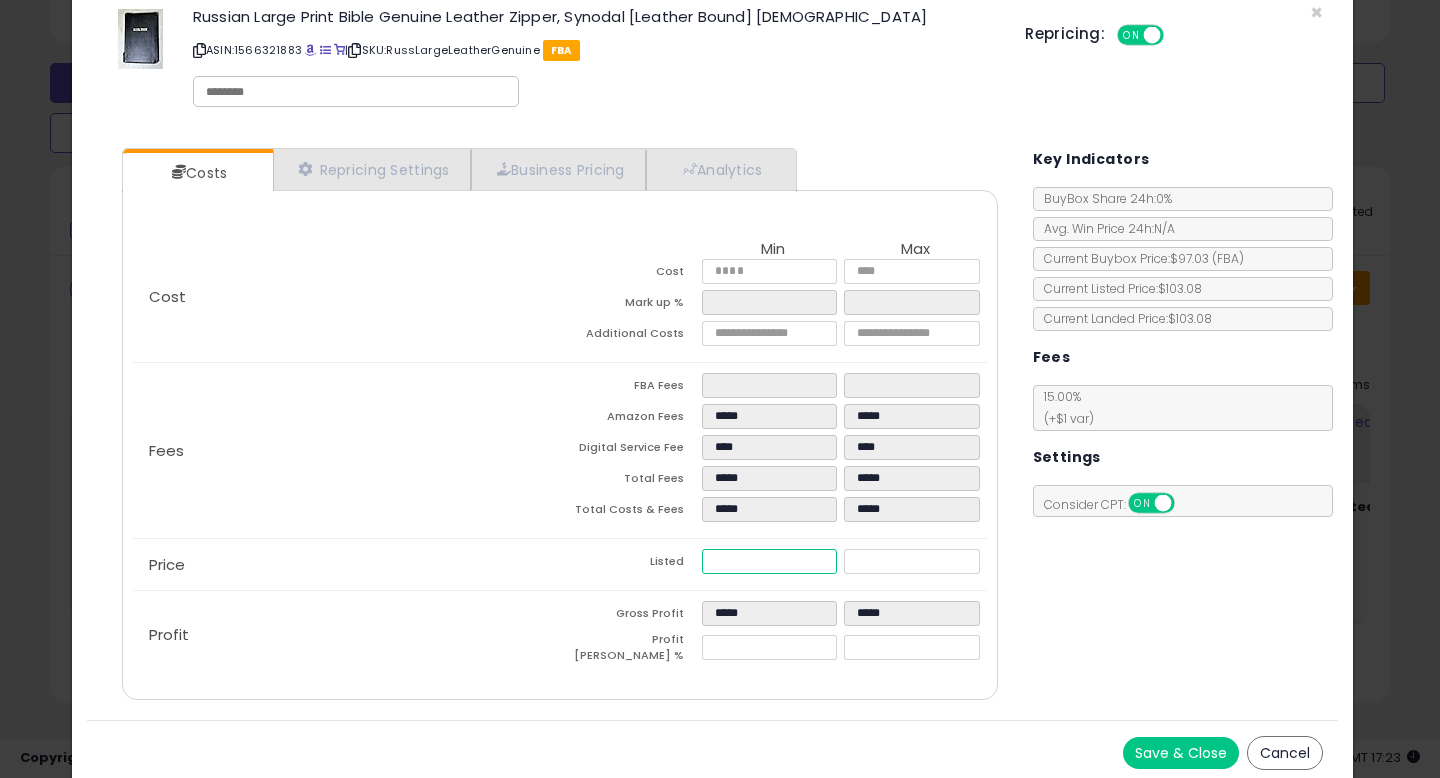 type on "*****" 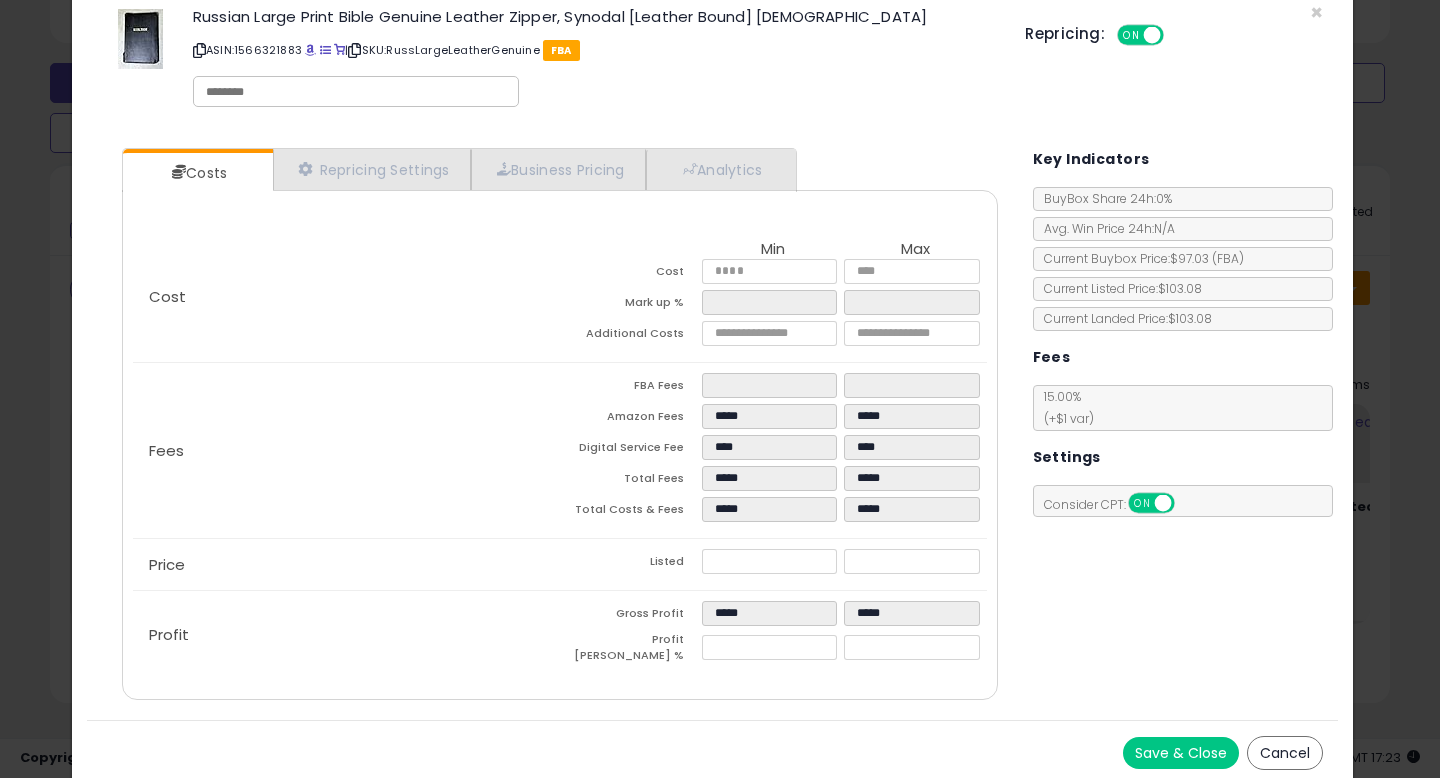 type on "*****" 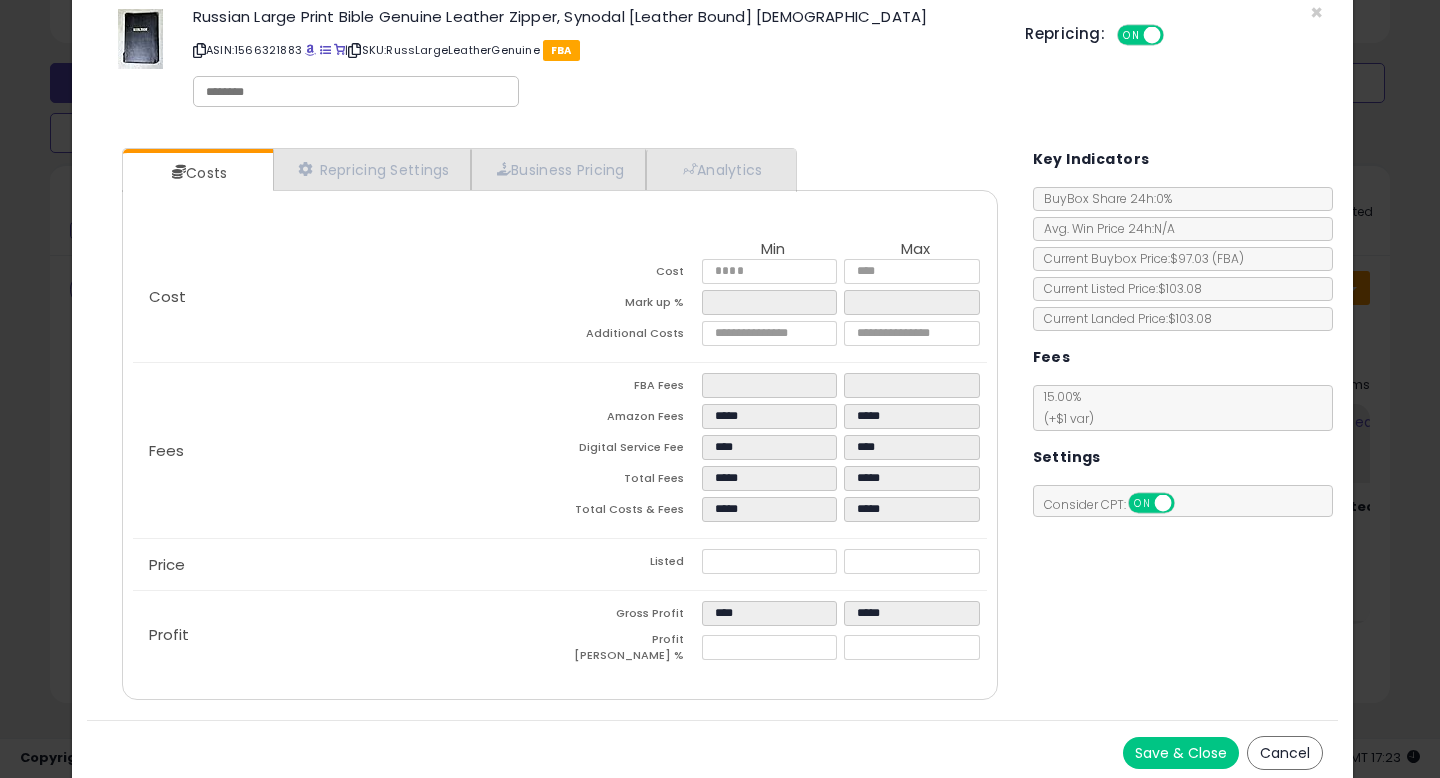 click on "Costs
Repricing Settings
Business Pricing
Analytics
Cost" at bounding box center [712, 426] 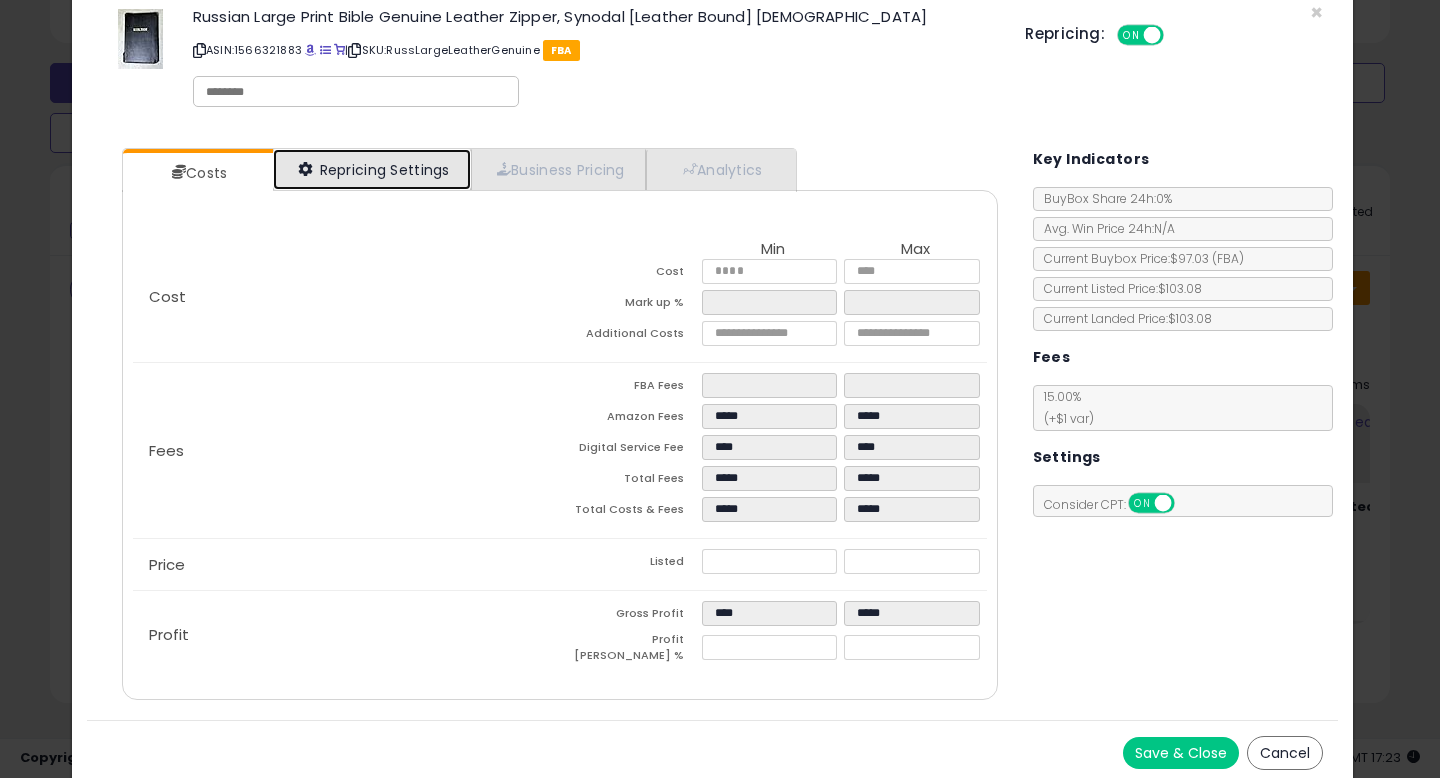 click on "Repricing Settings" at bounding box center [372, 169] 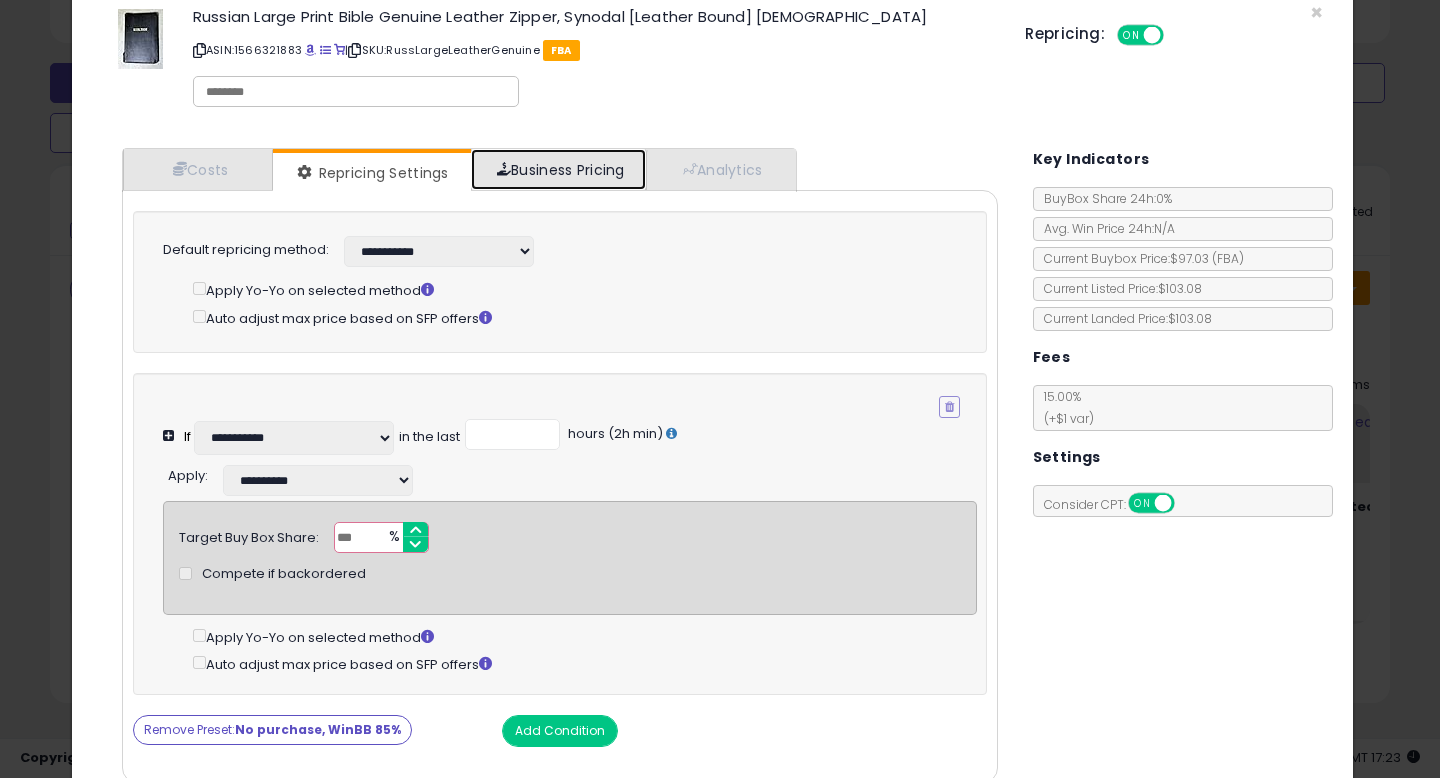 click on "Business Pricing" at bounding box center [558, 169] 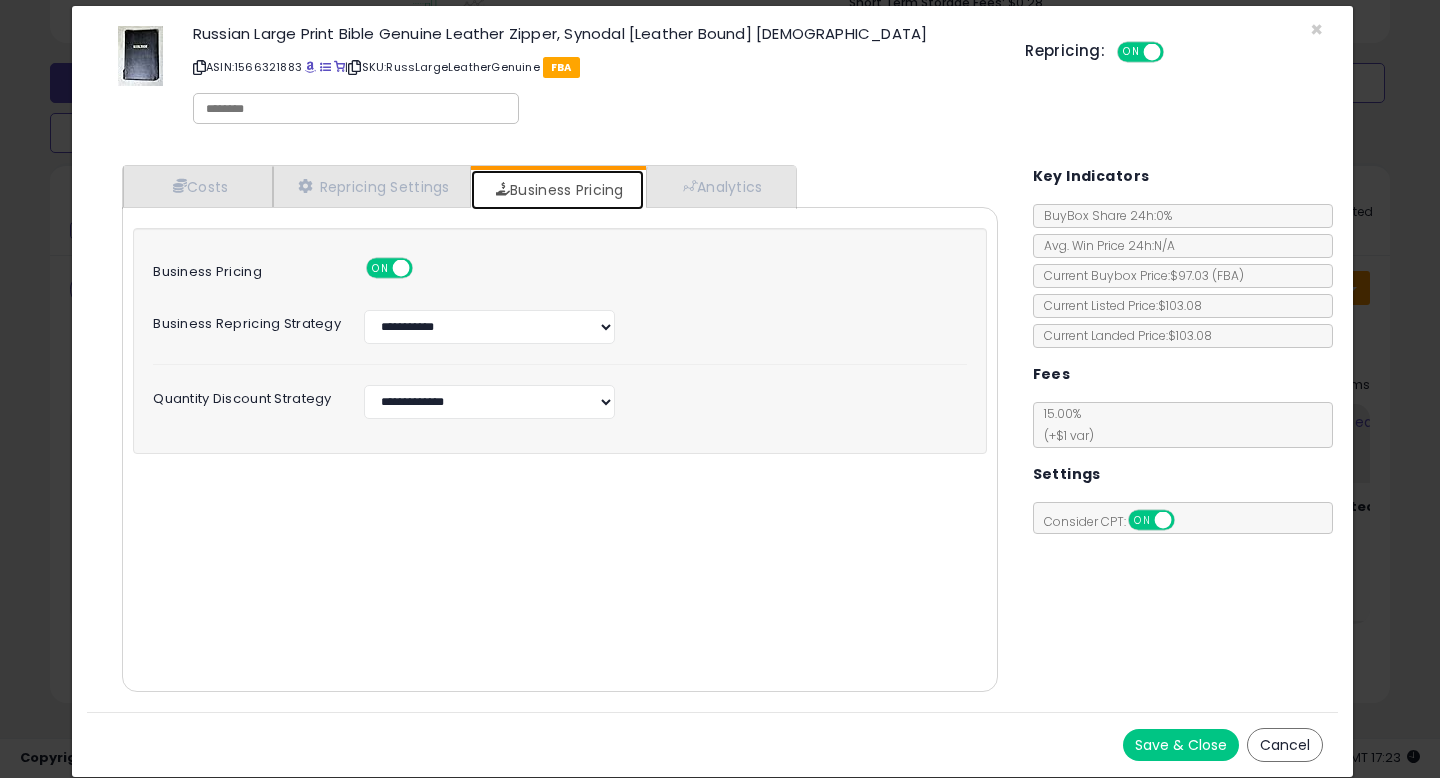 scroll, scrollTop: 23, scrollLeft: 0, axis: vertical 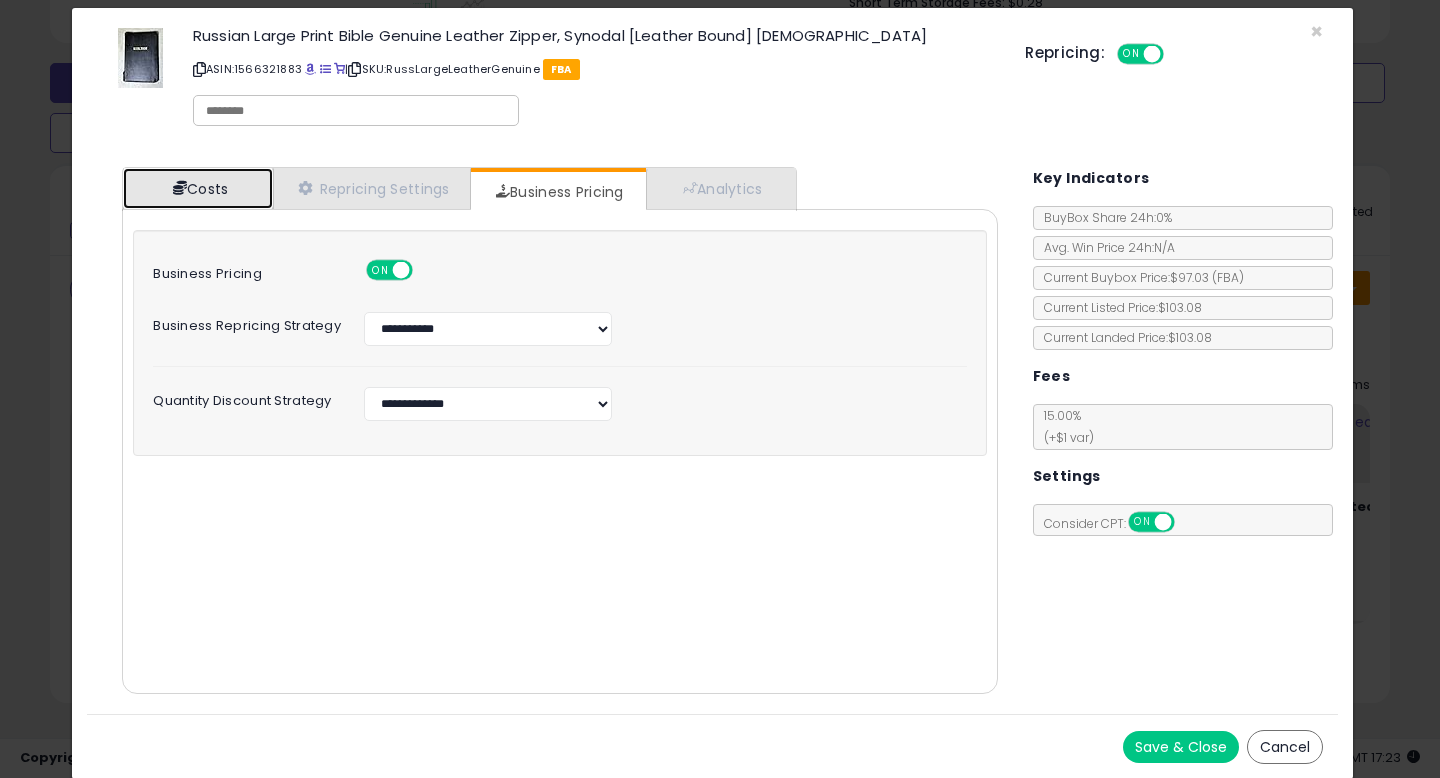 click on "Costs" at bounding box center [198, 188] 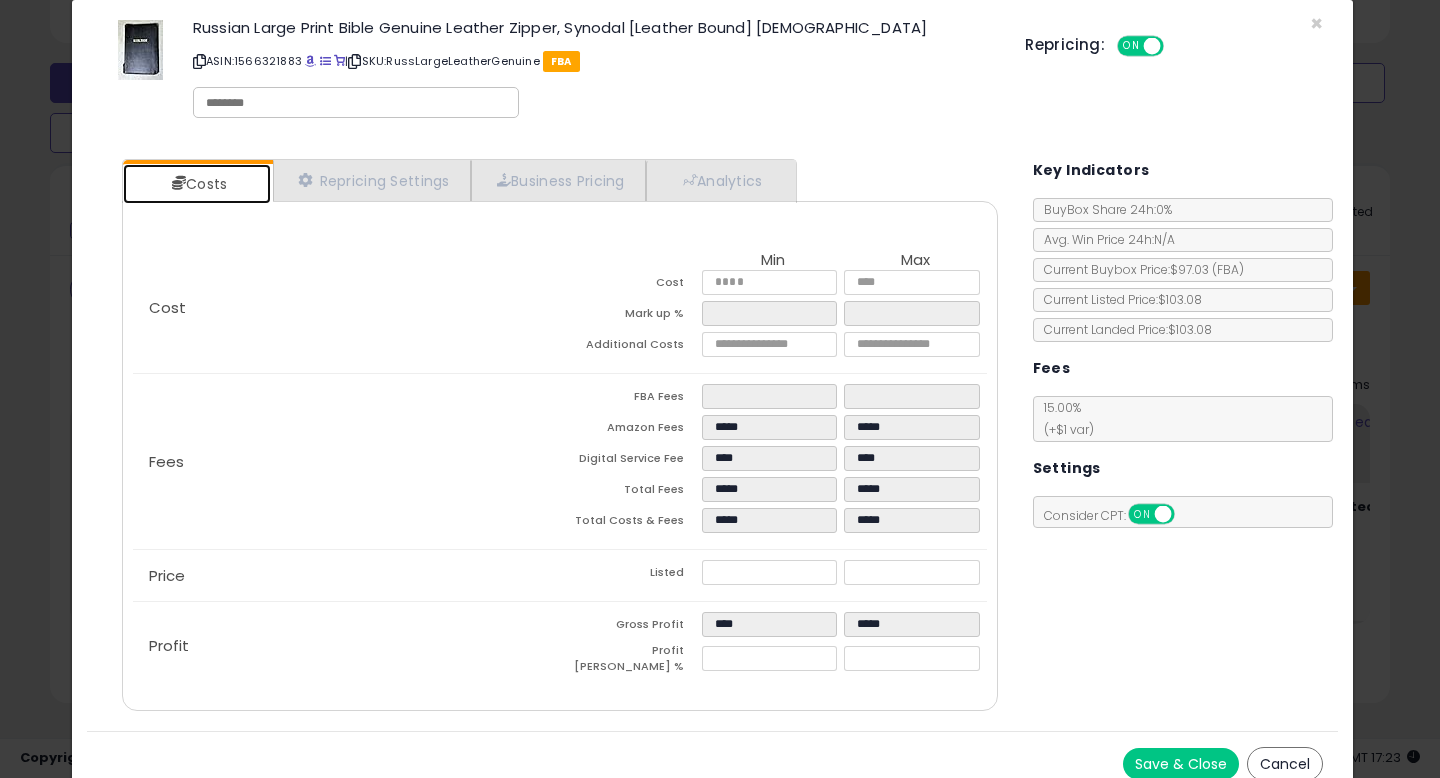 scroll, scrollTop: 42, scrollLeft: 0, axis: vertical 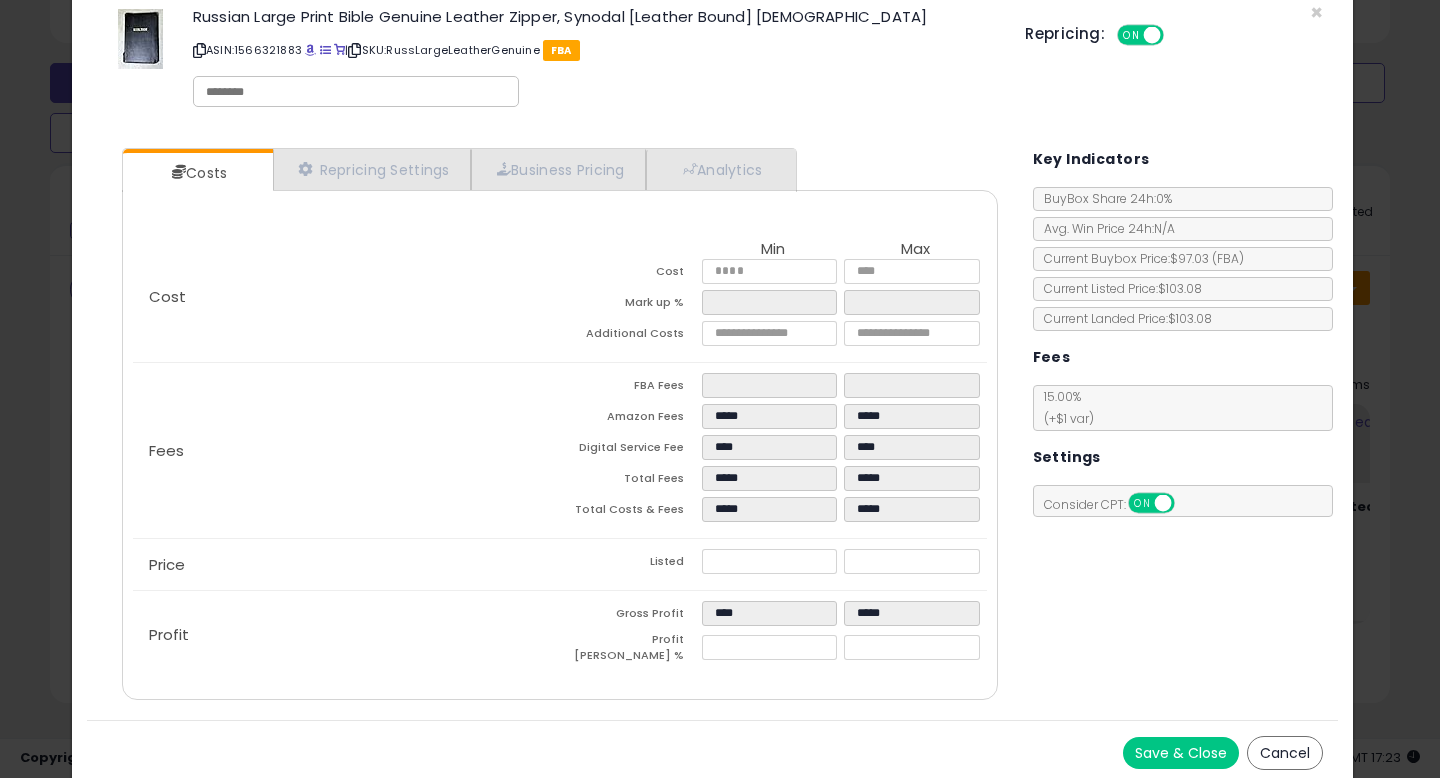 click on "Save & Close" at bounding box center [1181, 753] 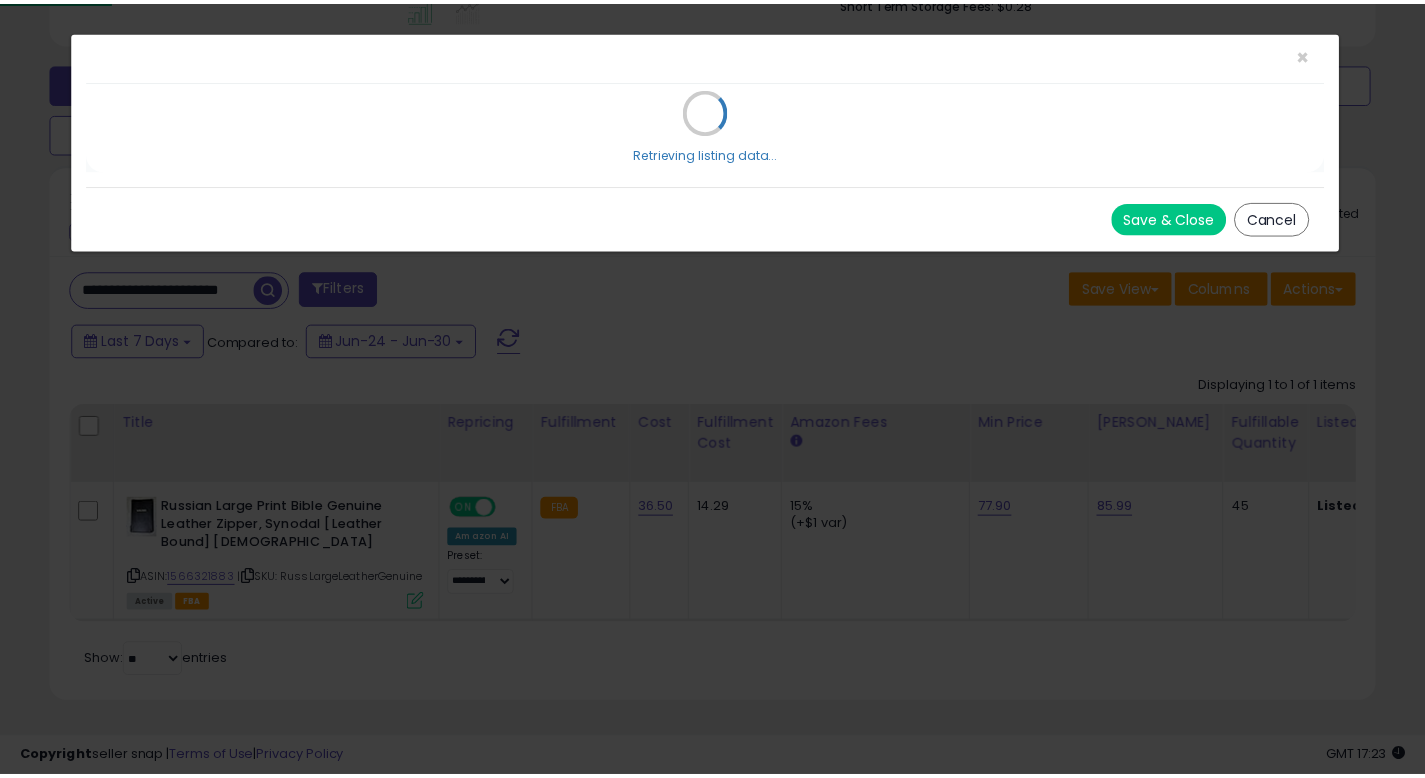 scroll, scrollTop: 0, scrollLeft: 0, axis: both 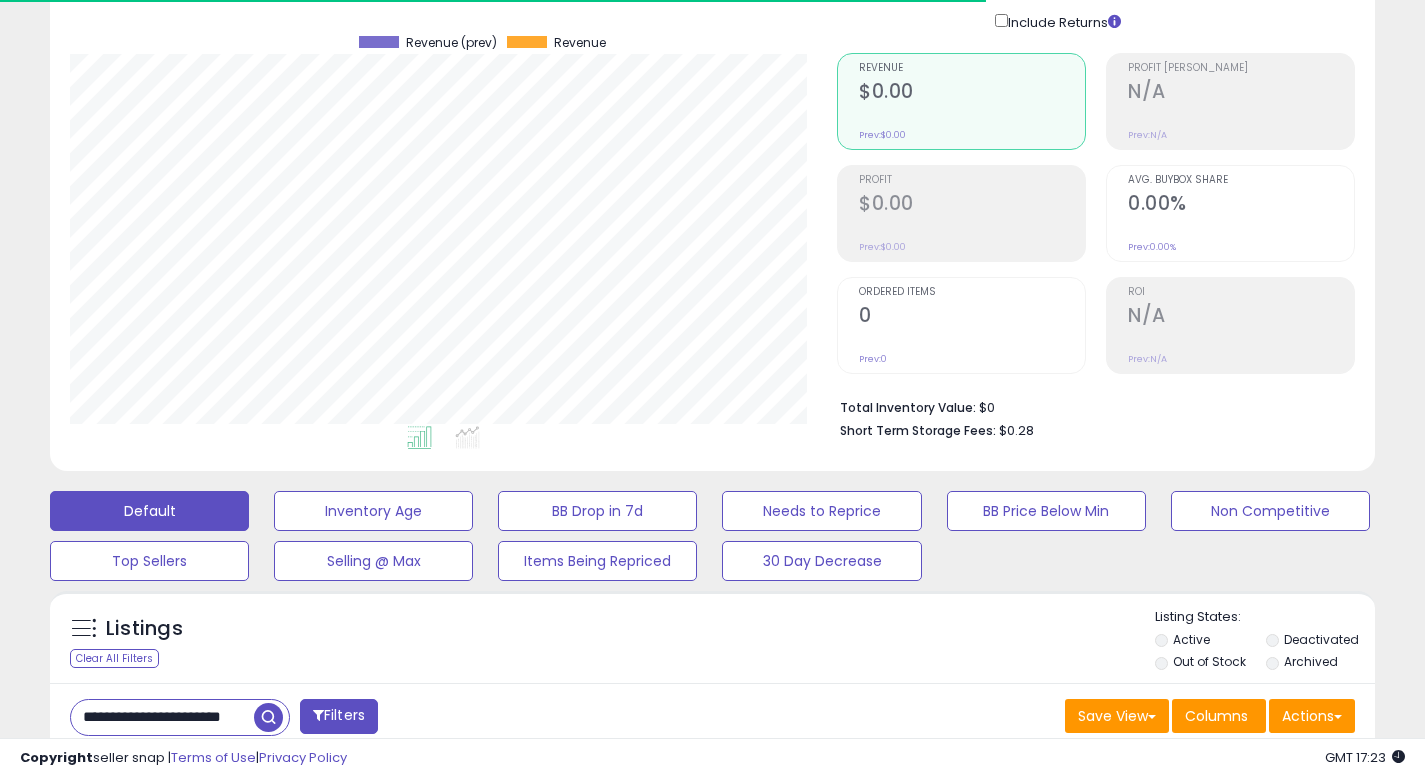 drag, startPoint x: 1439, startPoint y: 417, endPoint x: 1400, endPoint y: -54, distance: 472.61188 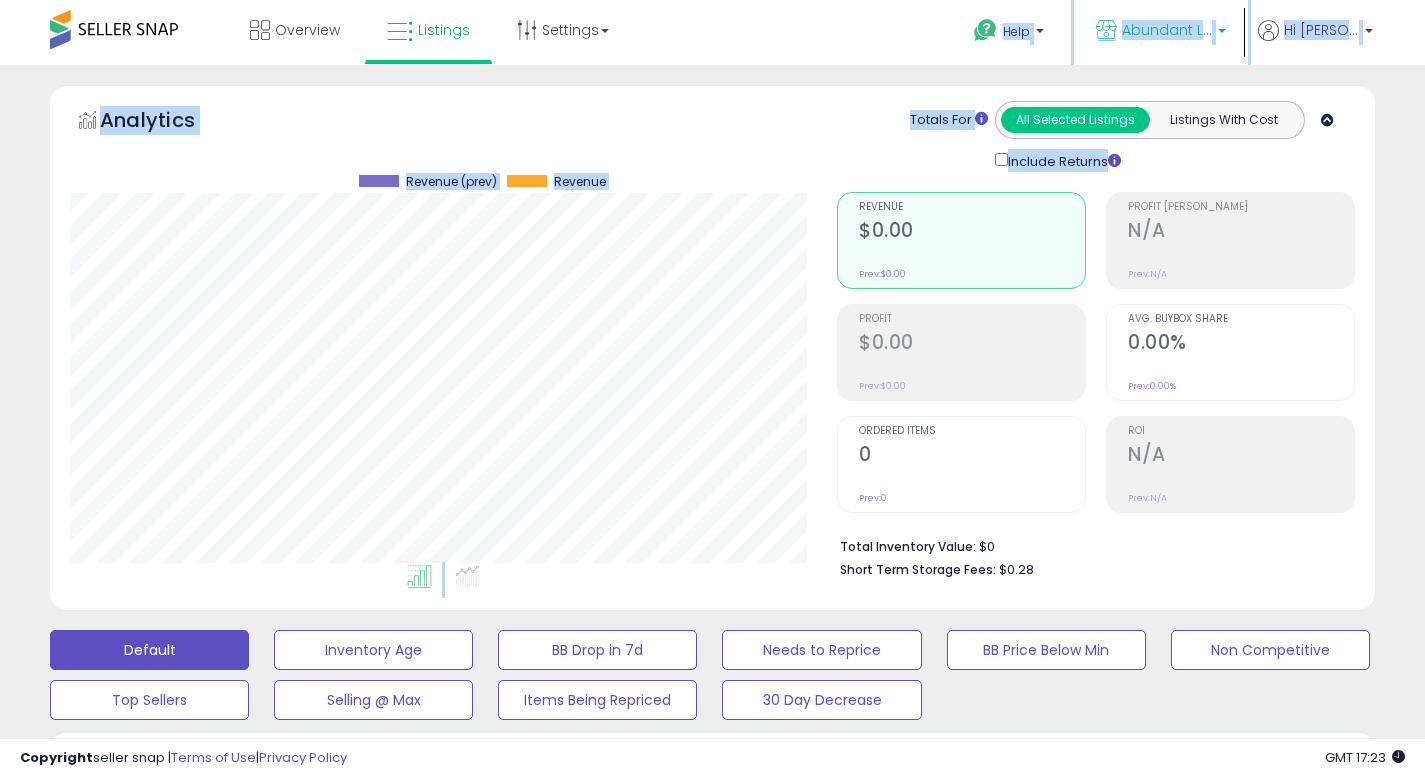 click on "Abundant Life ([GEOGRAPHIC_DATA])" at bounding box center [1167, 30] 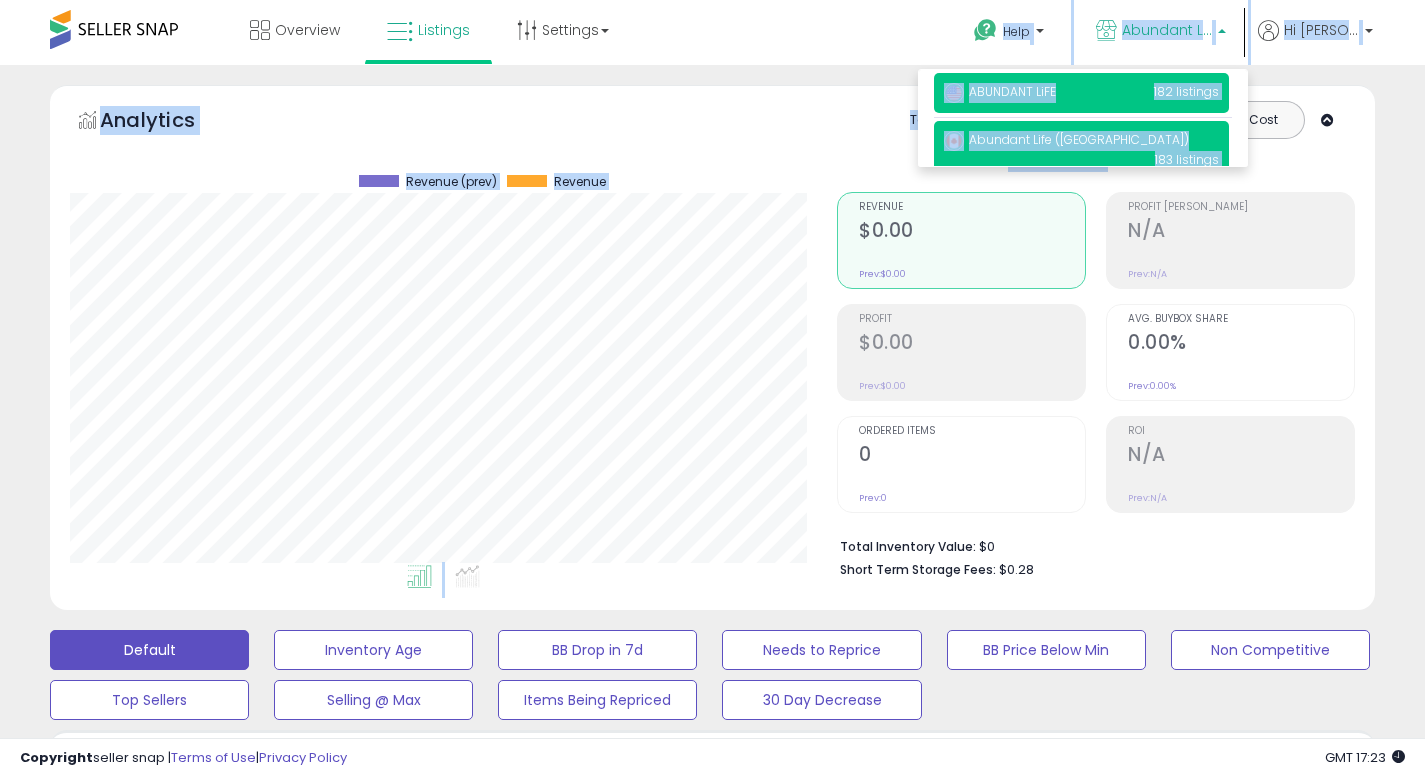 click on "ABUNDANT LiFE
182
listings" at bounding box center (1081, 93) 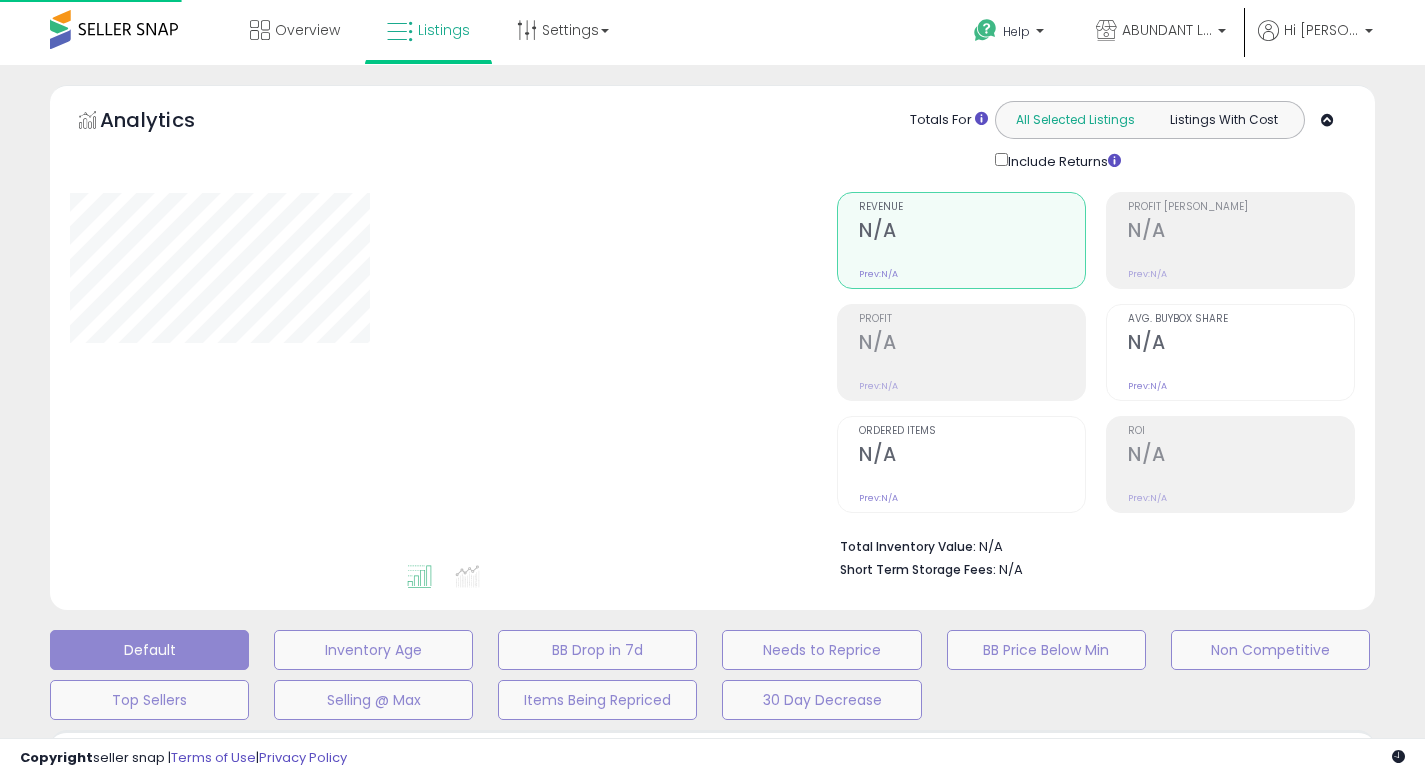 scroll, scrollTop: 0, scrollLeft: 0, axis: both 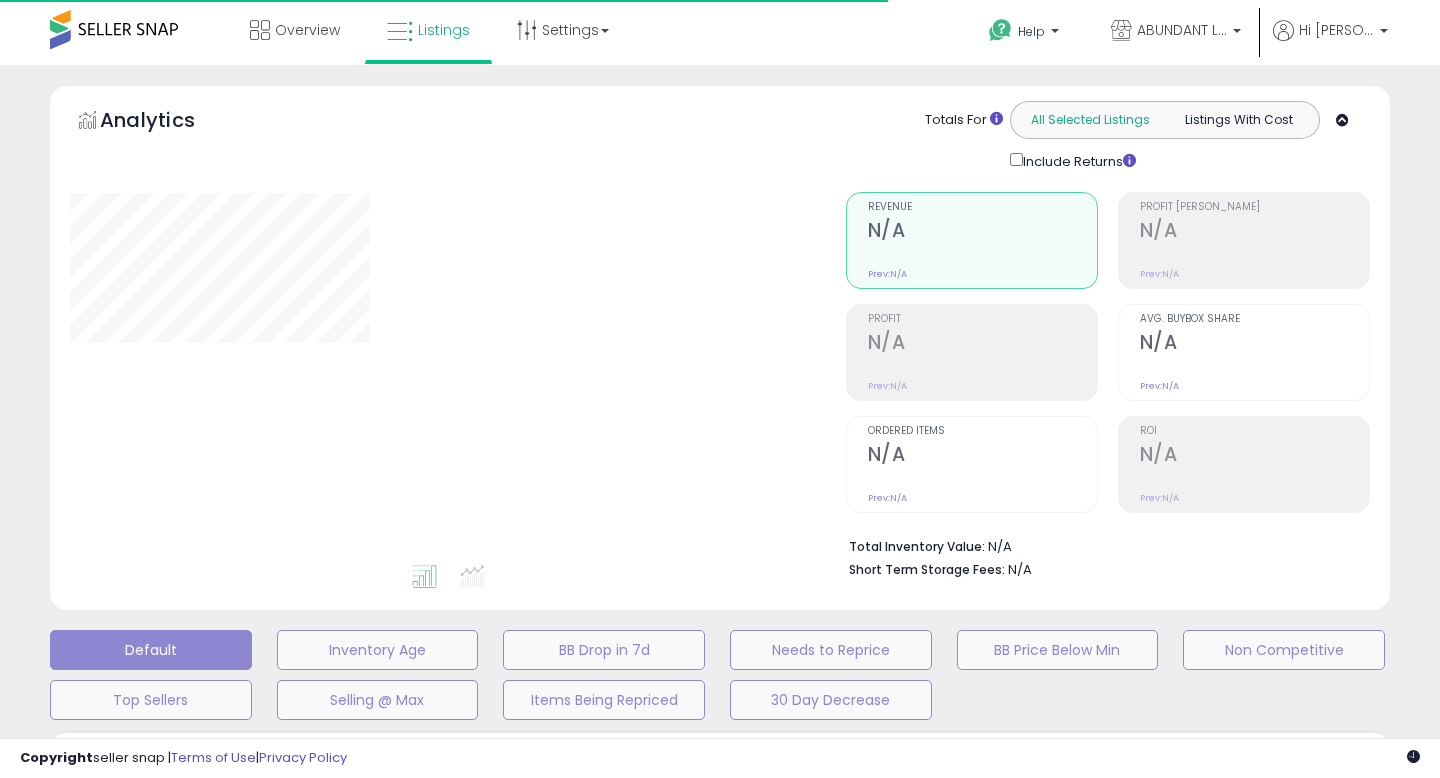 type on "**********" 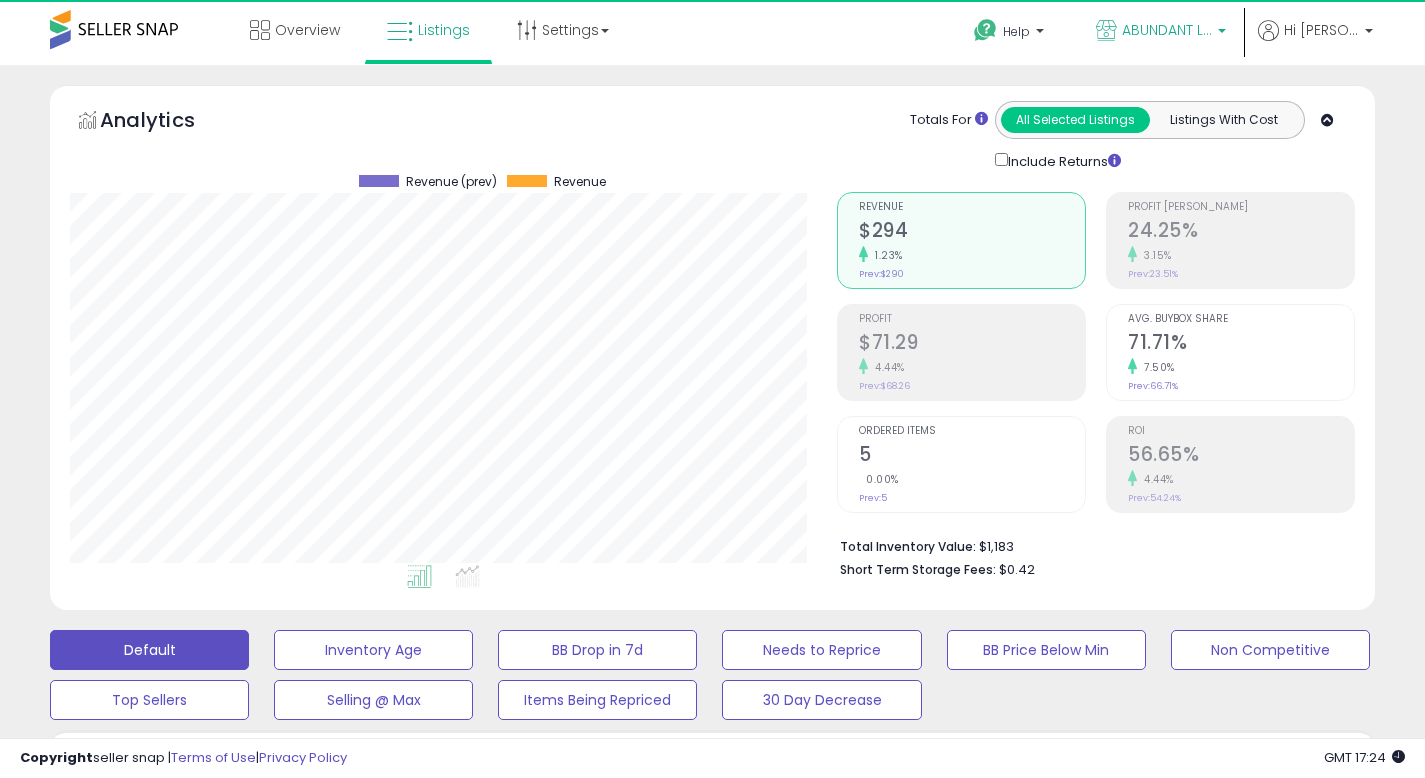 scroll, scrollTop: 999590, scrollLeft: 999233, axis: both 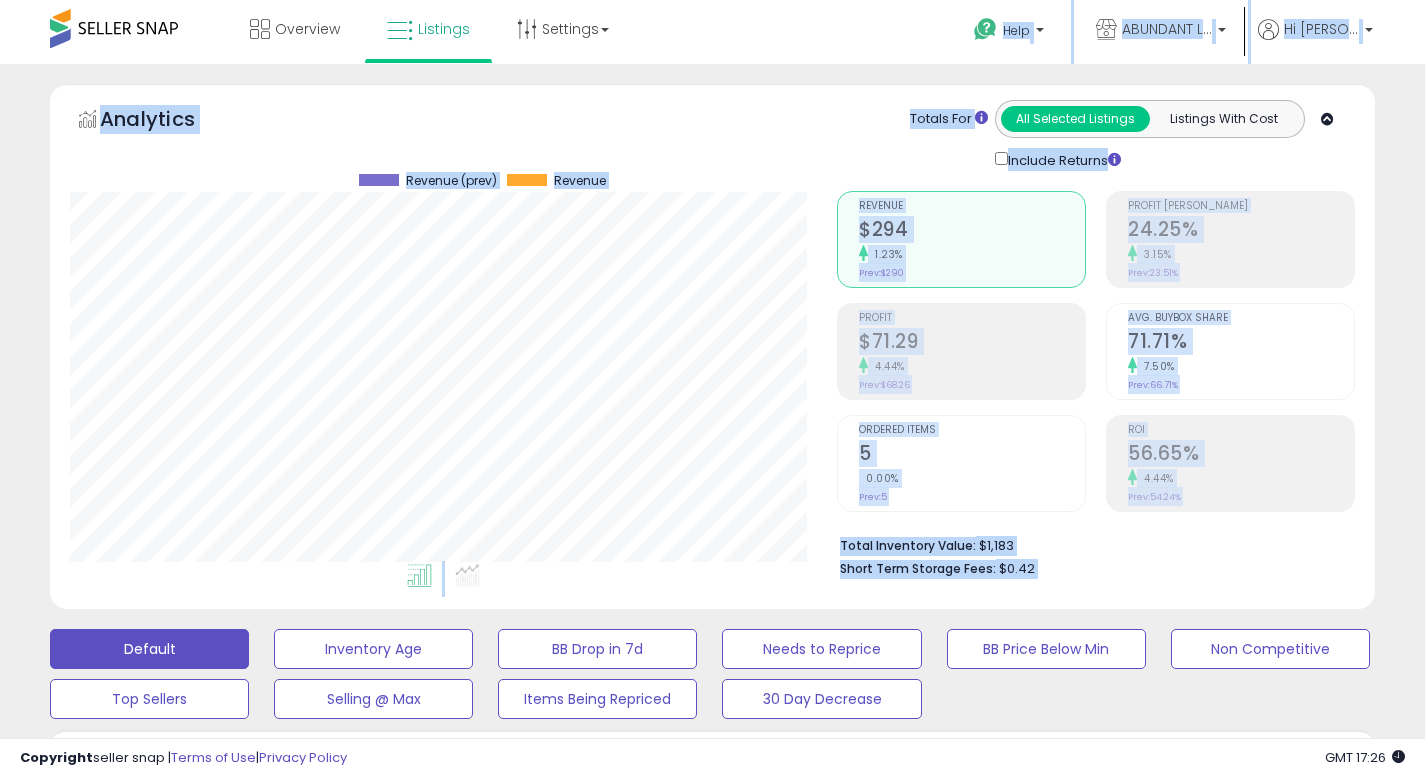 drag, startPoint x: 1423, startPoint y: 129, endPoint x: 1391, endPoint y: -122, distance: 253.03162 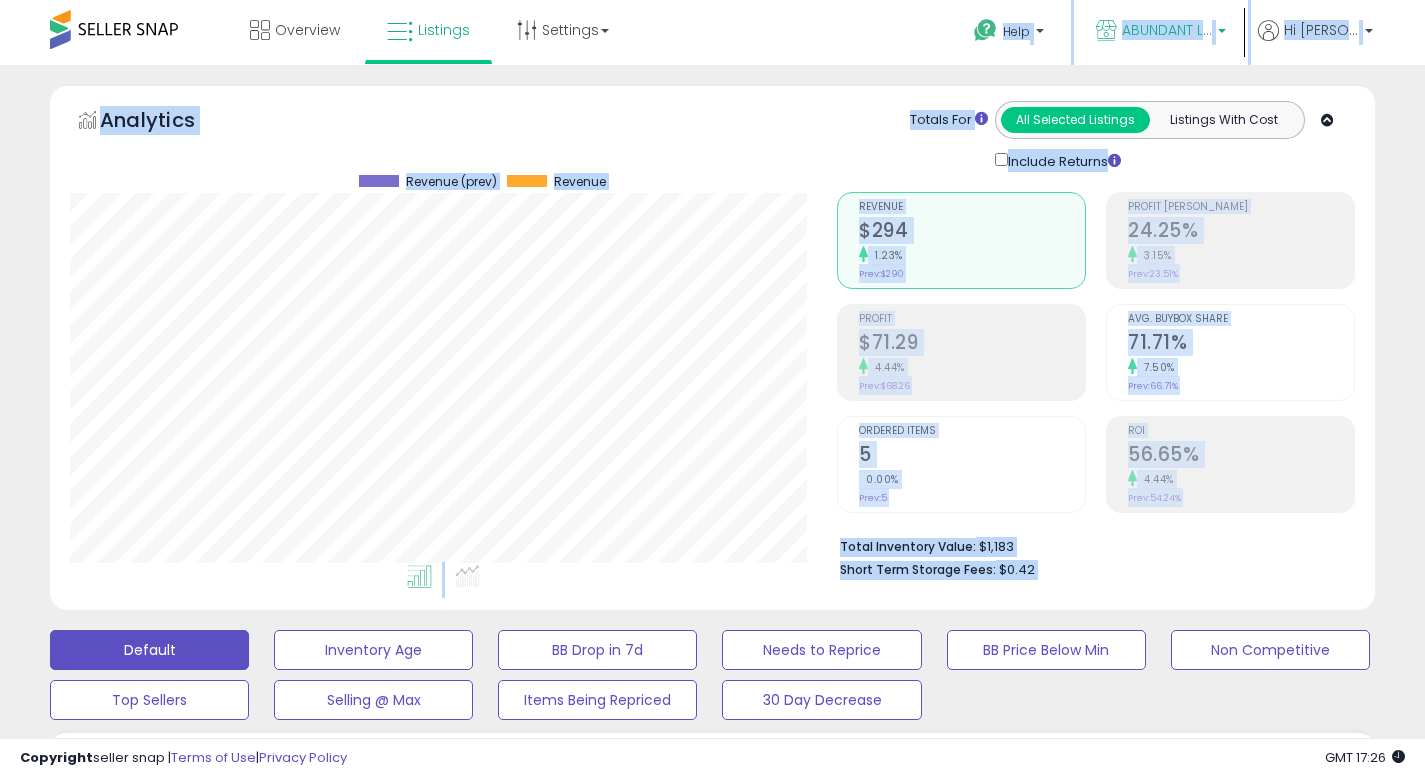 click on "ABUNDANT LiFE" at bounding box center [1167, 30] 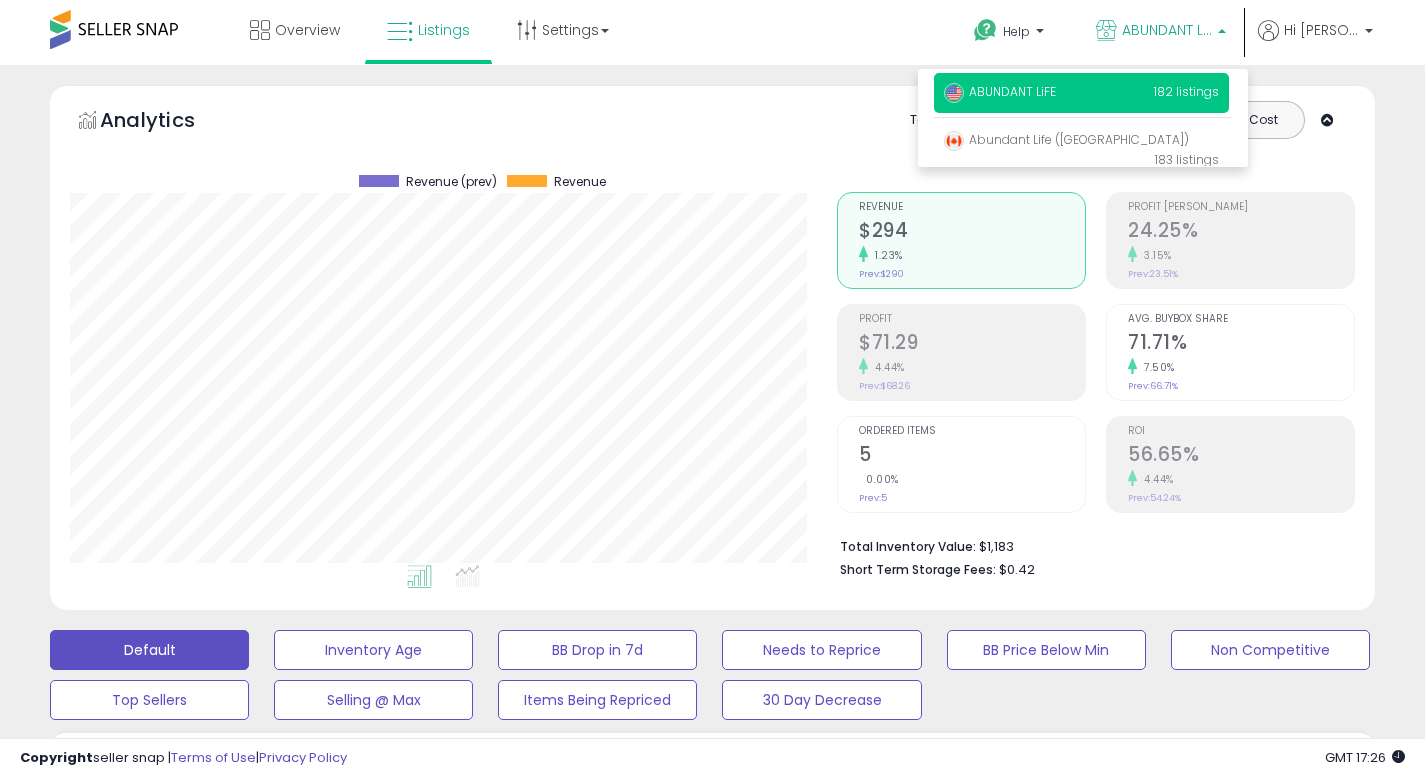 click on "Help
Contact Support
Search Knowledge Hub
Request a Feature
Hi Ariel" at bounding box center (1160, 42) 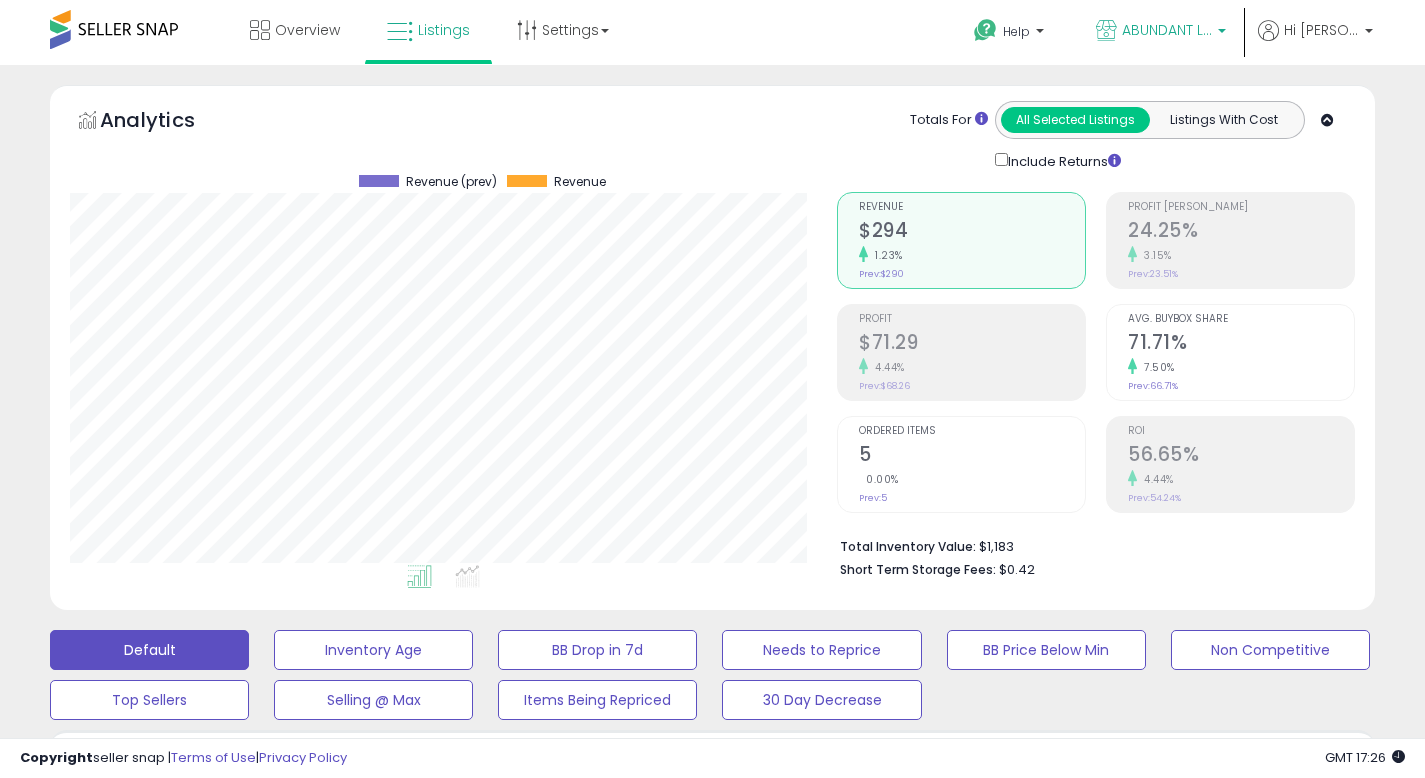 click on "ABUNDANT LiFE" at bounding box center [1161, 32] 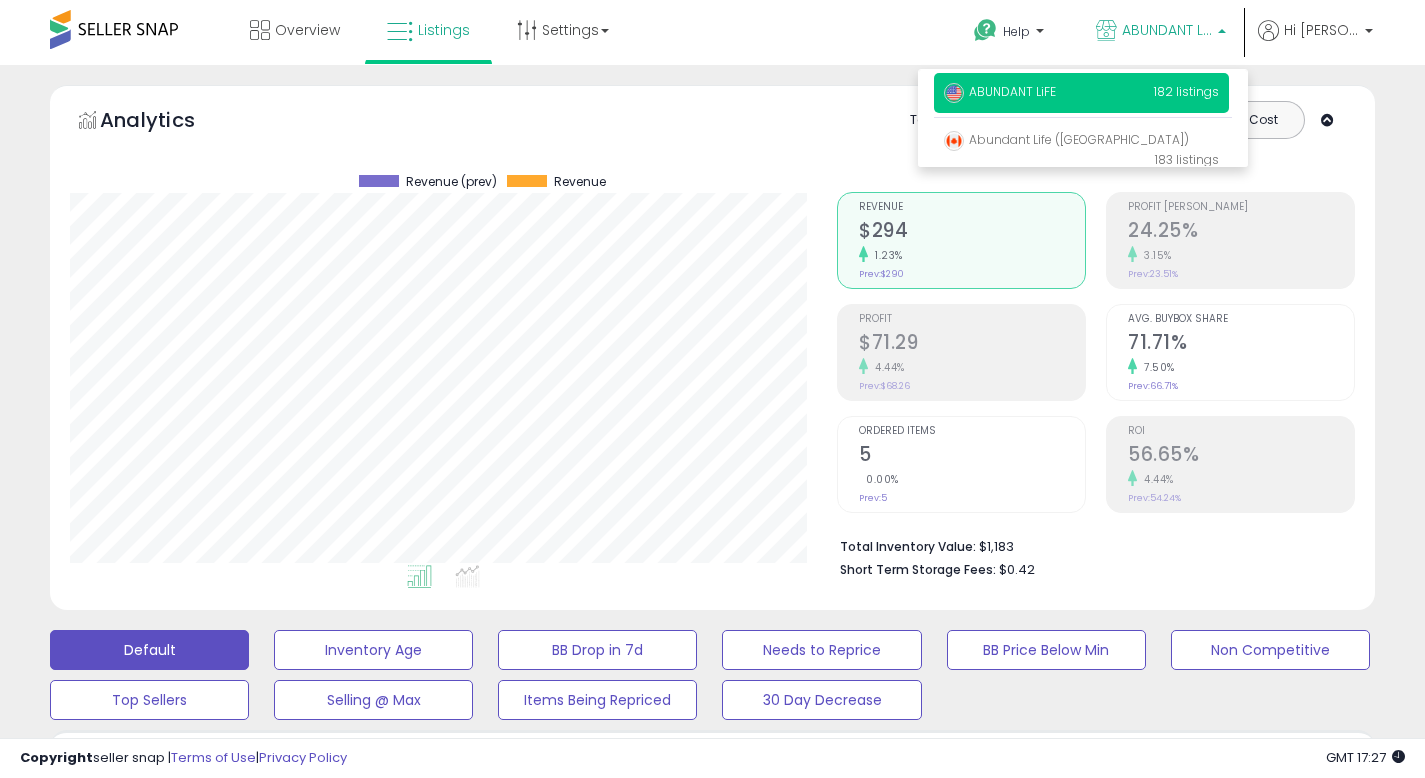 click on "ABUNDANT LiFE" at bounding box center [1161, 32] 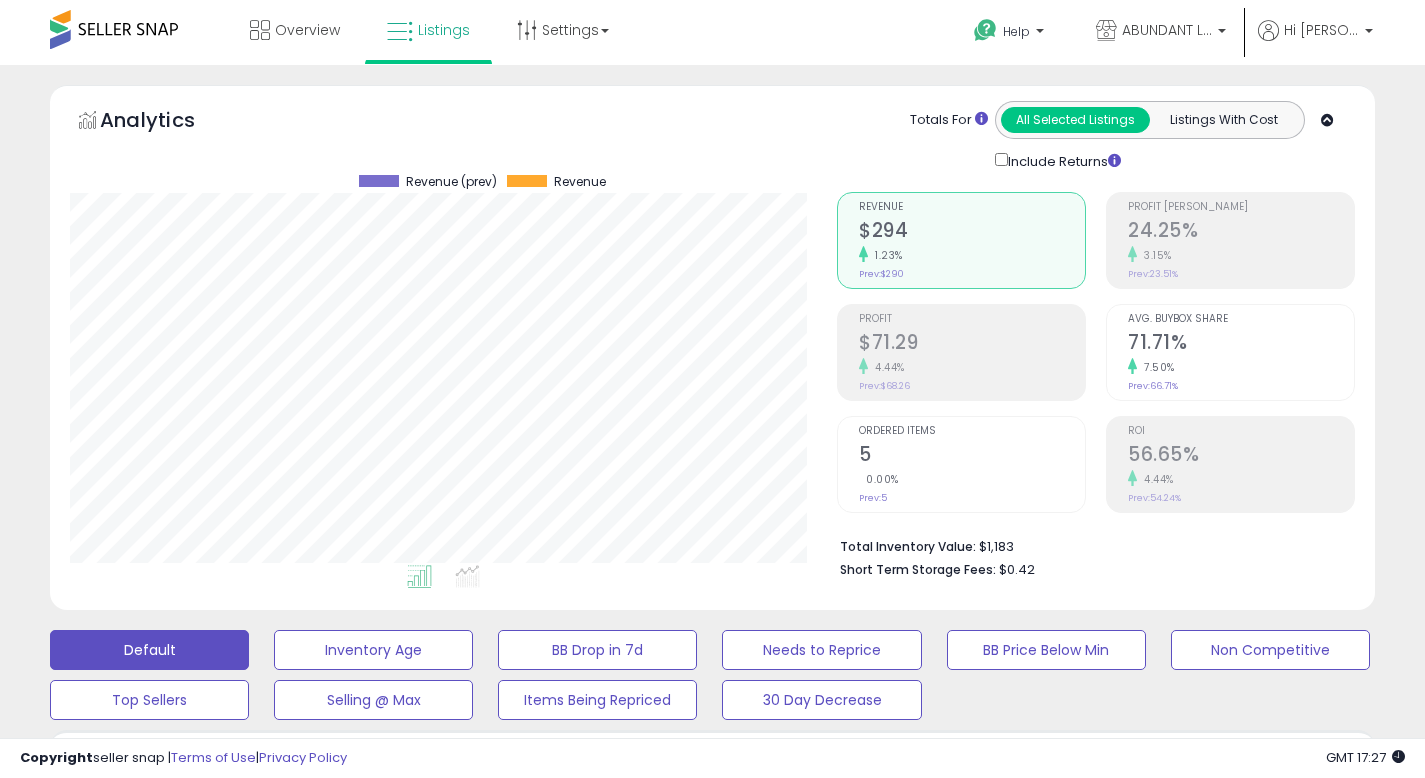 click on "Overview
Listings
Settings" at bounding box center [455, 42] 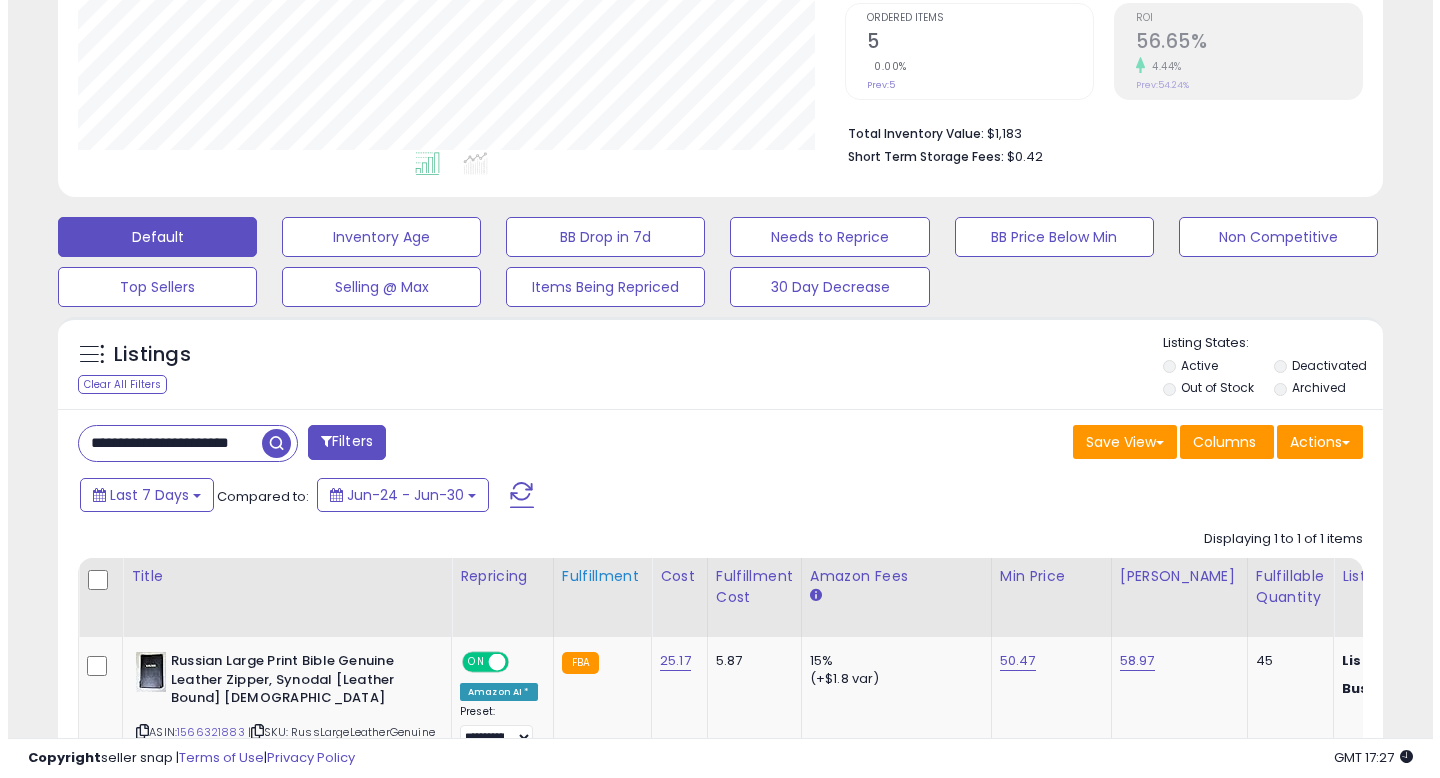 scroll, scrollTop: 597, scrollLeft: 0, axis: vertical 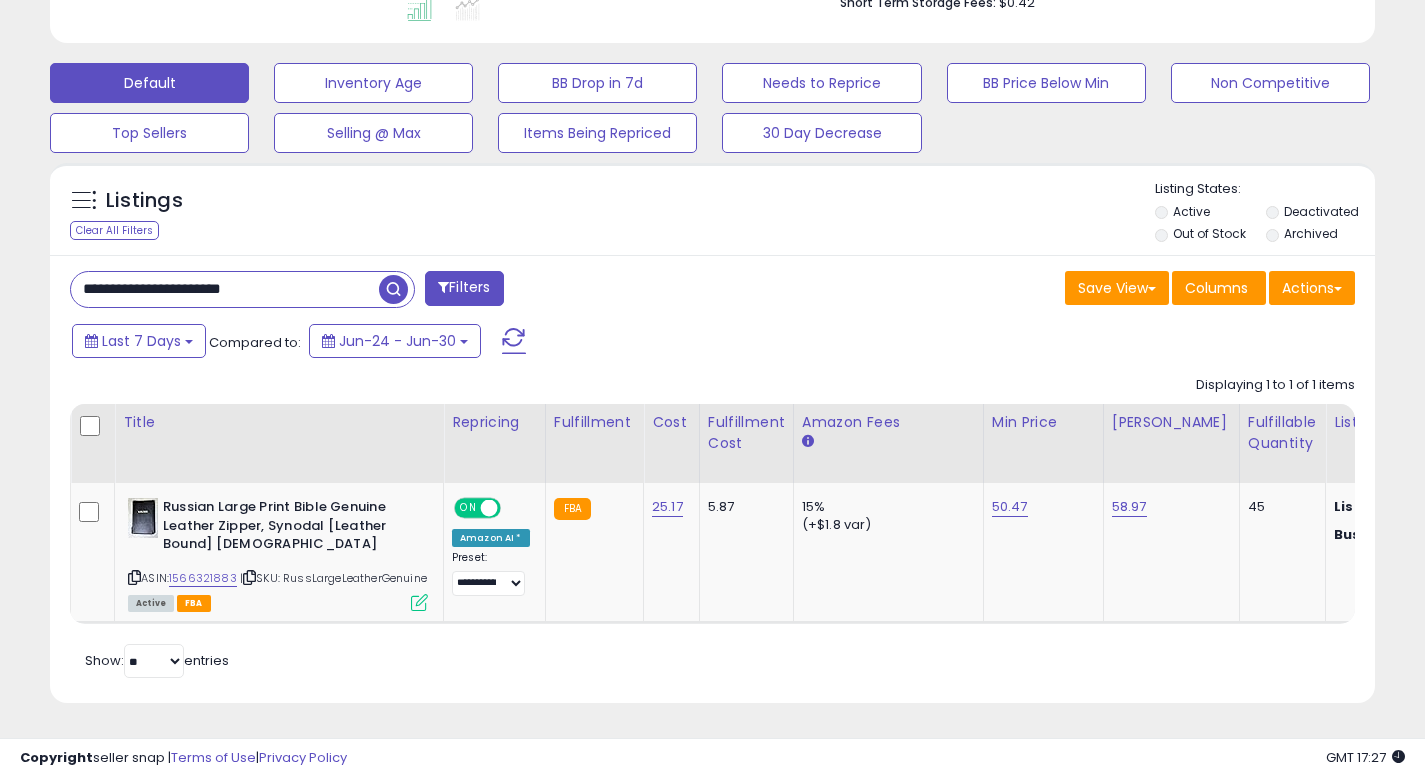 drag, startPoint x: 71, startPoint y: 258, endPoint x: 298, endPoint y: 261, distance: 227.01982 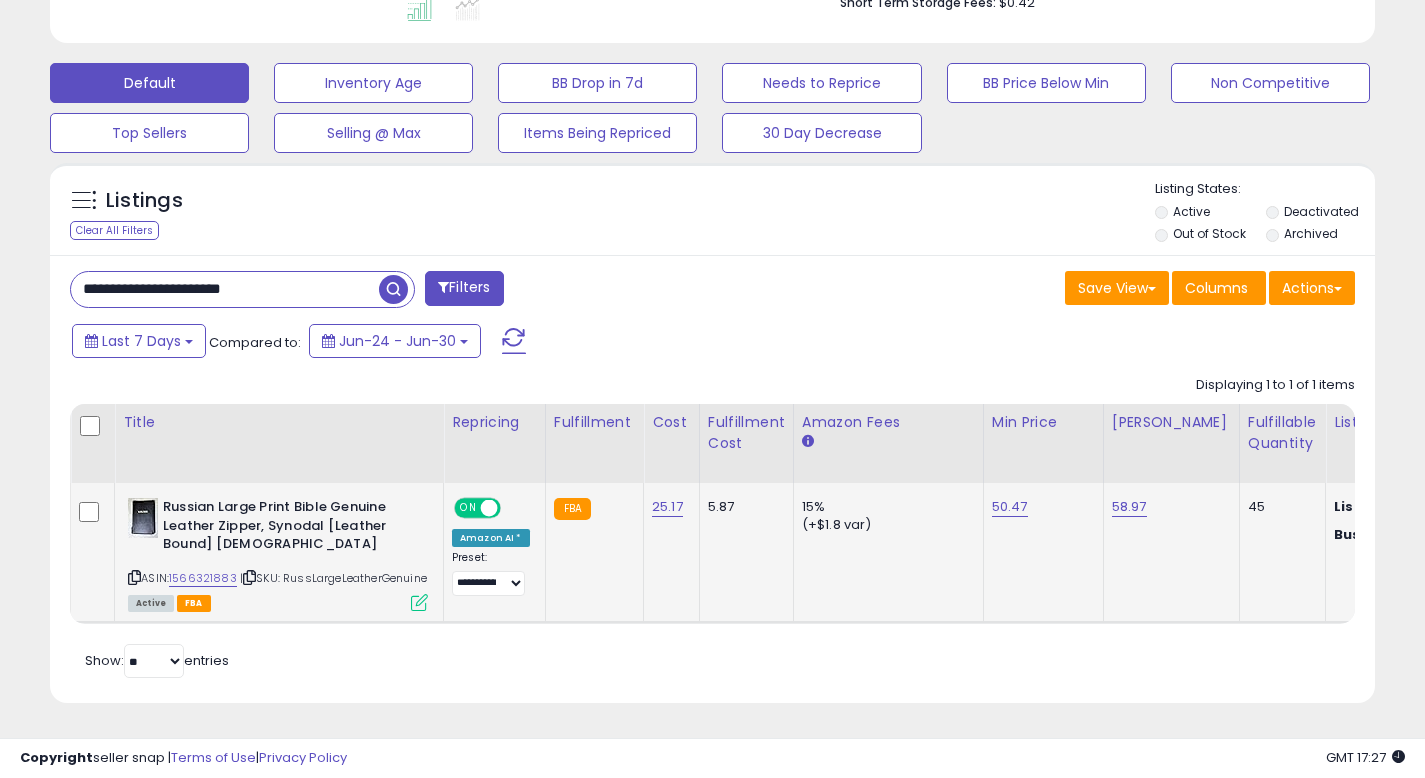 click at bounding box center [419, 602] 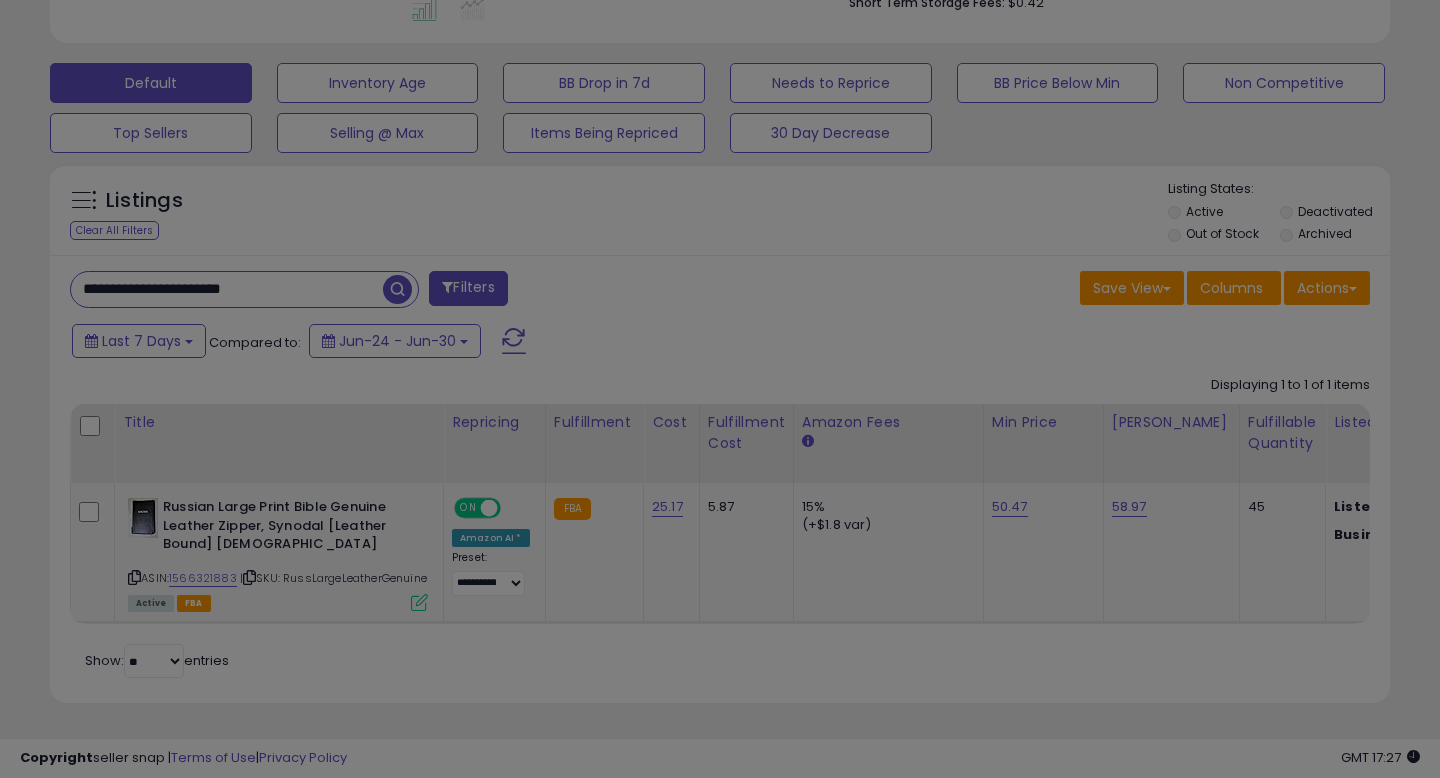 scroll, scrollTop: 999590, scrollLeft: 999224, axis: both 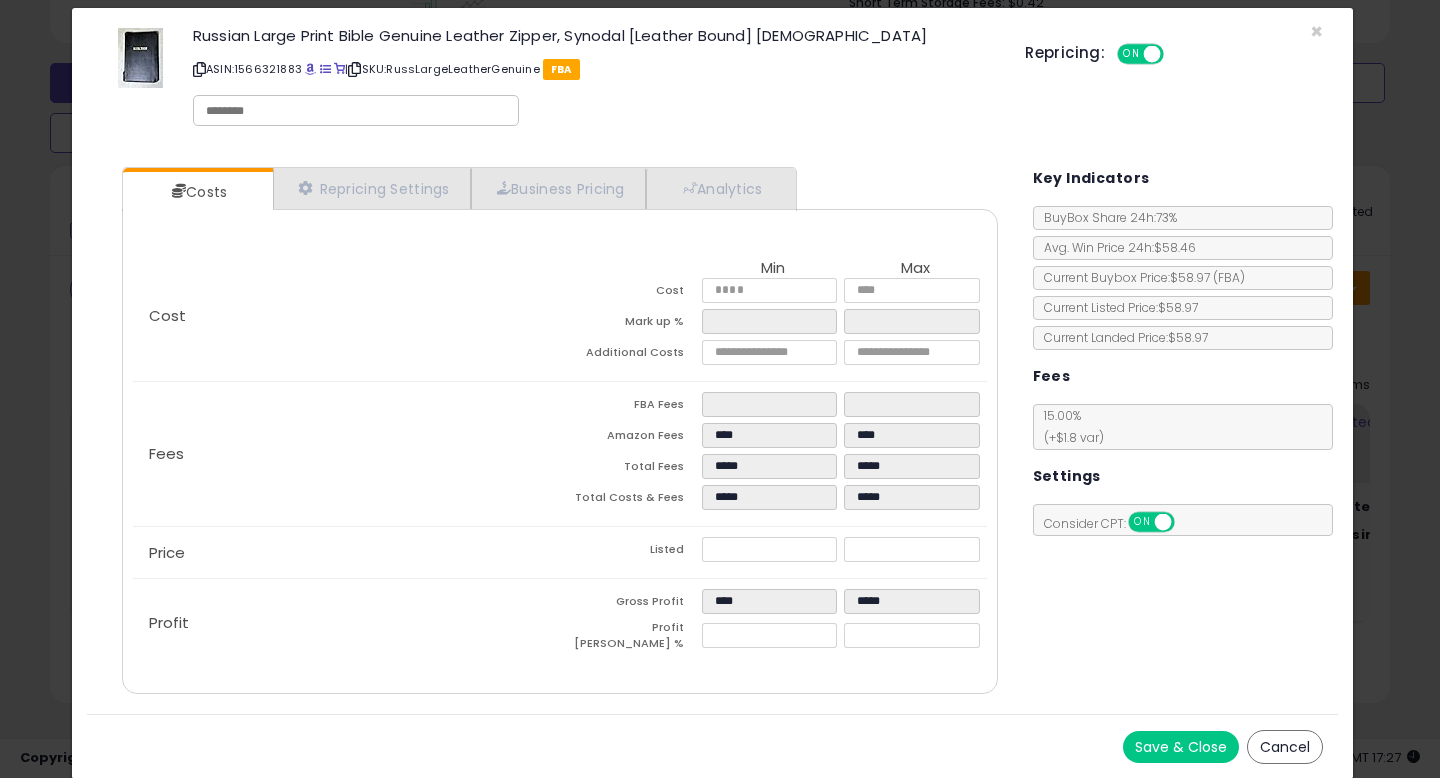 click on "Cancel" at bounding box center (1285, 747) 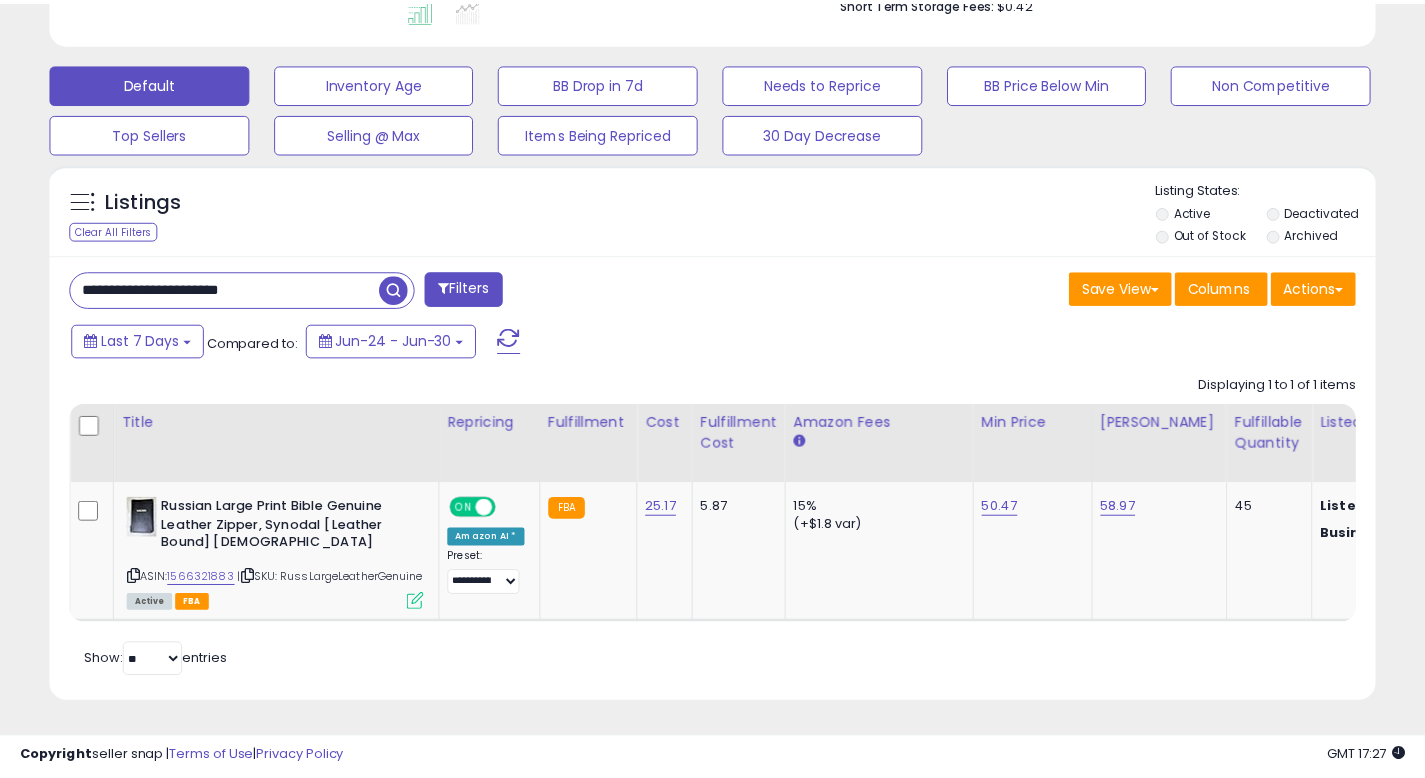scroll, scrollTop: 410, scrollLeft: 767, axis: both 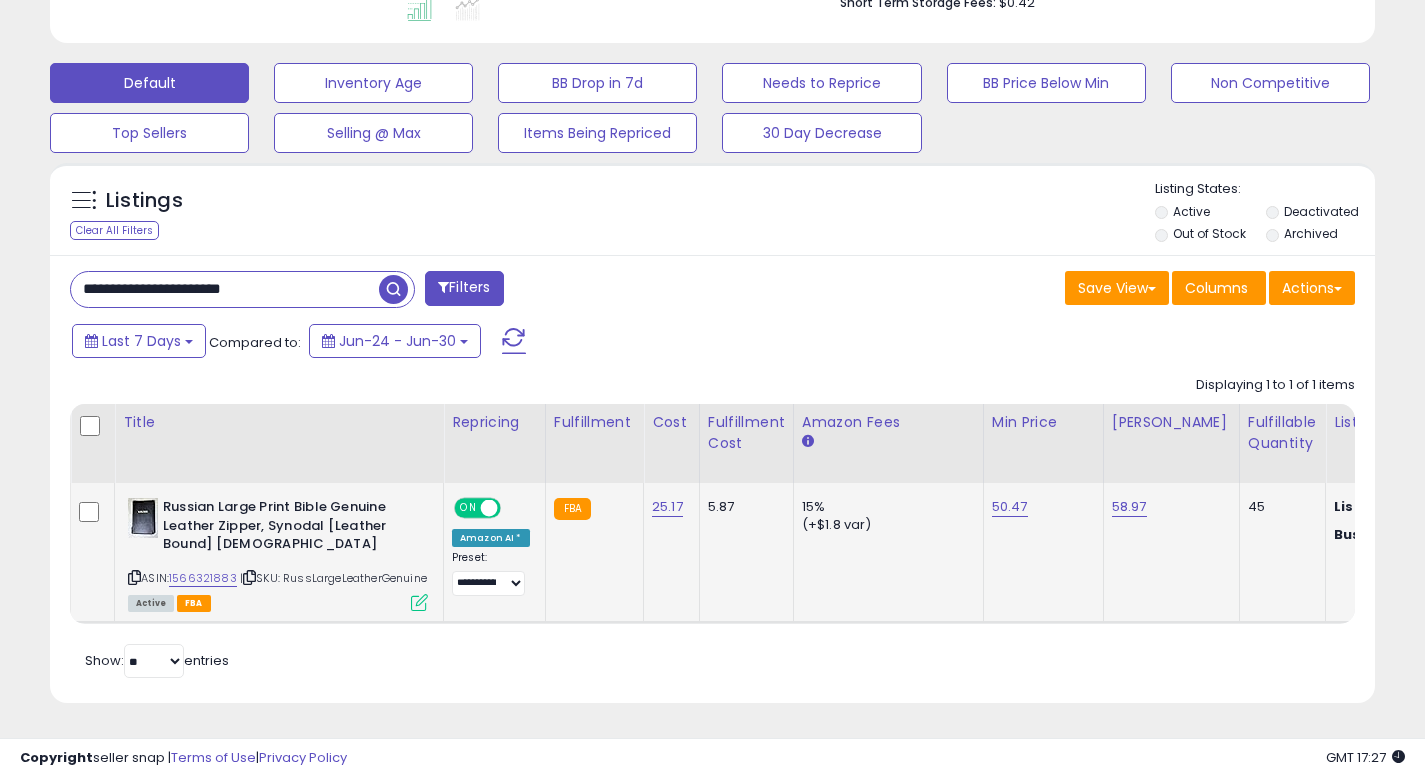 click at bounding box center [419, 602] 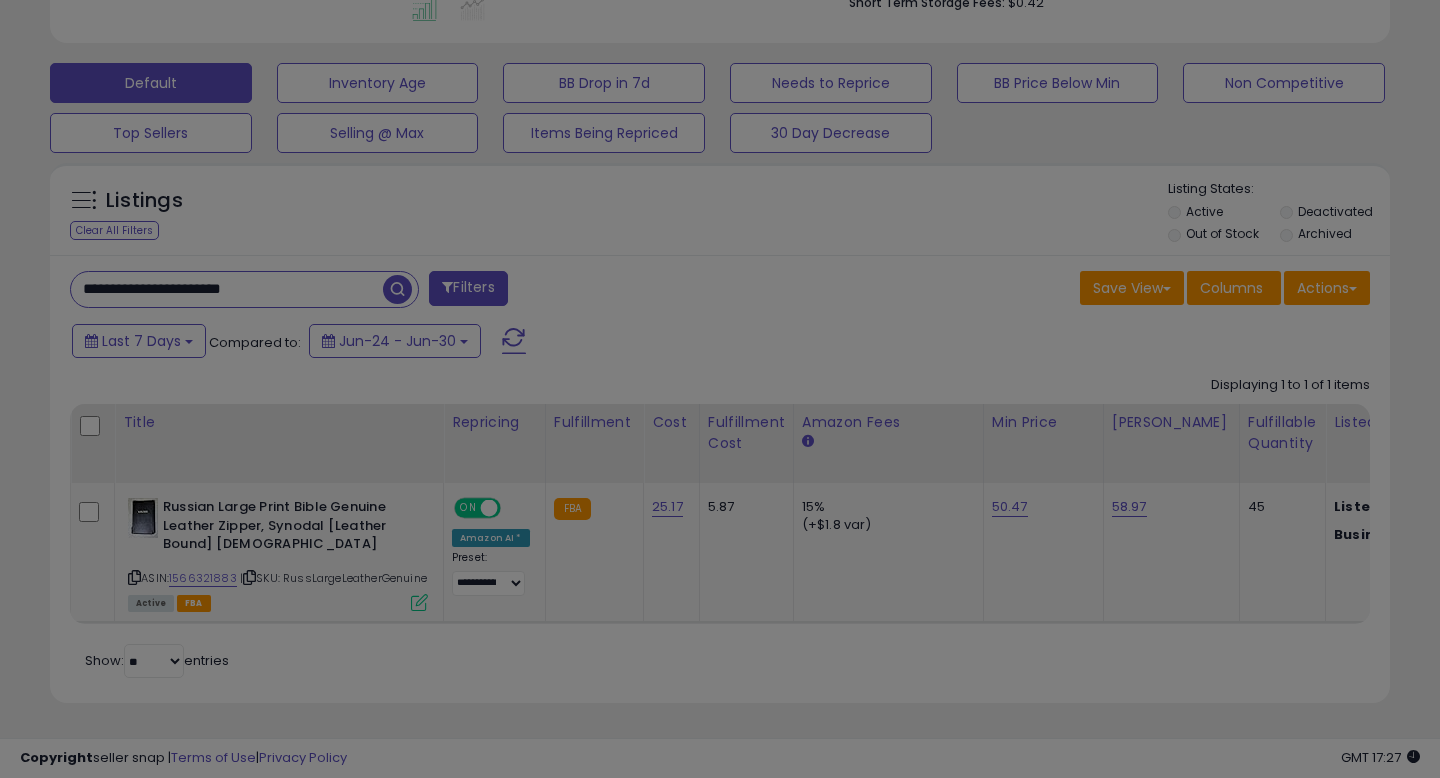 scroll, scrollTop: 999590, scrollLeft: 999224, axis: both 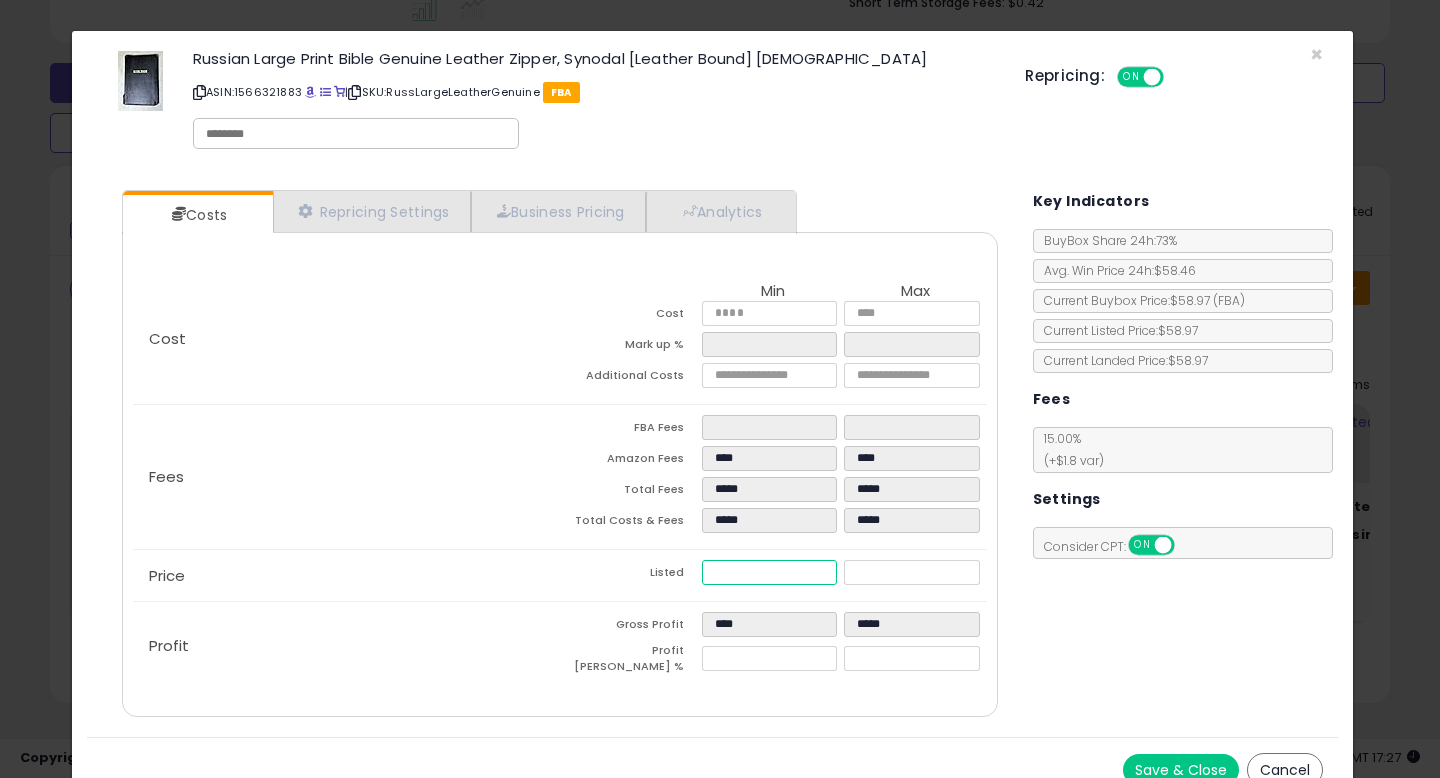 drag, startPoint x: 658, startPoint y: 561, endPoint x: 637, endPoint y: 560, distance: 21.023796 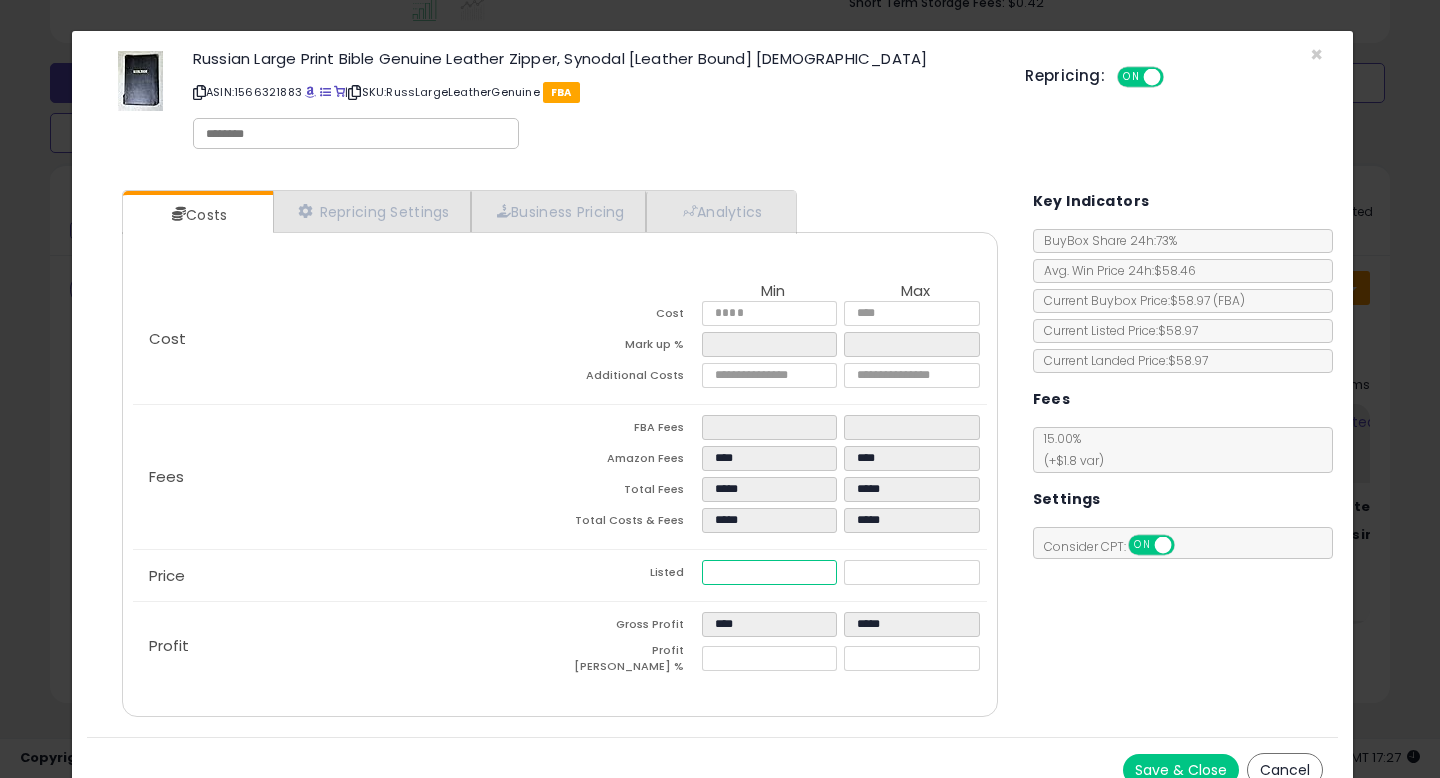 type on "****" 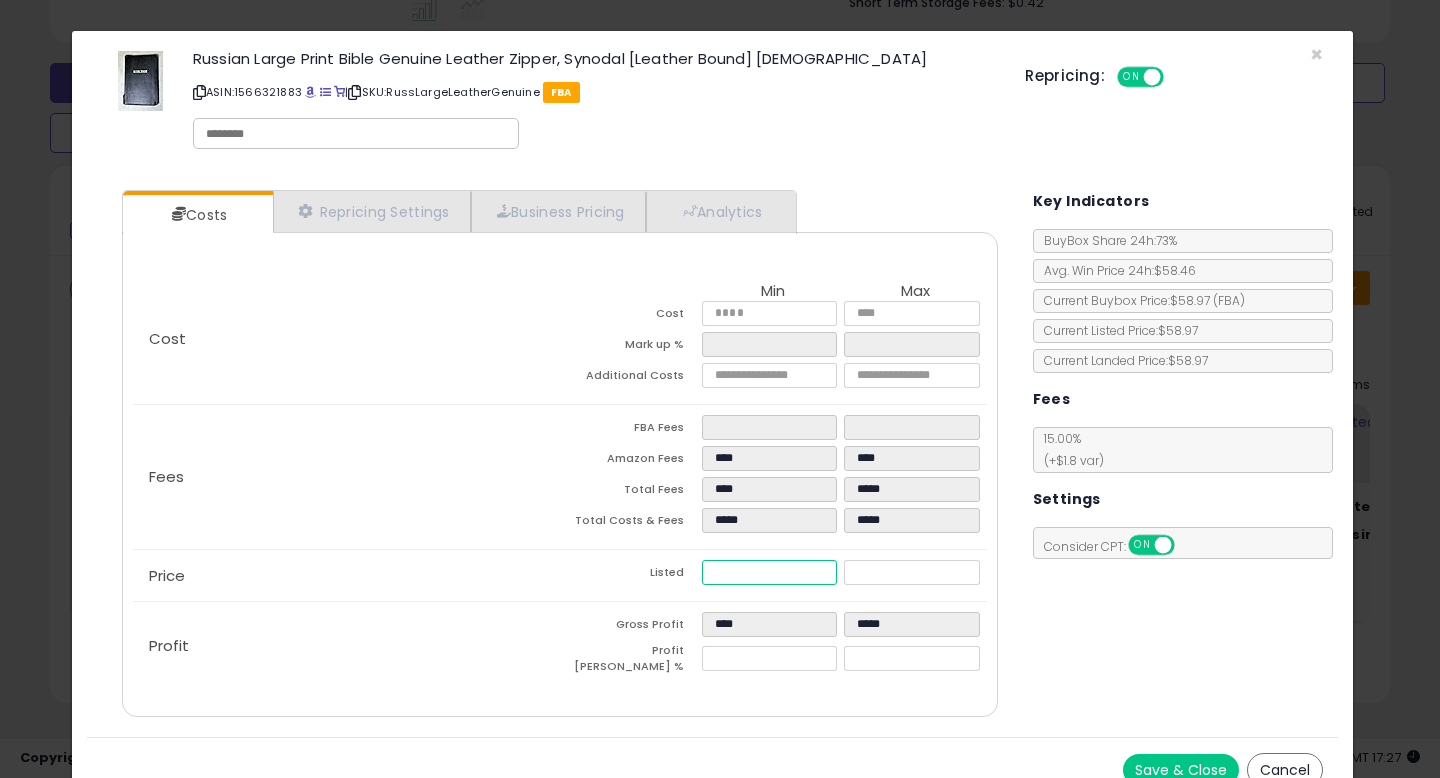 type on "****" 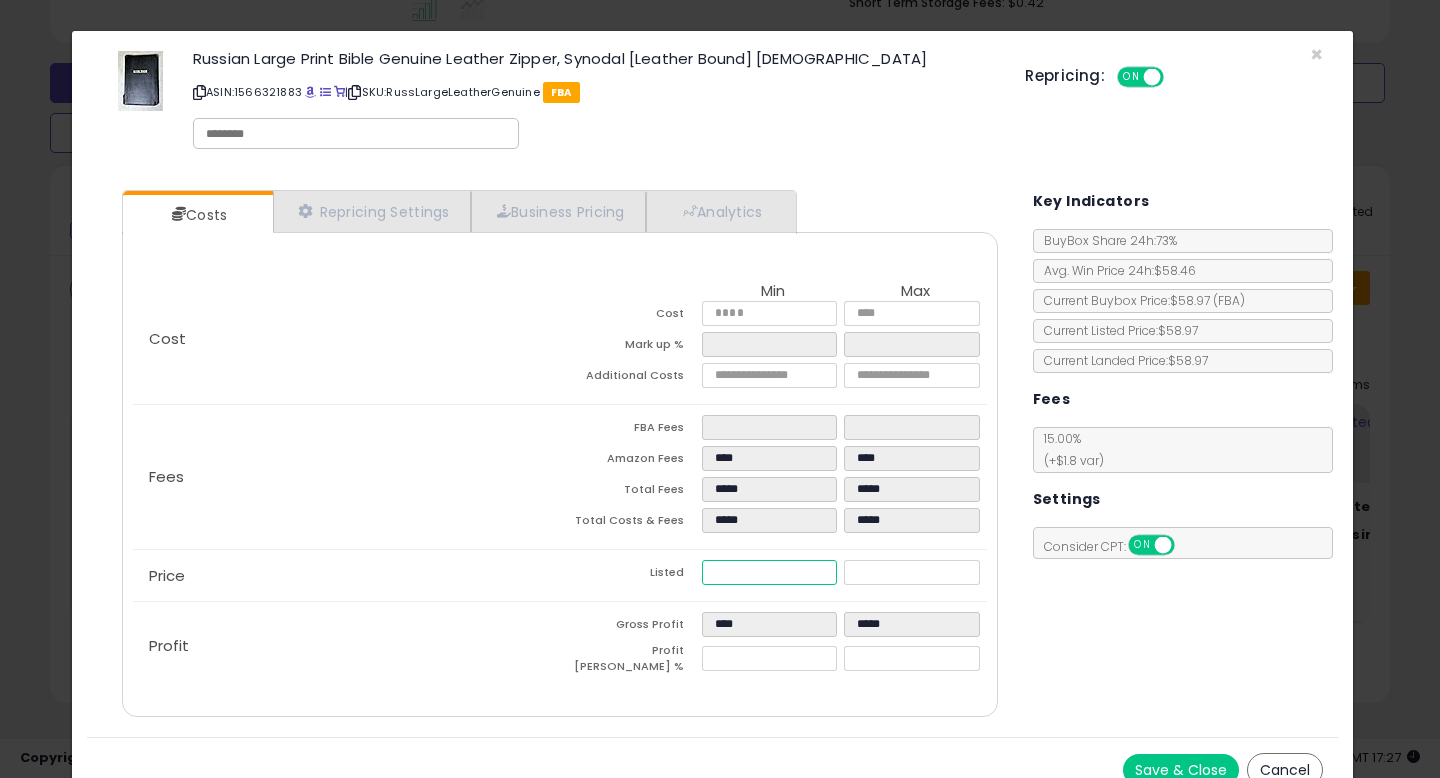 type on "*****" 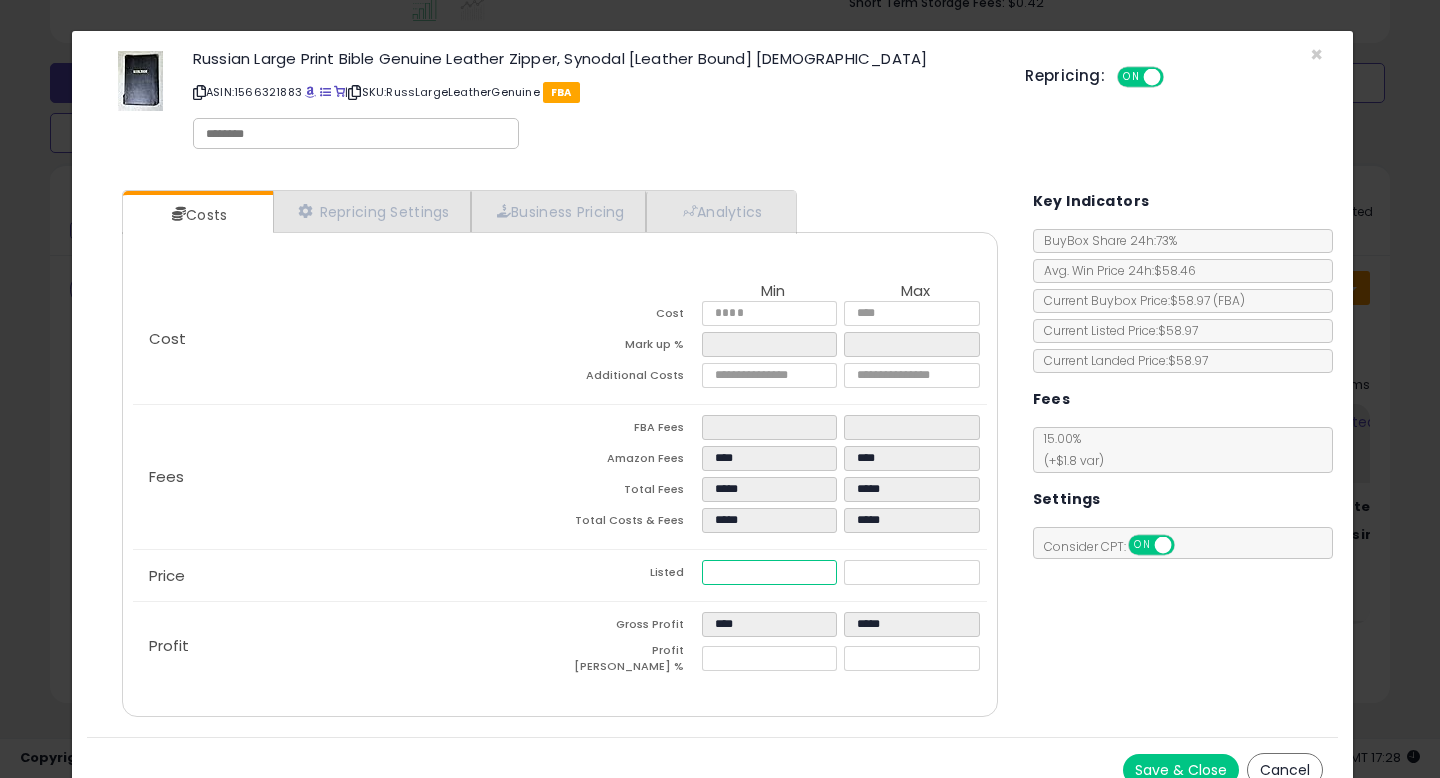 type on "****" 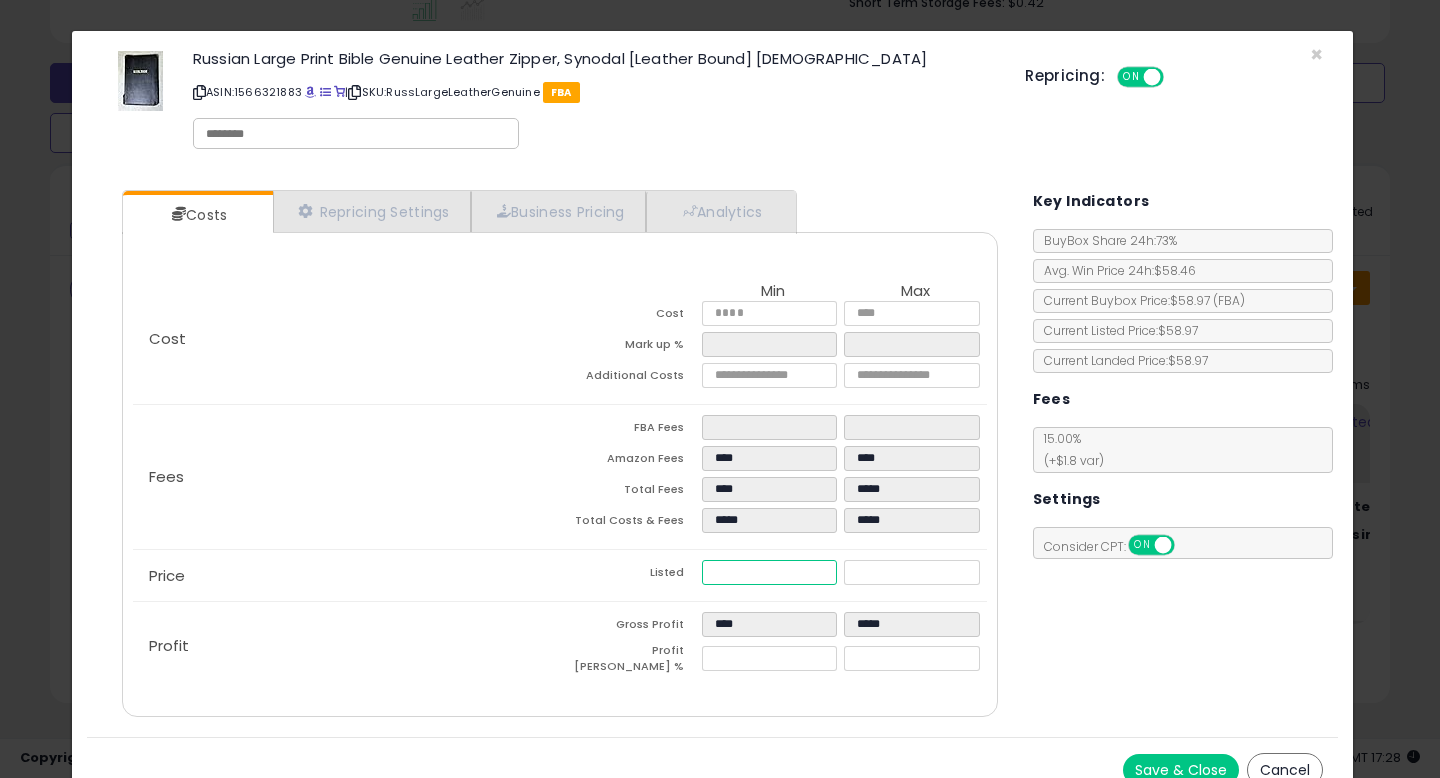 type on "****" 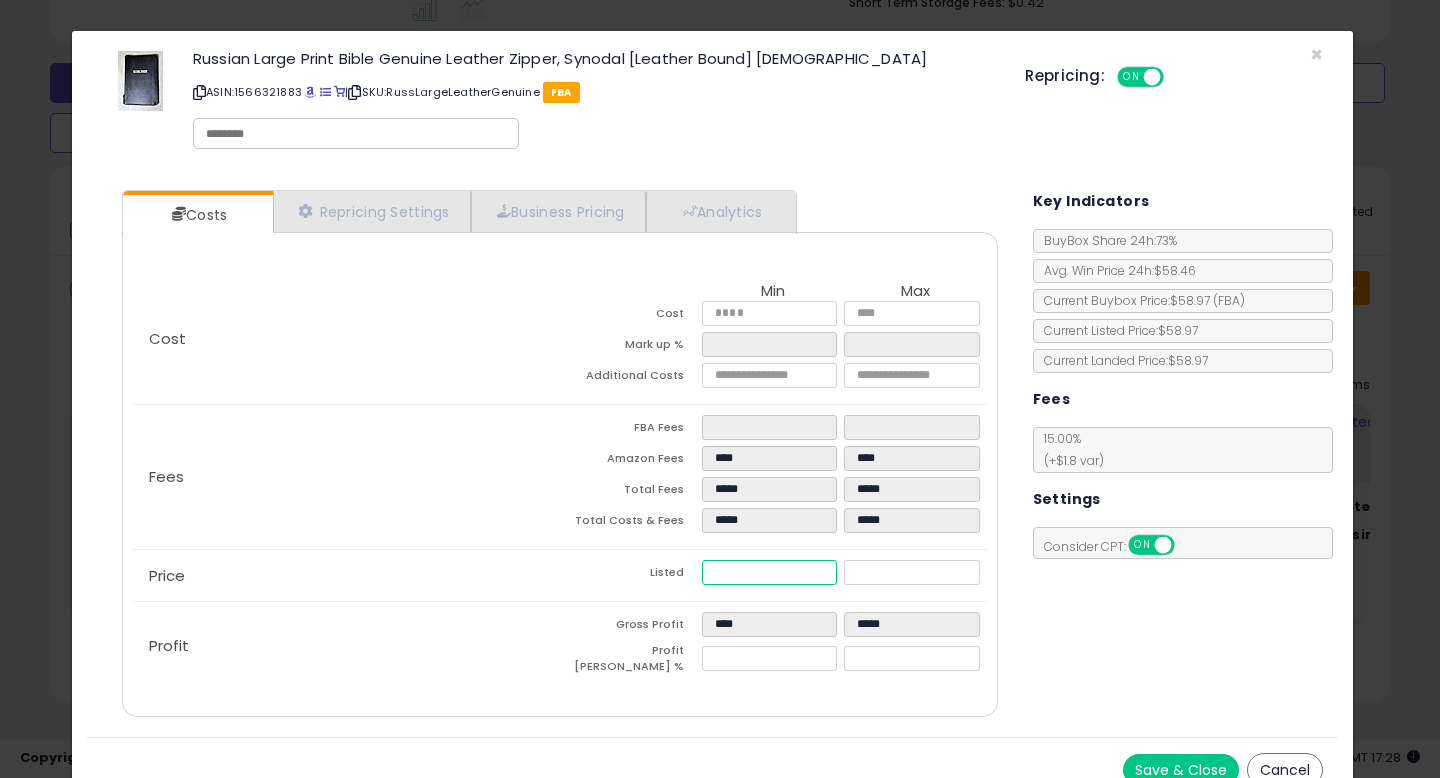 type on "****" 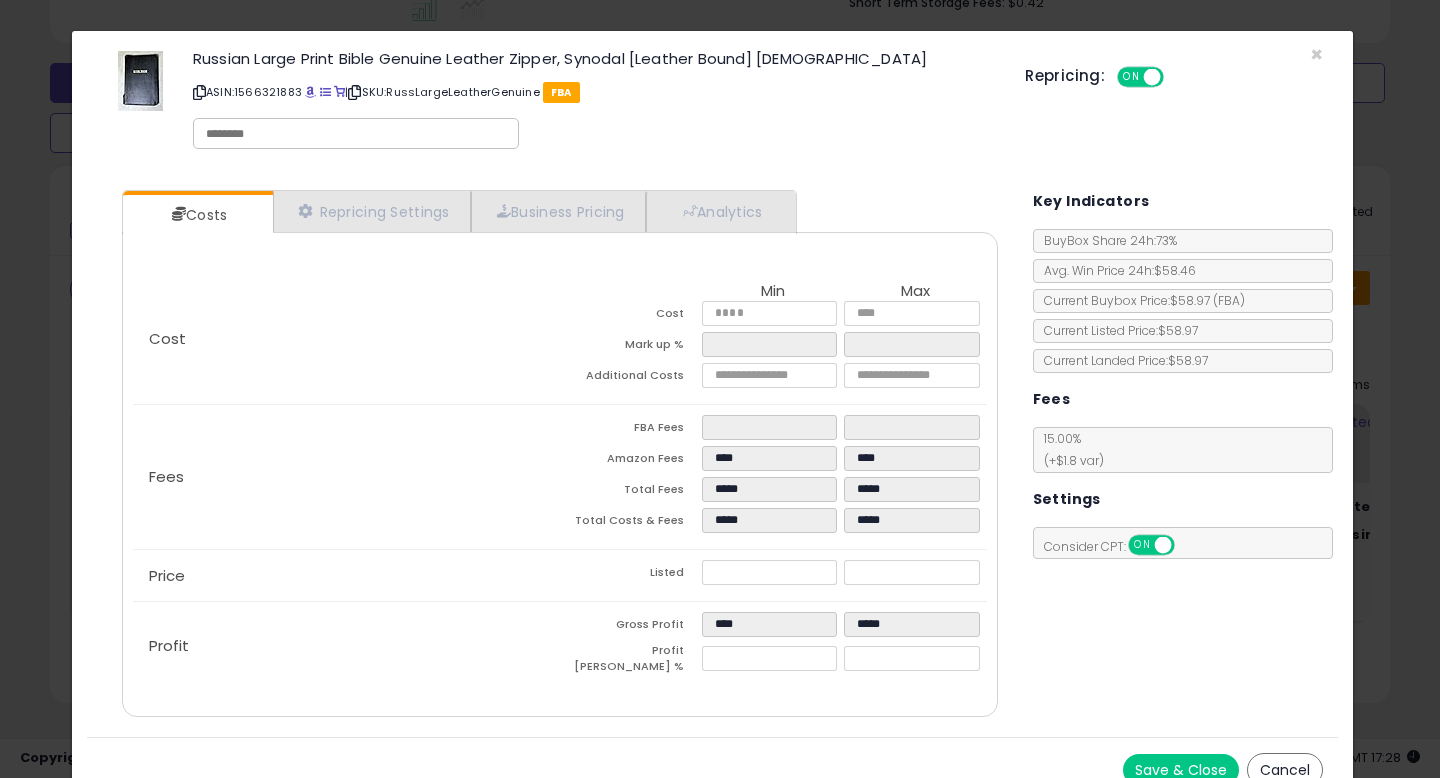 type on "*****" 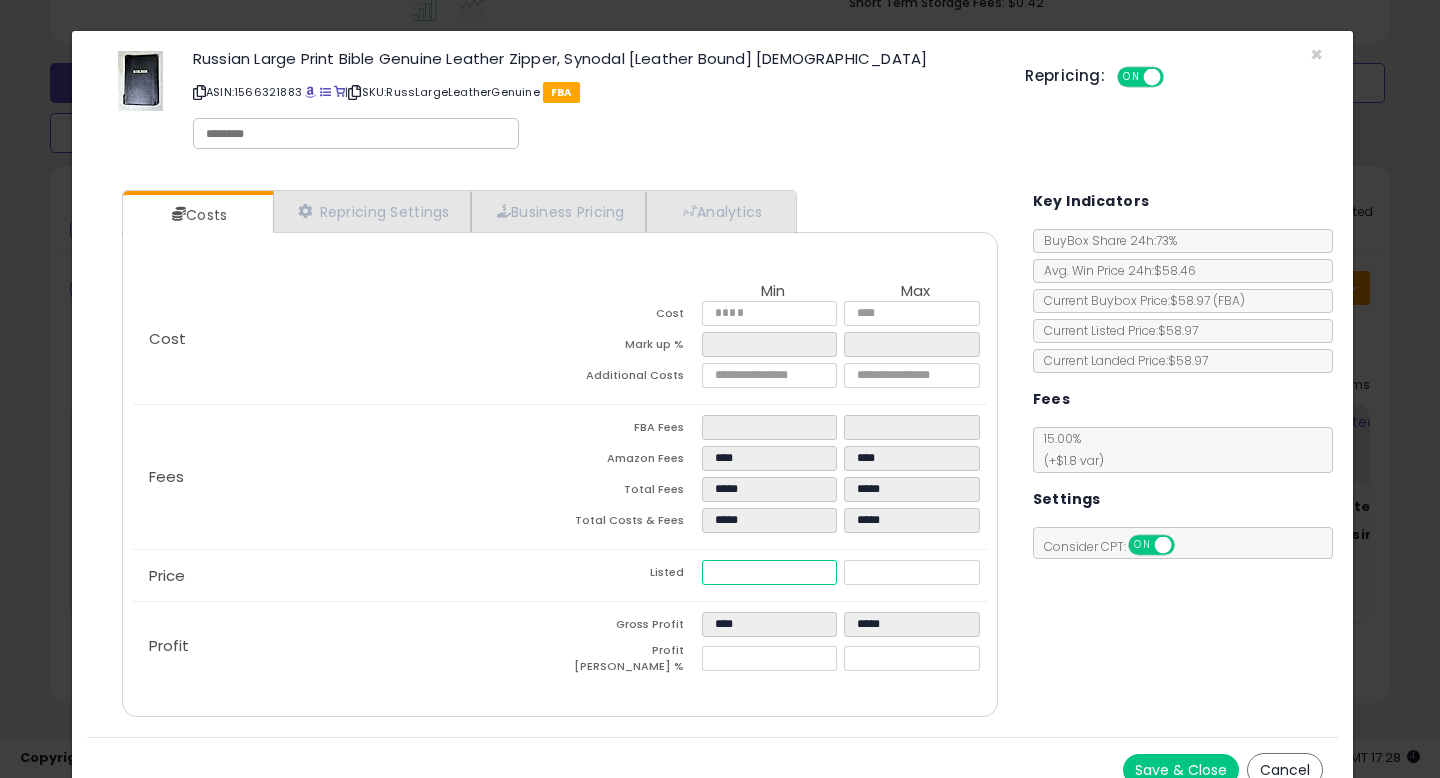 click on "*****" at bounding box center (769, 572) 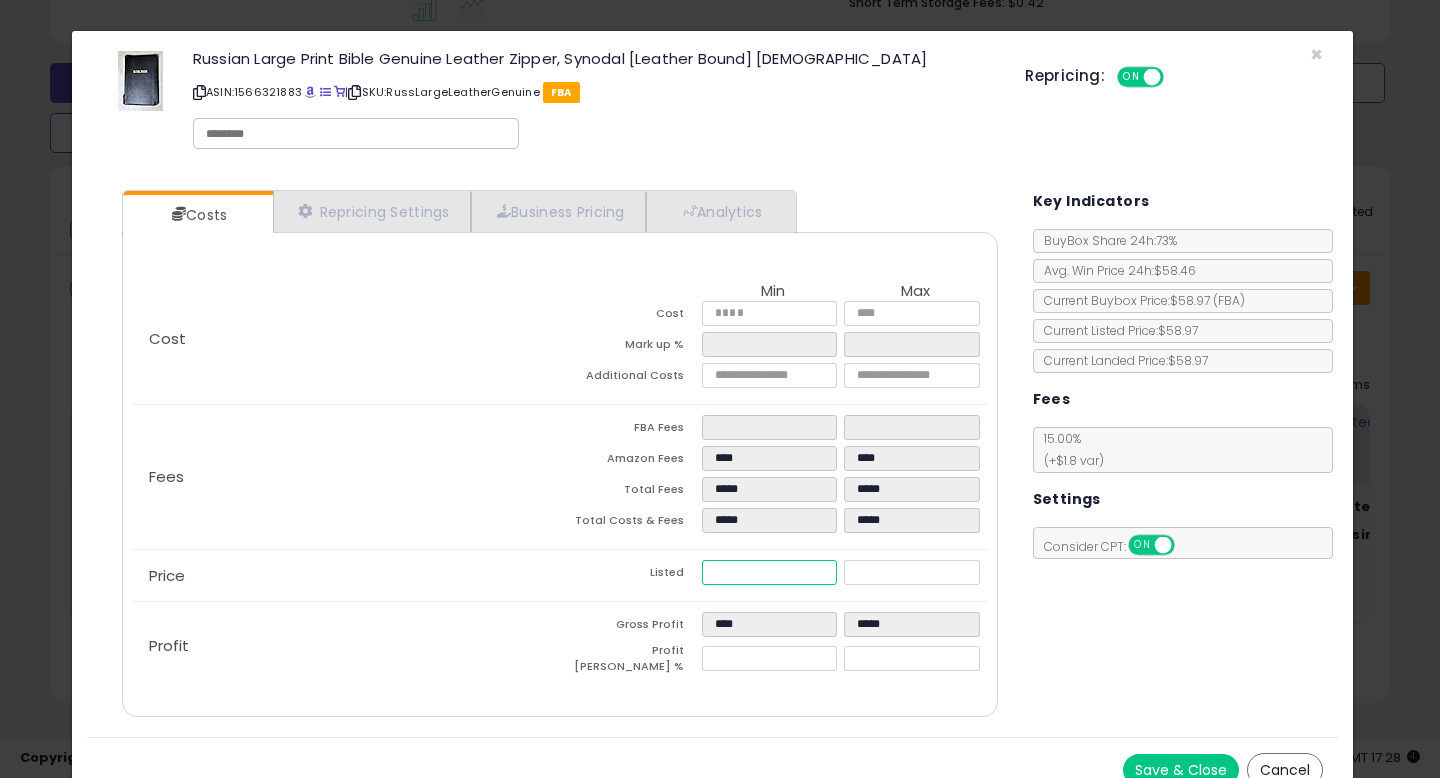 type on "****" 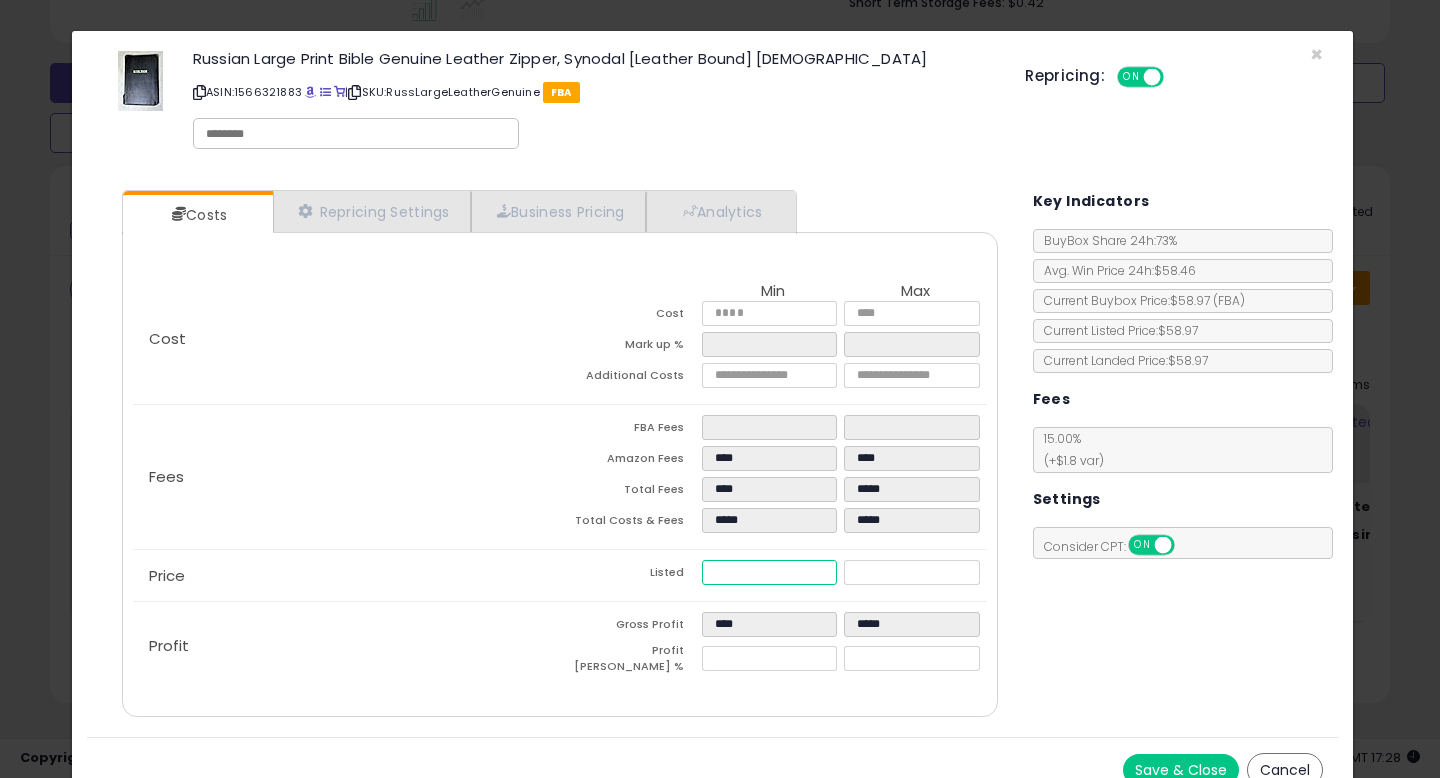 type on "****" 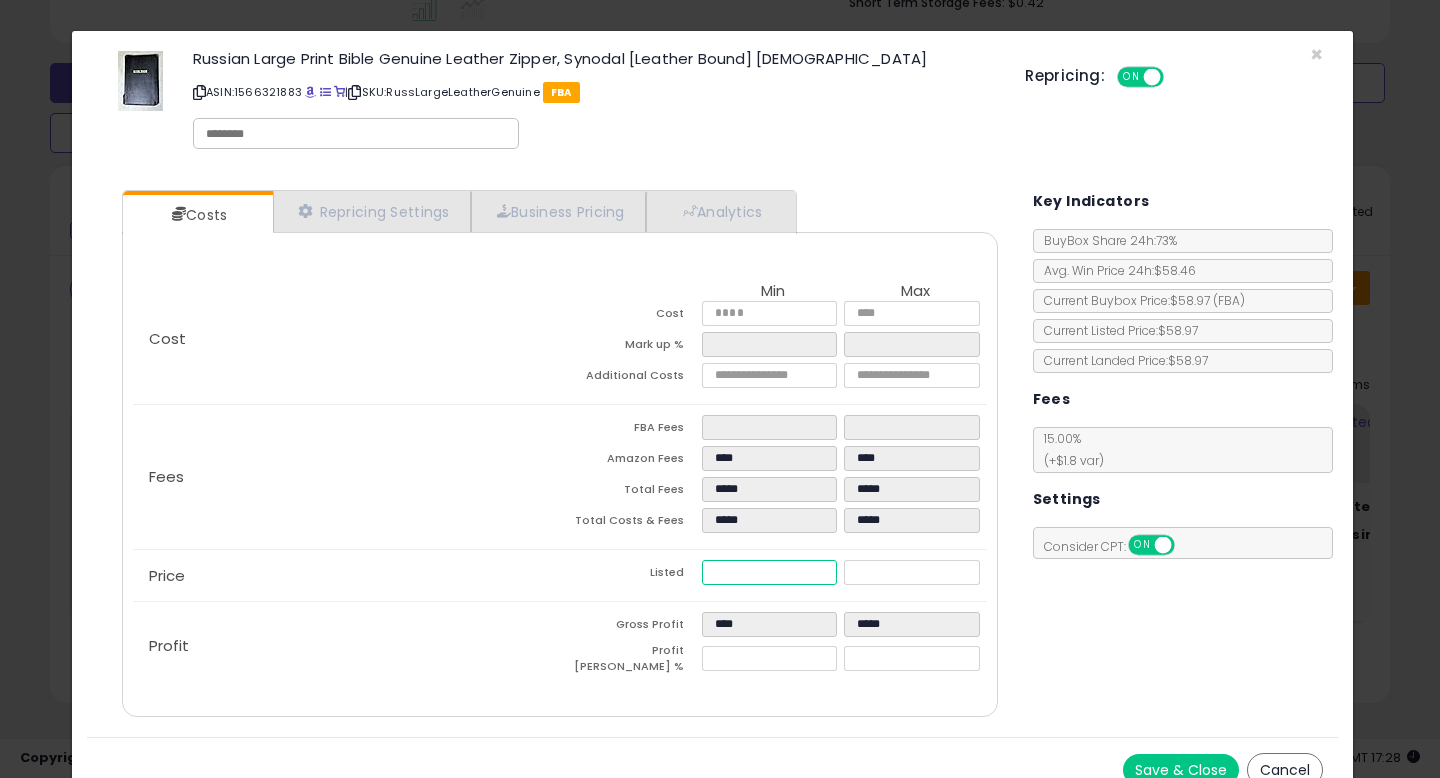 type on "****" 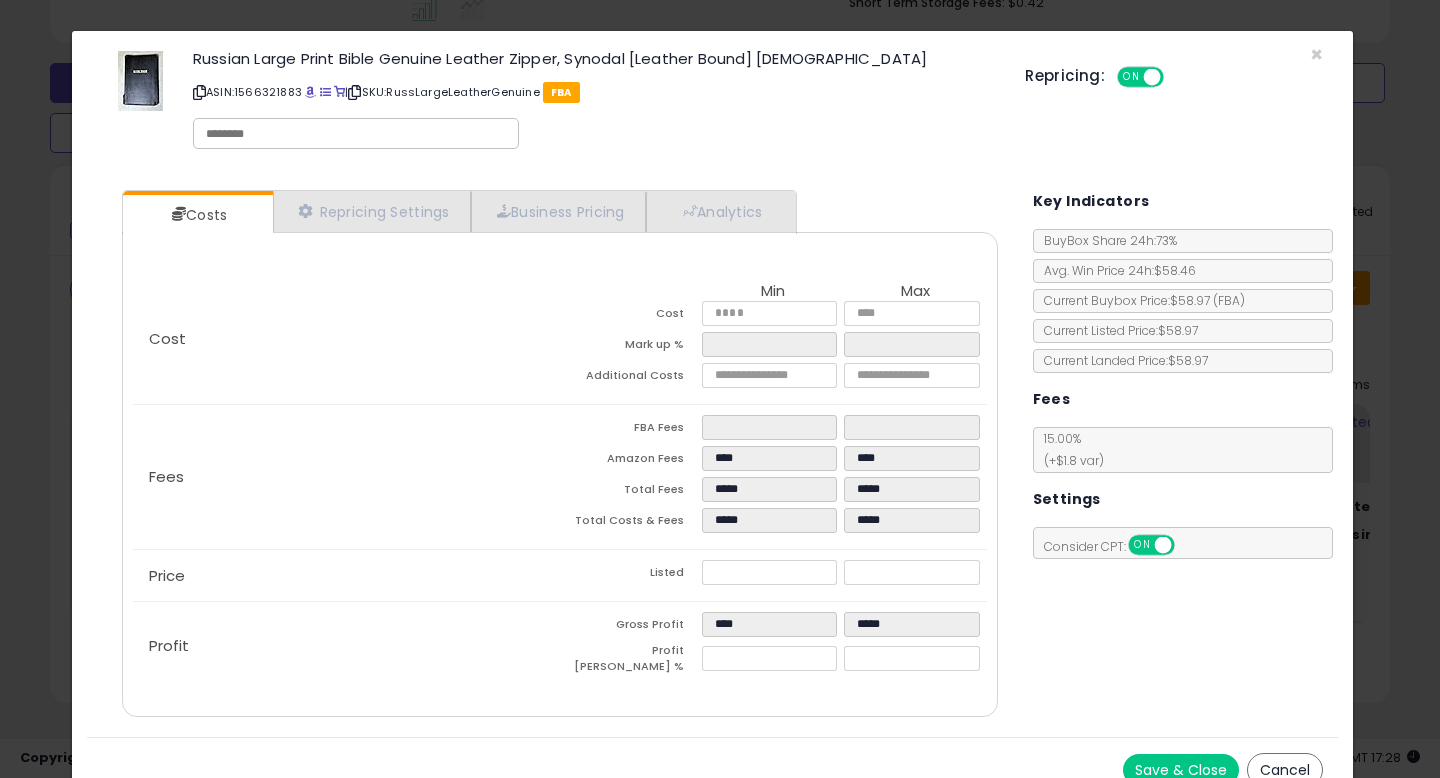 type on "*****" 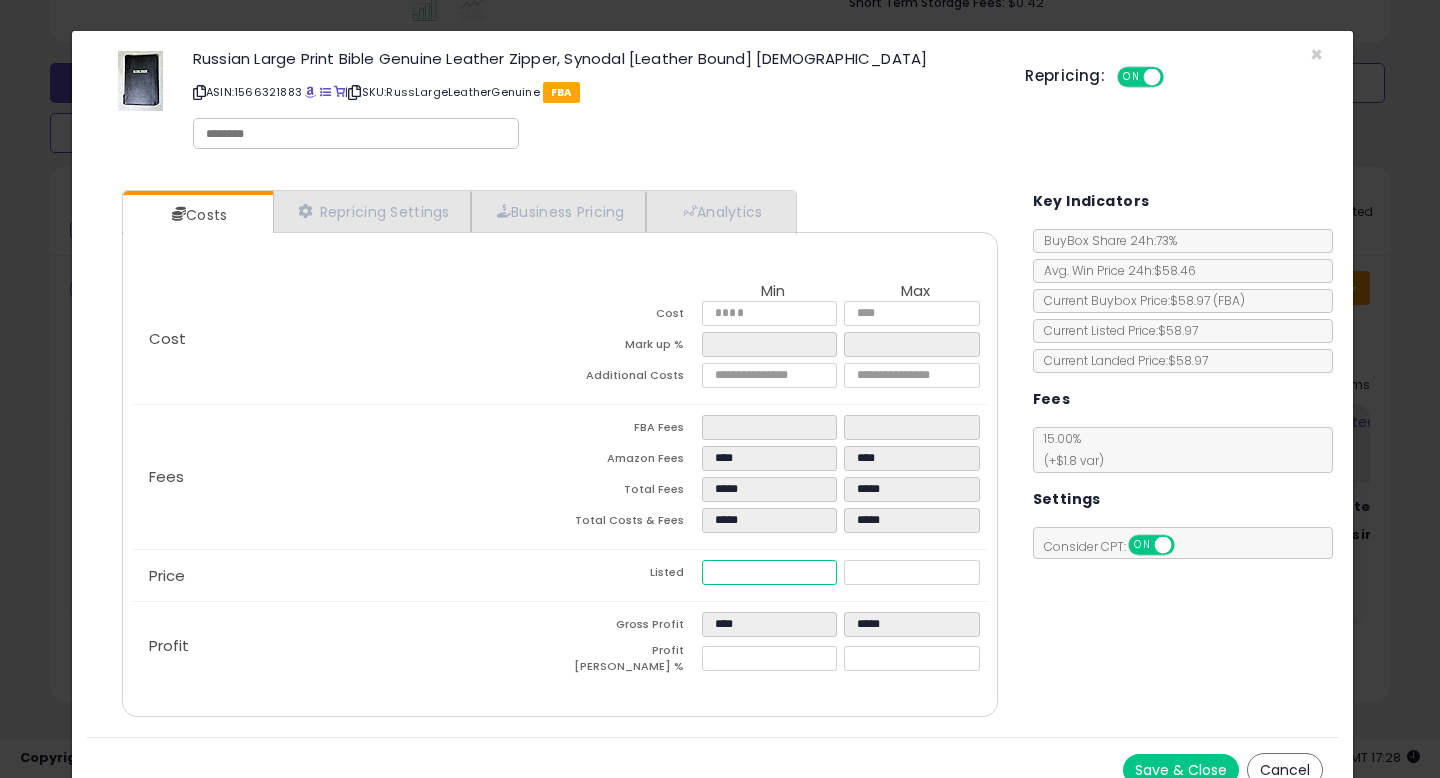 drag, startPoint x: 787, startPoint y: 574, endPoint x: 649, endPoint y: 555, distance: 139.30183 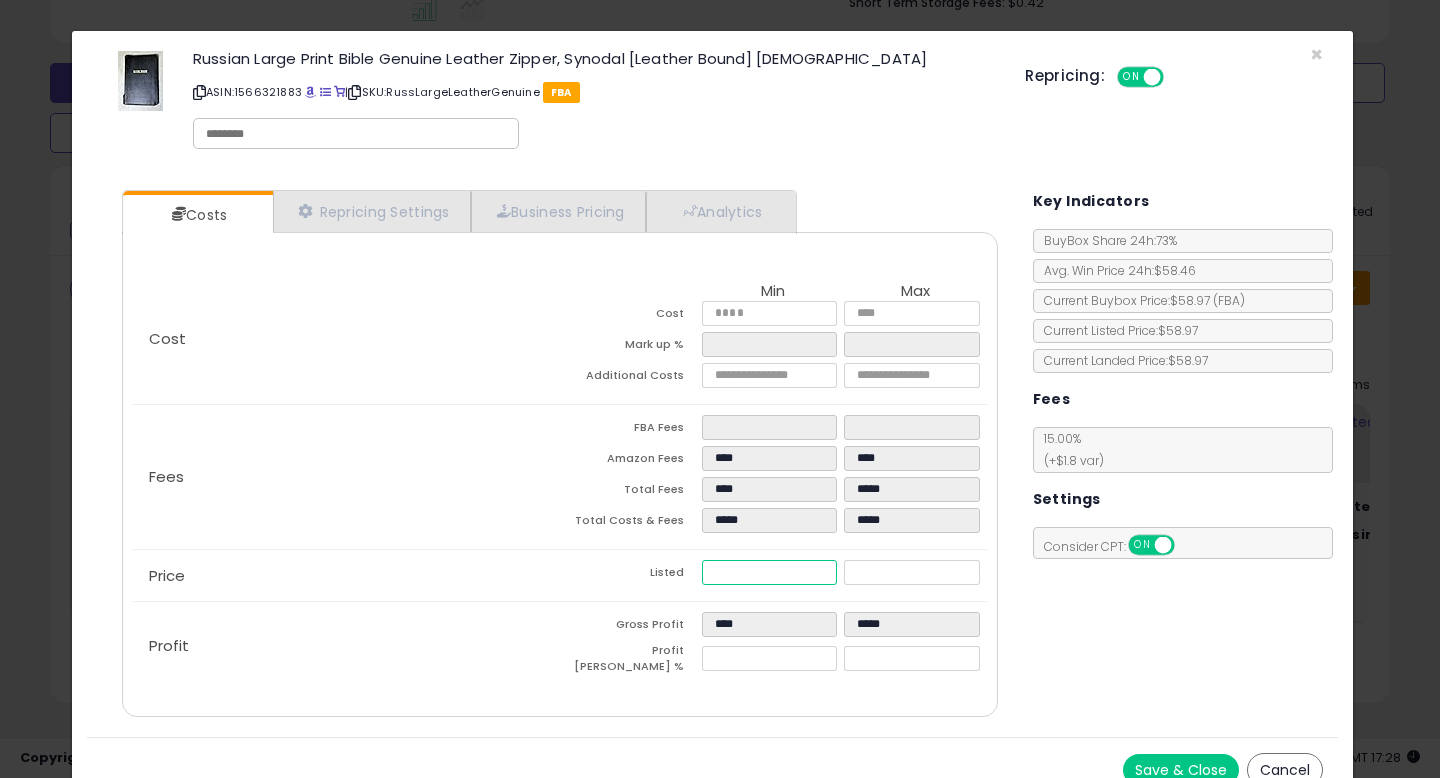 type on "****" 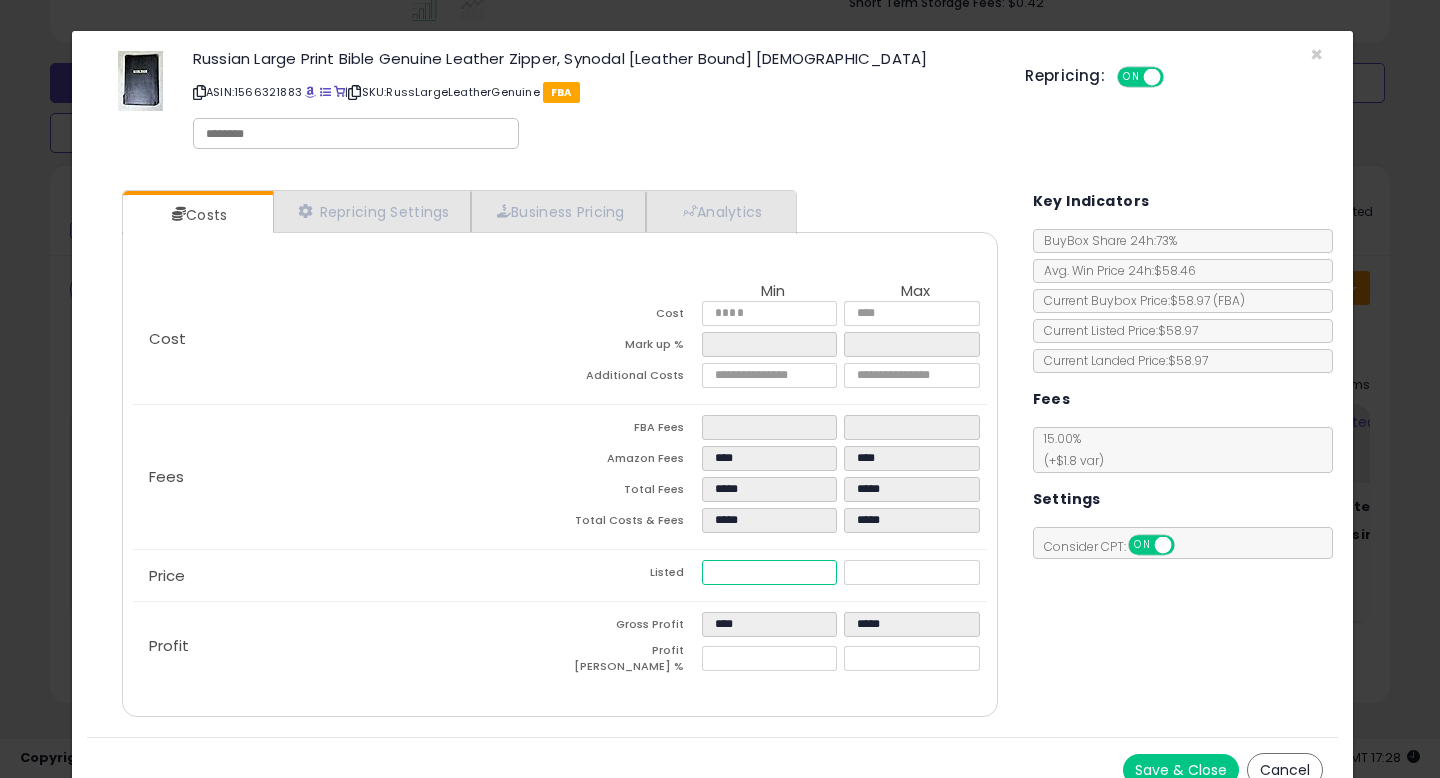 type on "****" 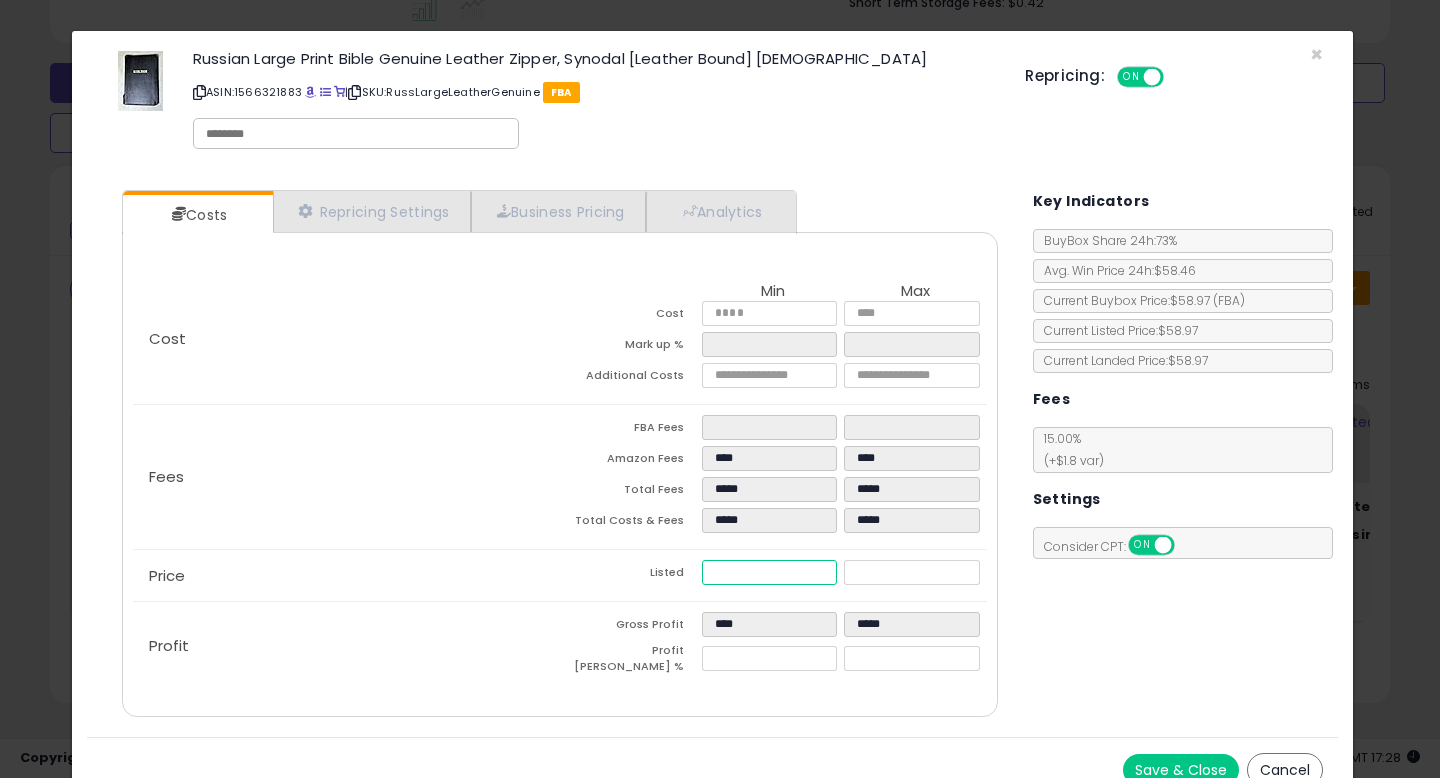 type on "*****" 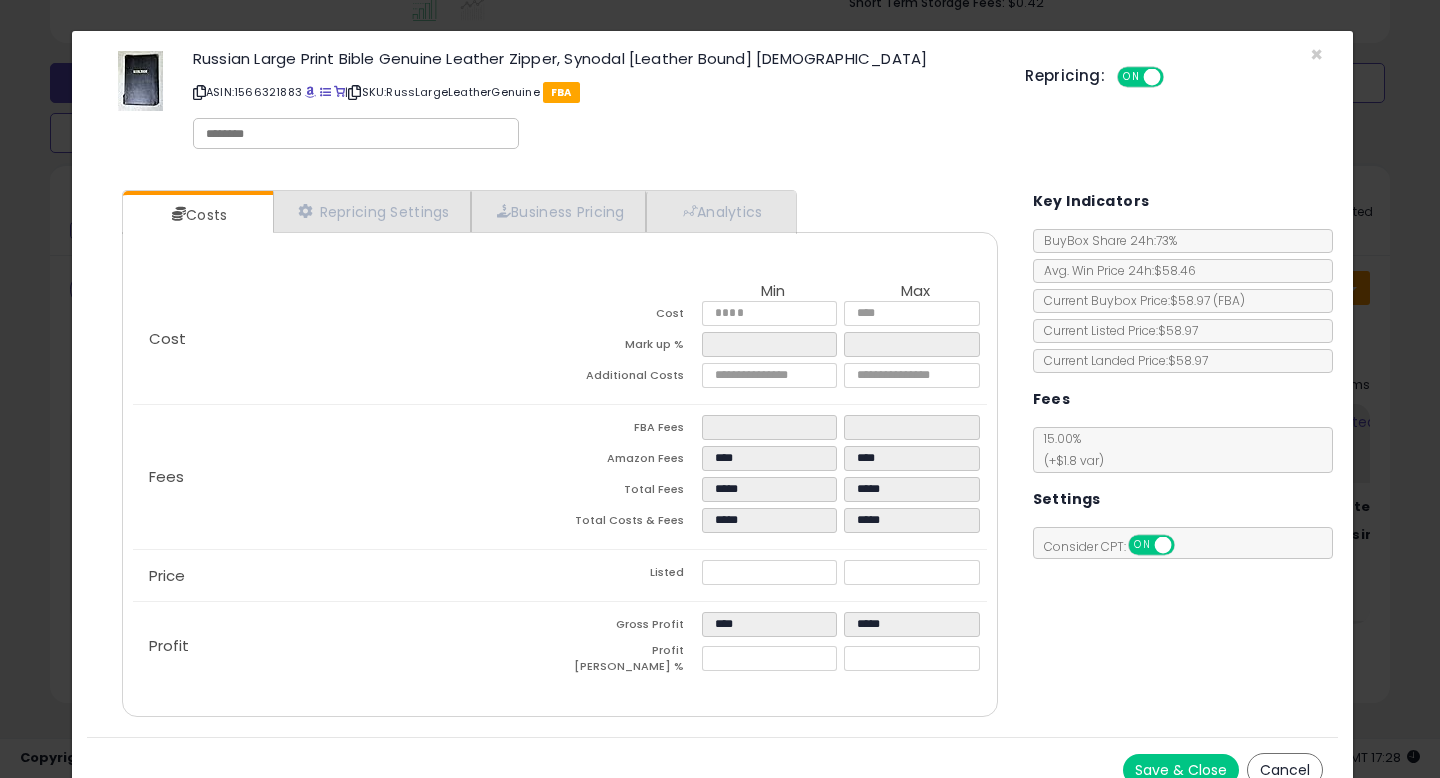 type on "*****" 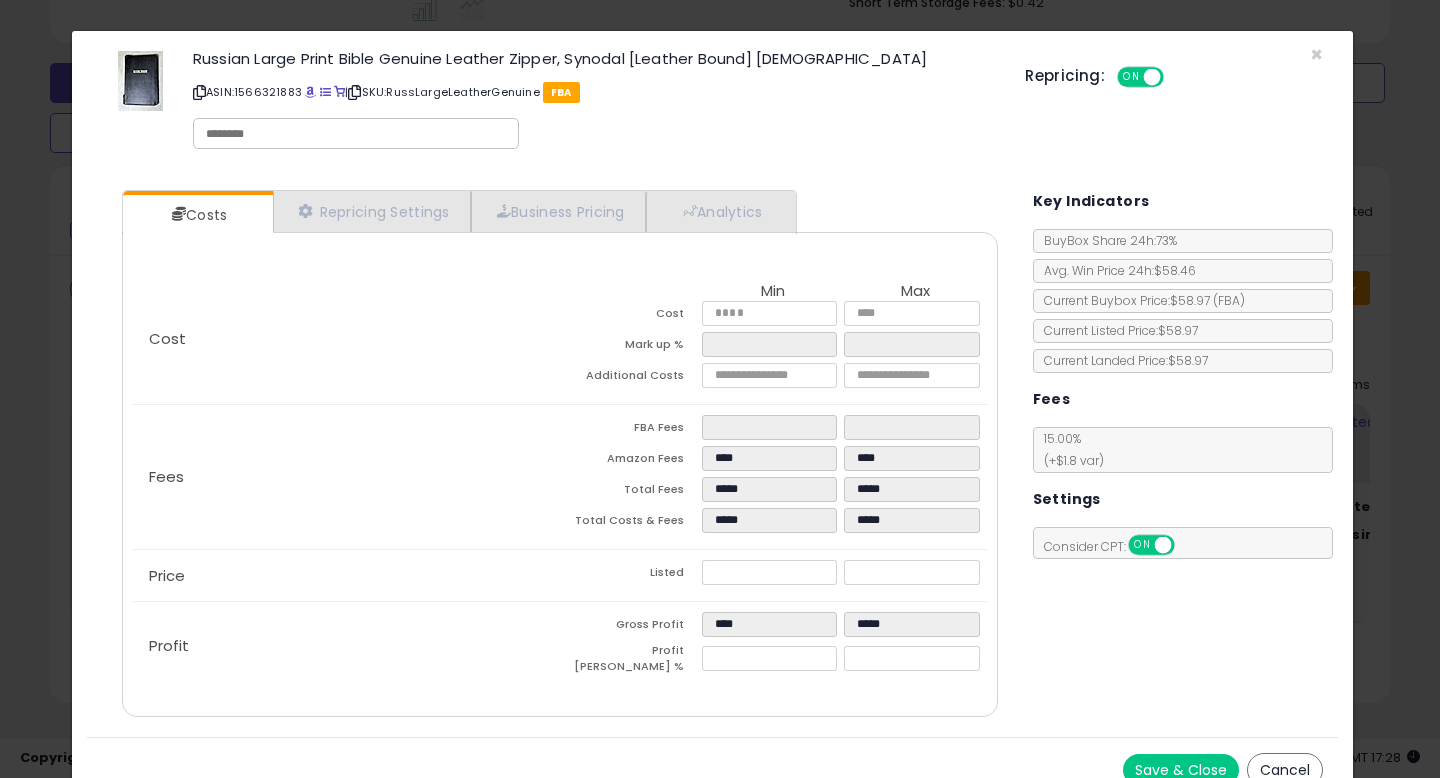 click on "Save & Close" at bounding box center [1181, 770] 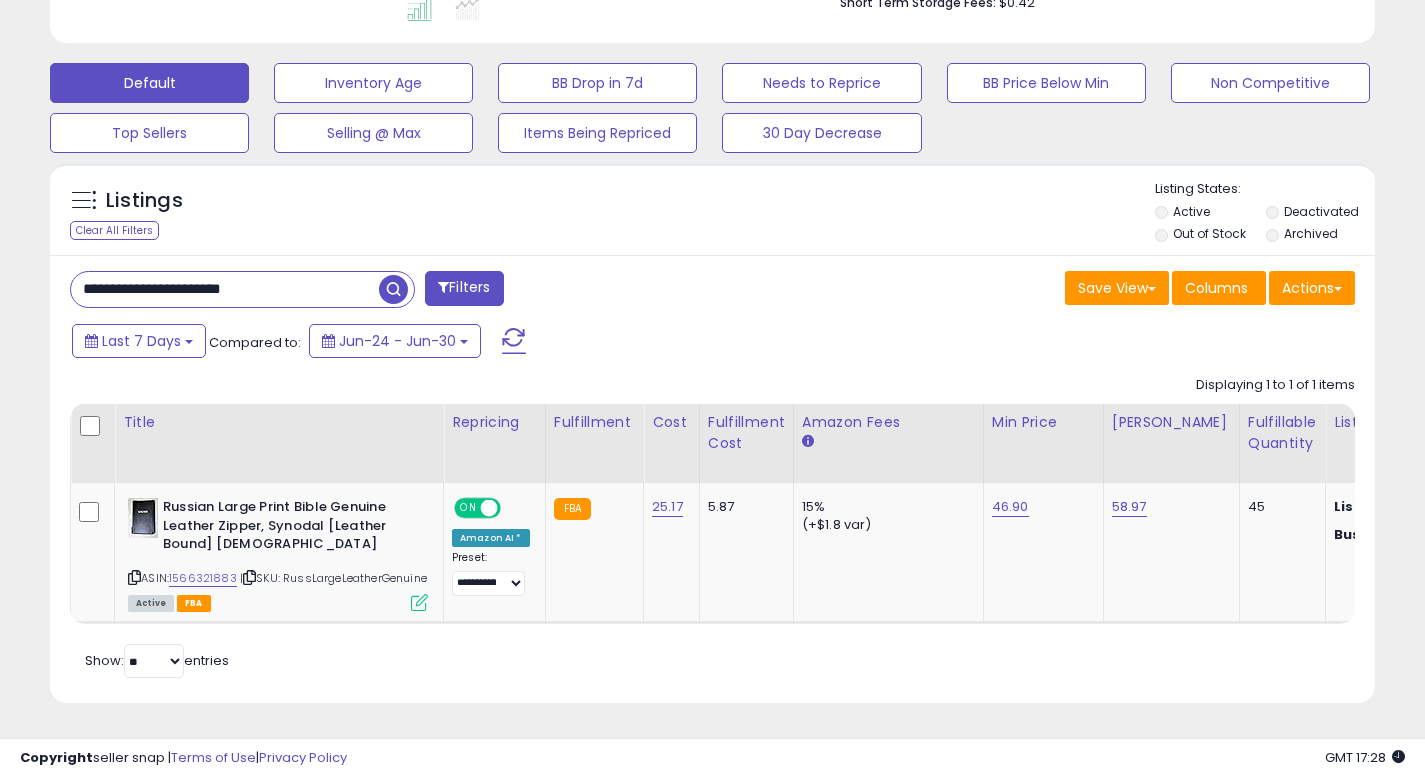 scroll, scrollTop: 410, scrollLeft: 767, axis: both 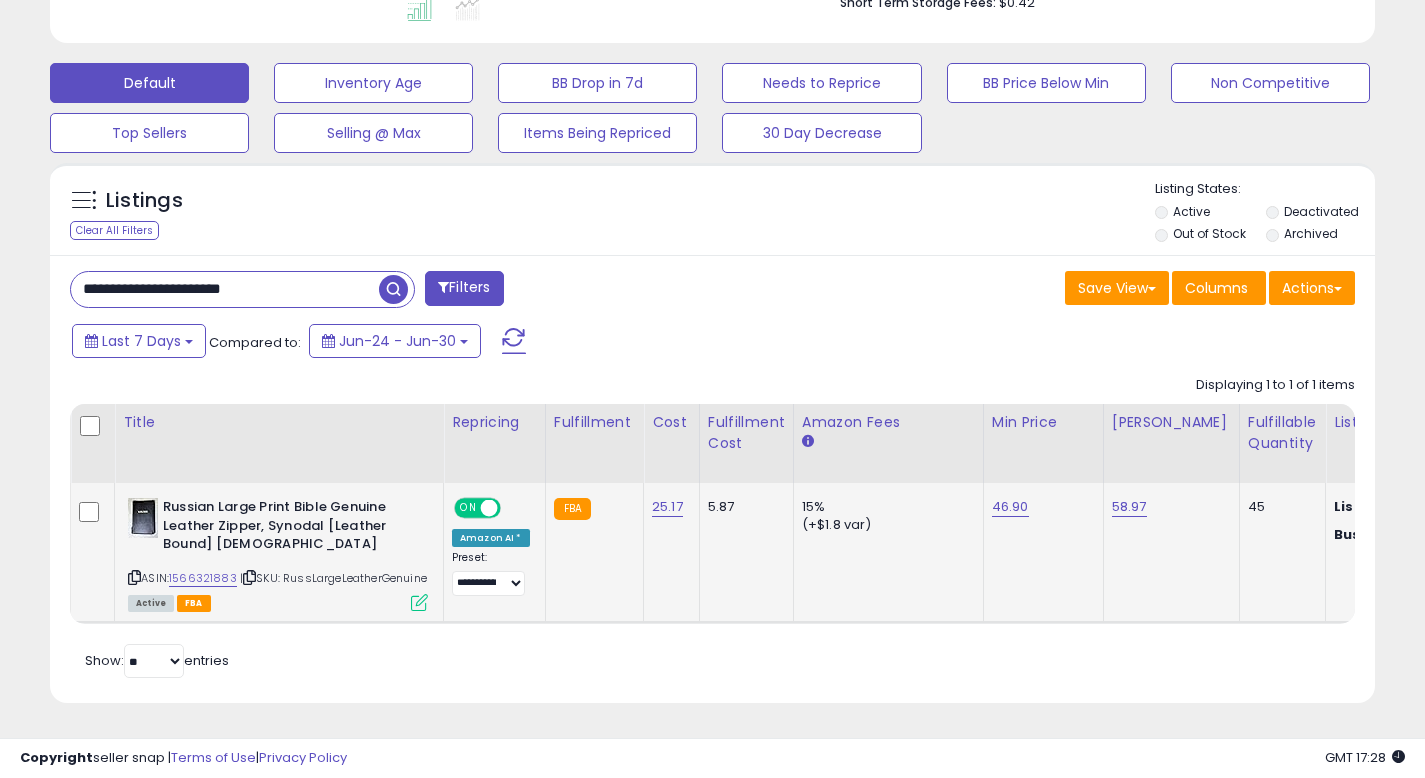 click at bounding box center (419, 602) 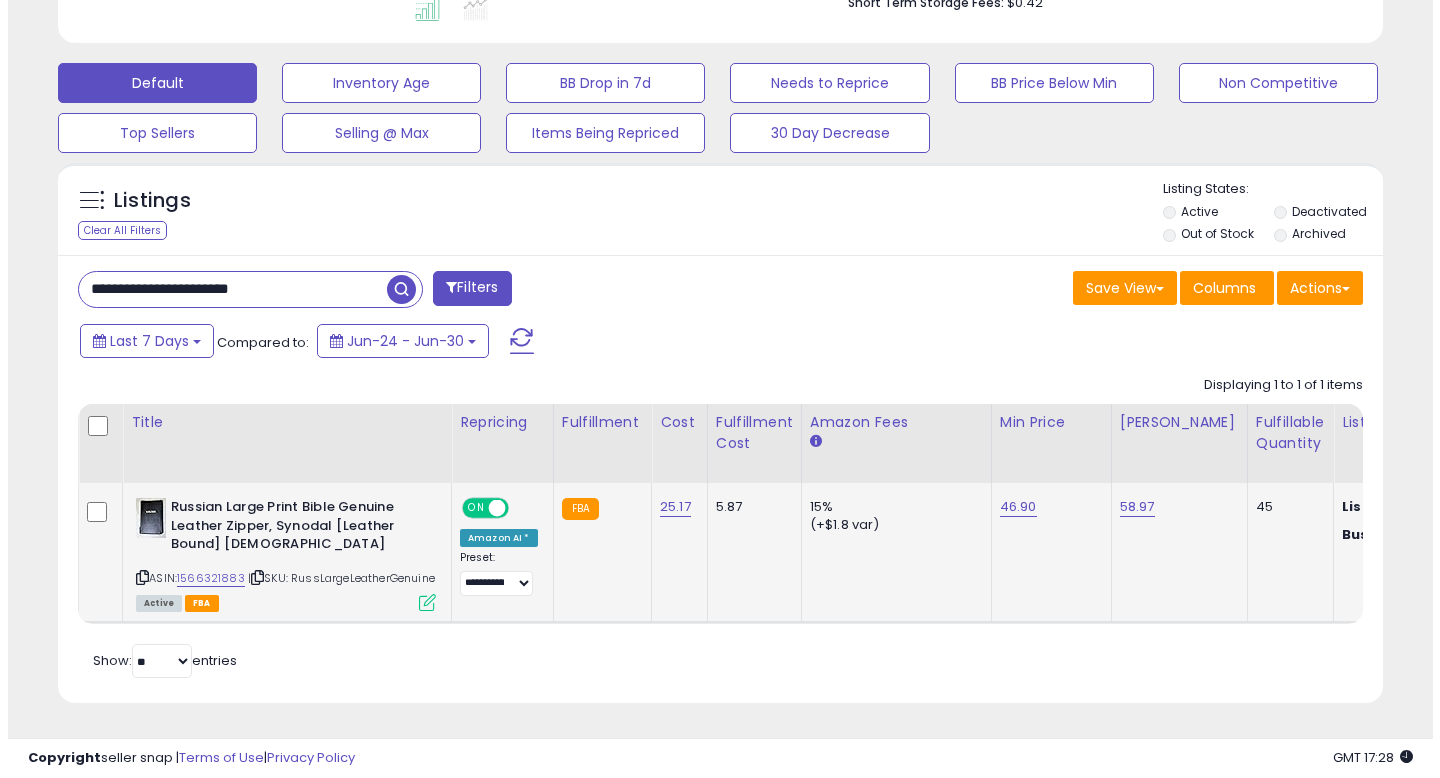 scroll, scrollTop: 999590, scrollLeft: 999224, axis: both 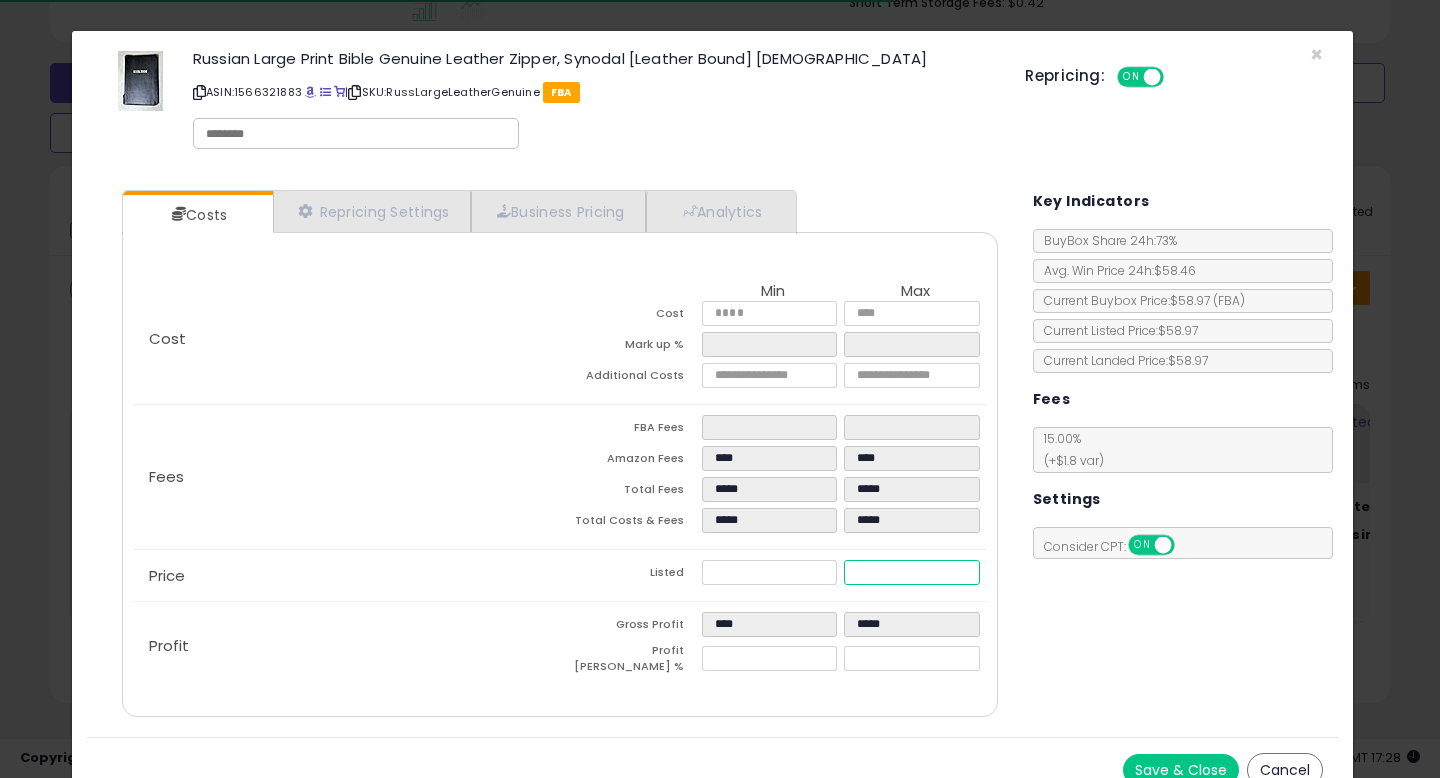 drag, startPoint x: 904, startPoint y: 566, endPoint x: 761, endPoint y: 559, distance: 143.17122 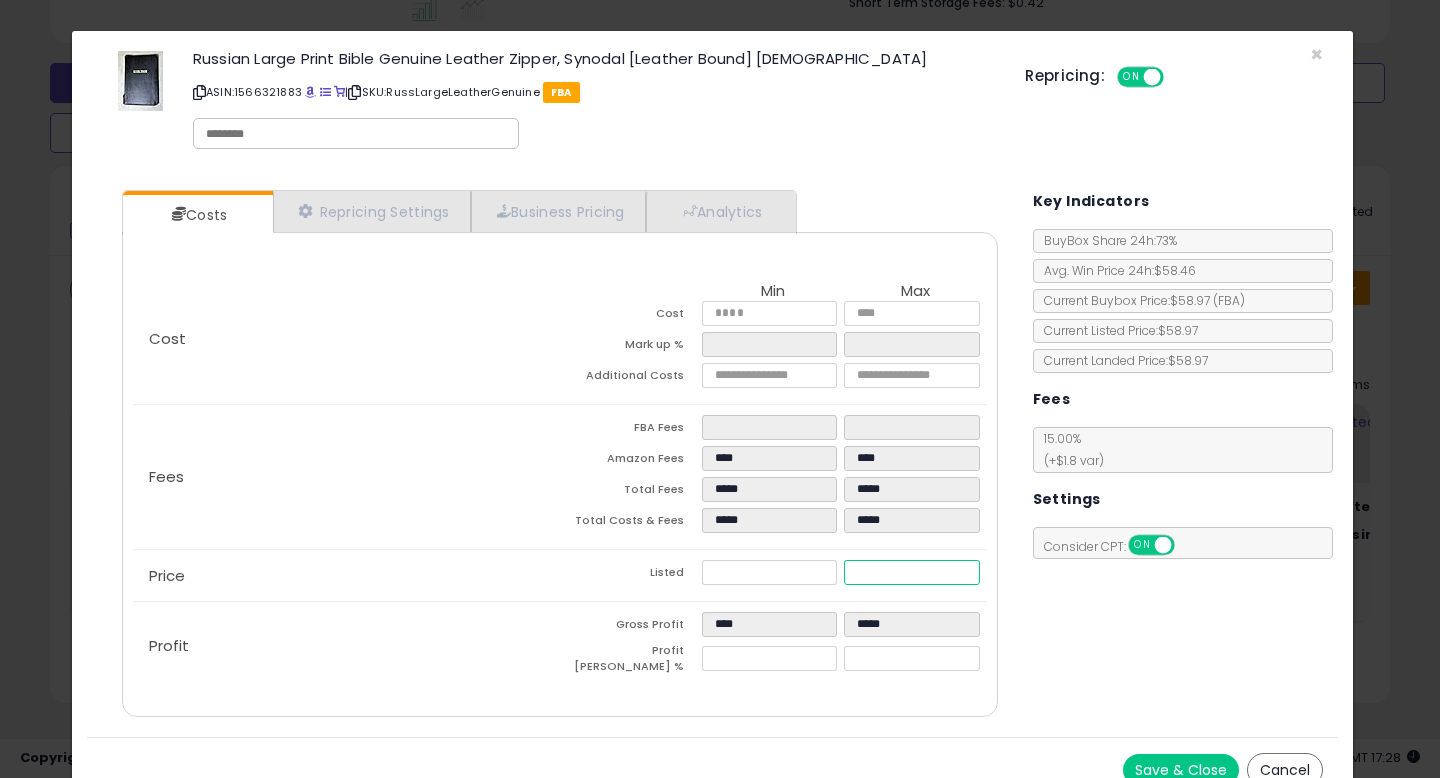 type on "****" 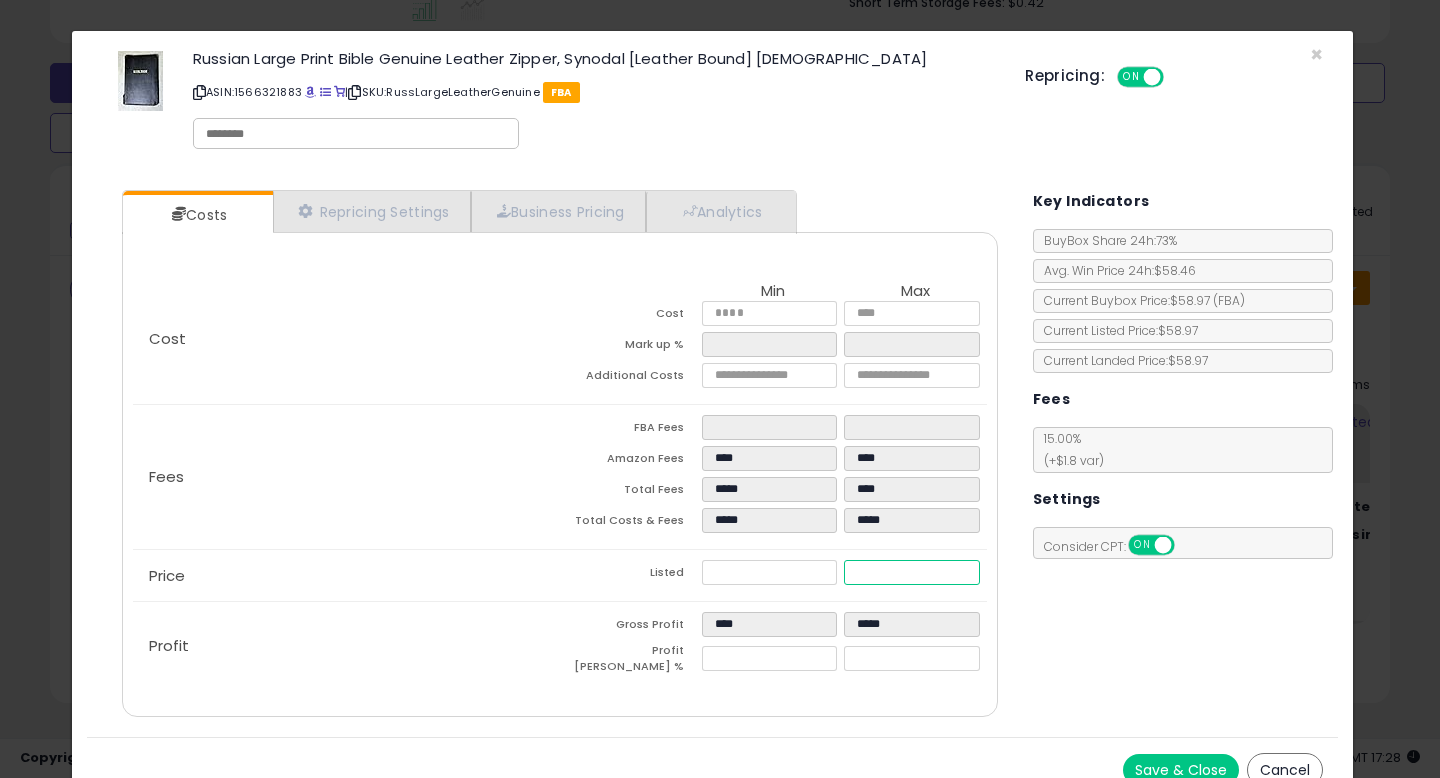 type on "****" 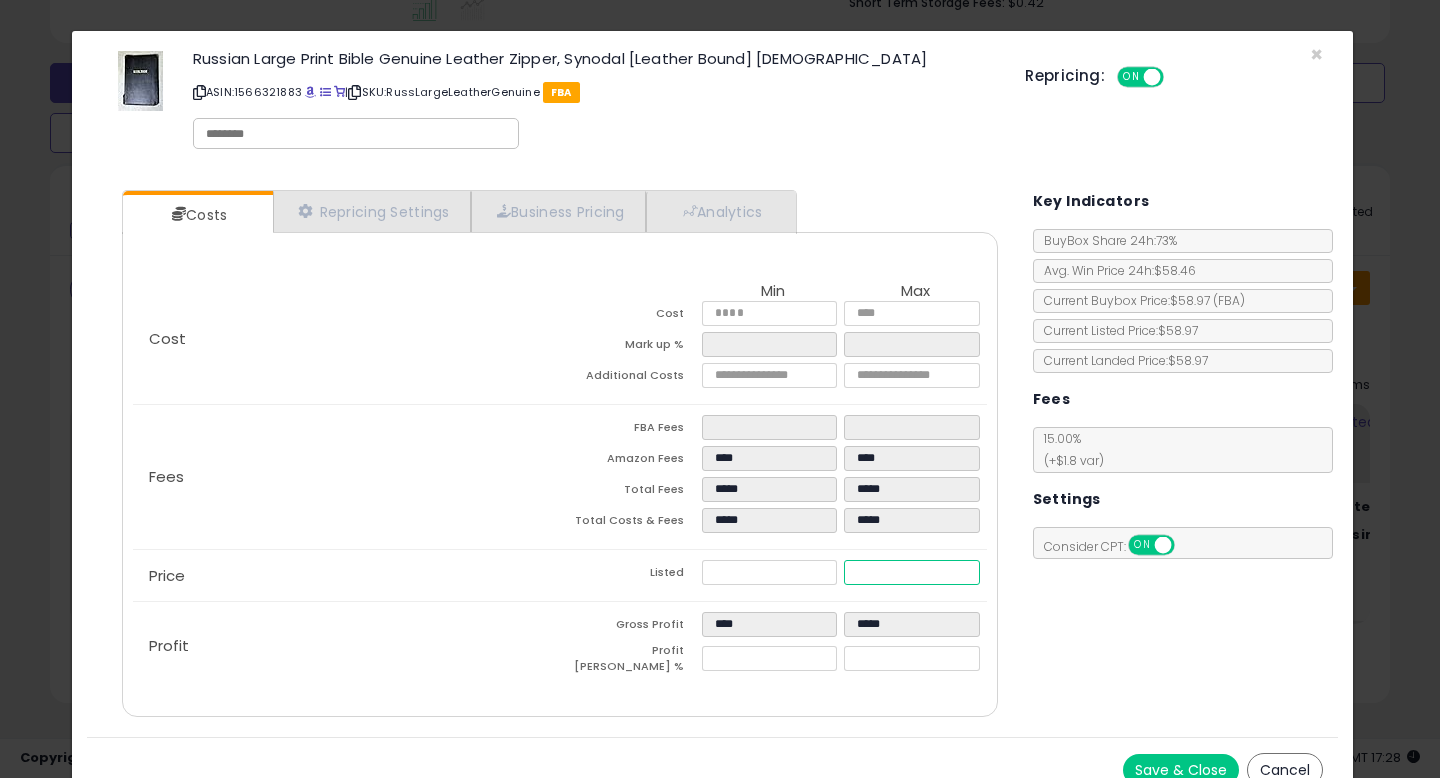 type on "****" 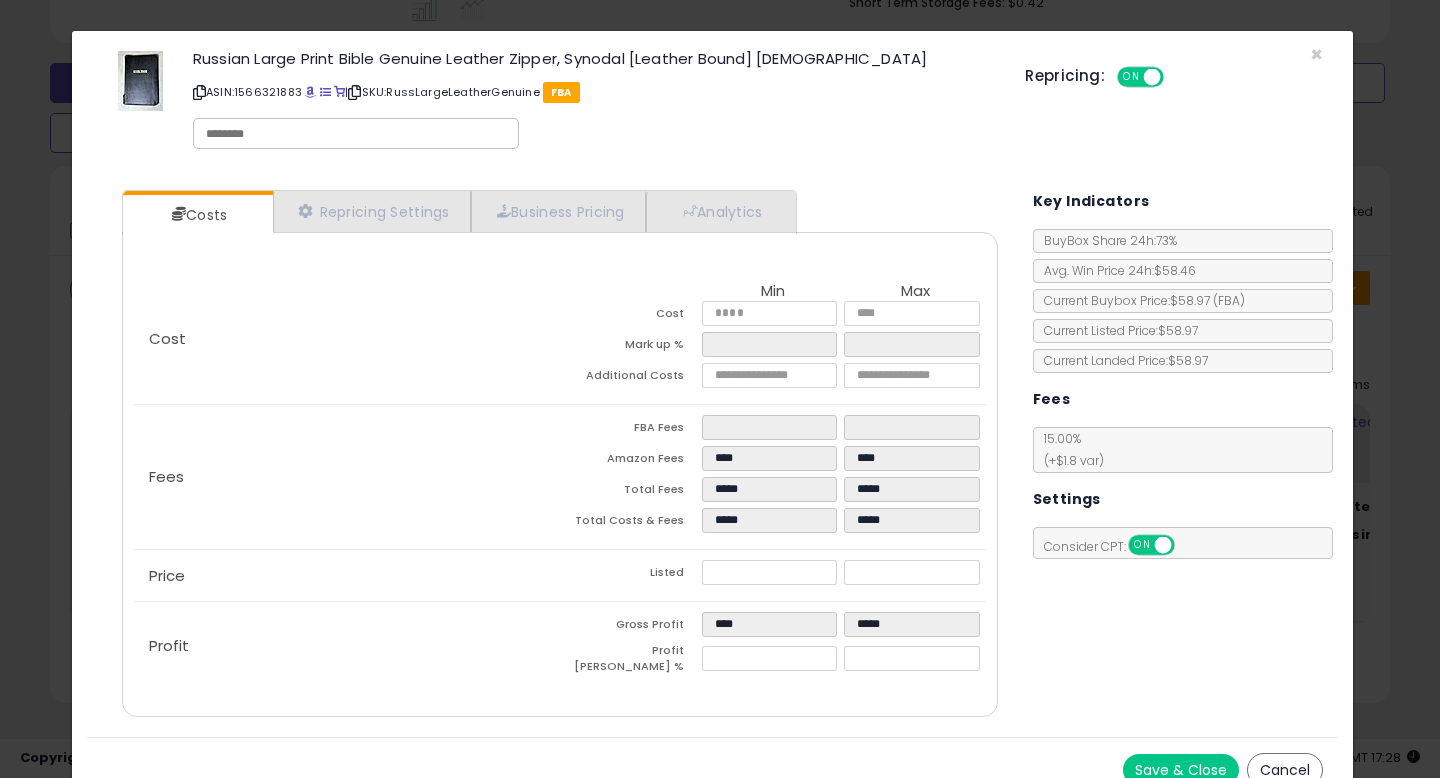 type on "*****" 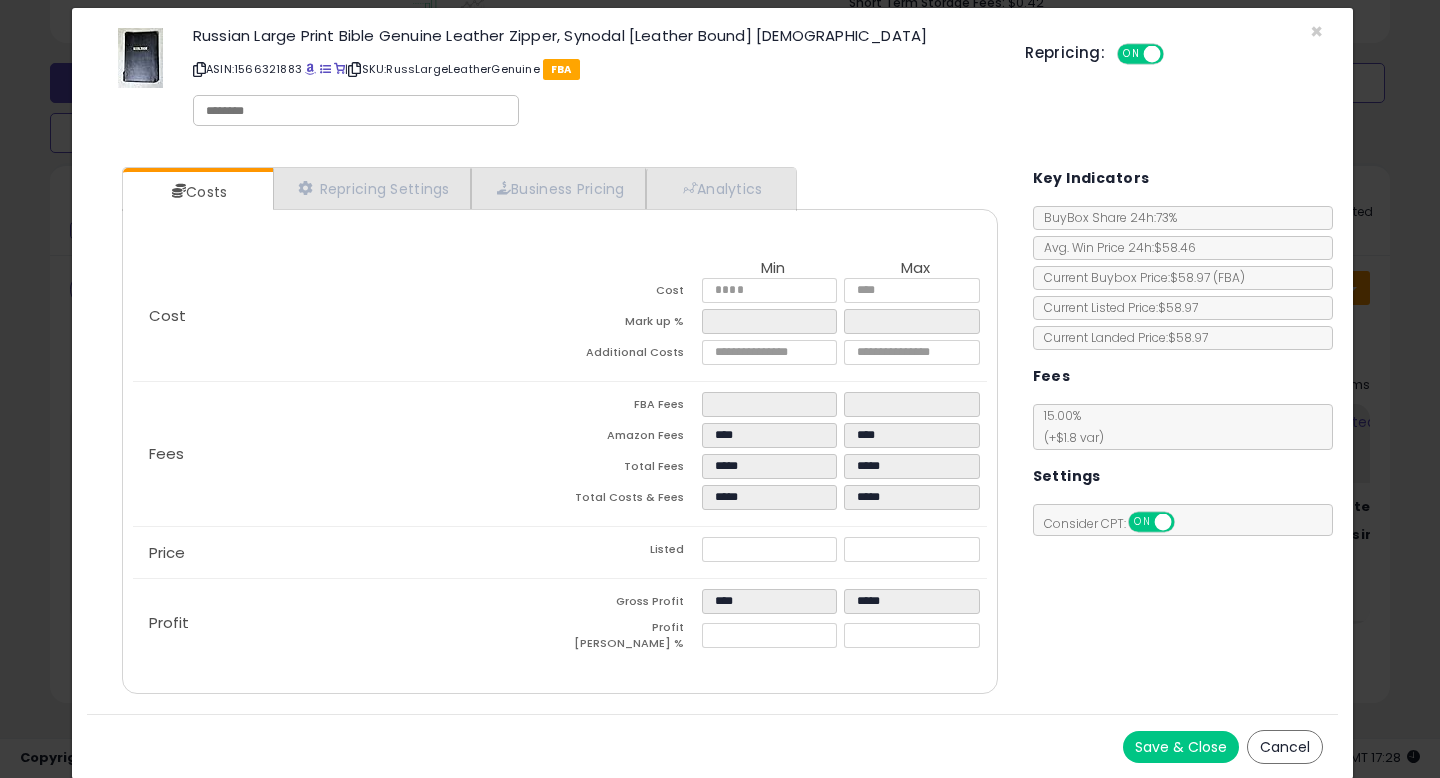 click on "Save & Close" at bounding box center [1181, 747] 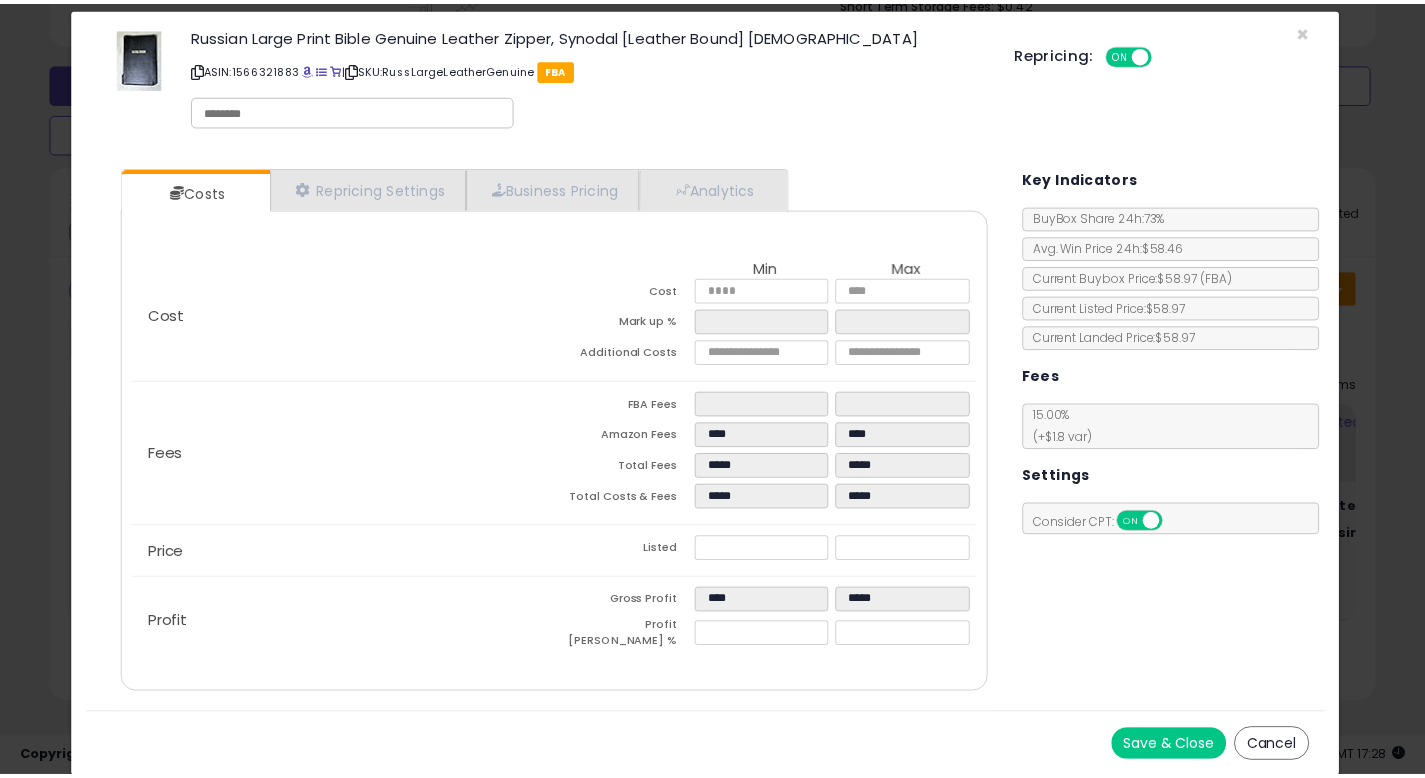 scroll, scrollTop: 0, scrollLeft: 0, axis: both 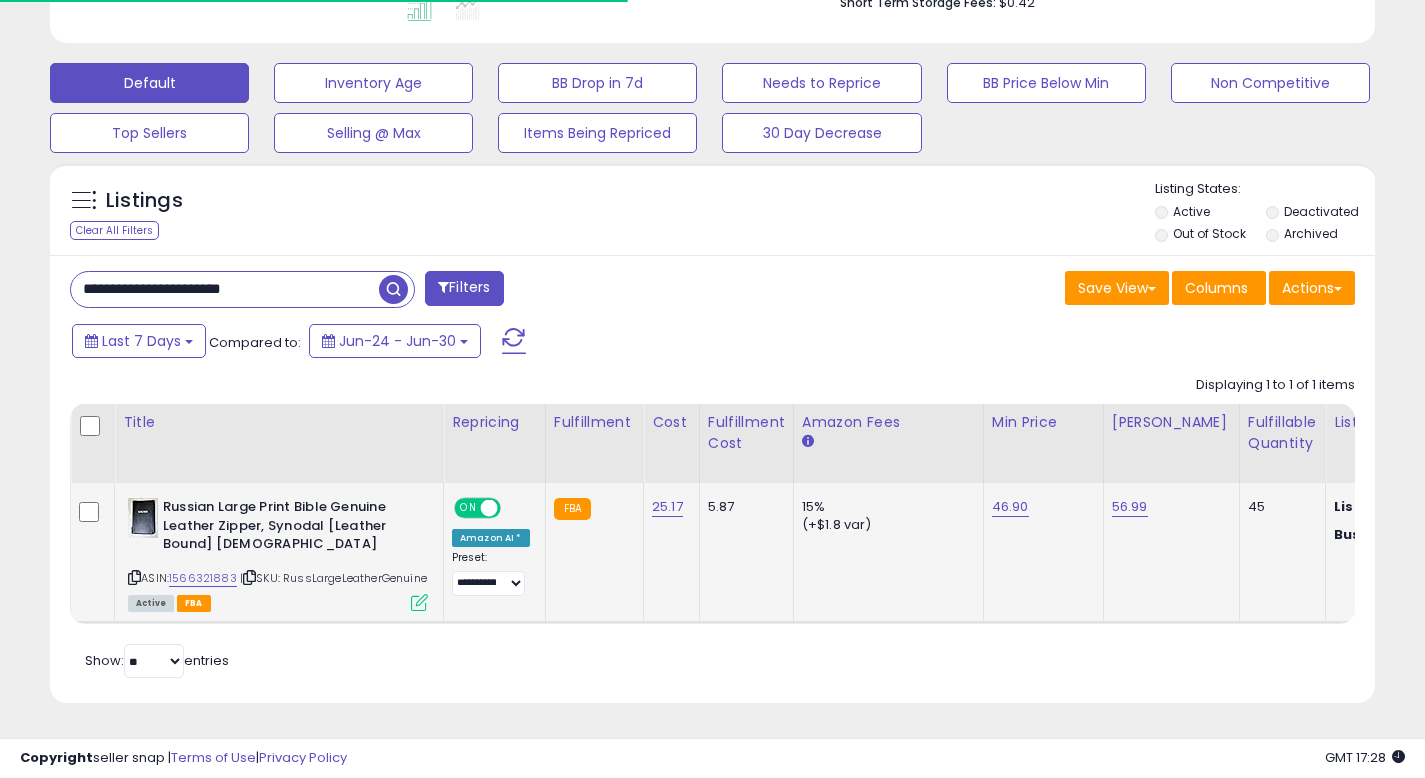 click on "Active FBA" at bounding box center (278, 602) 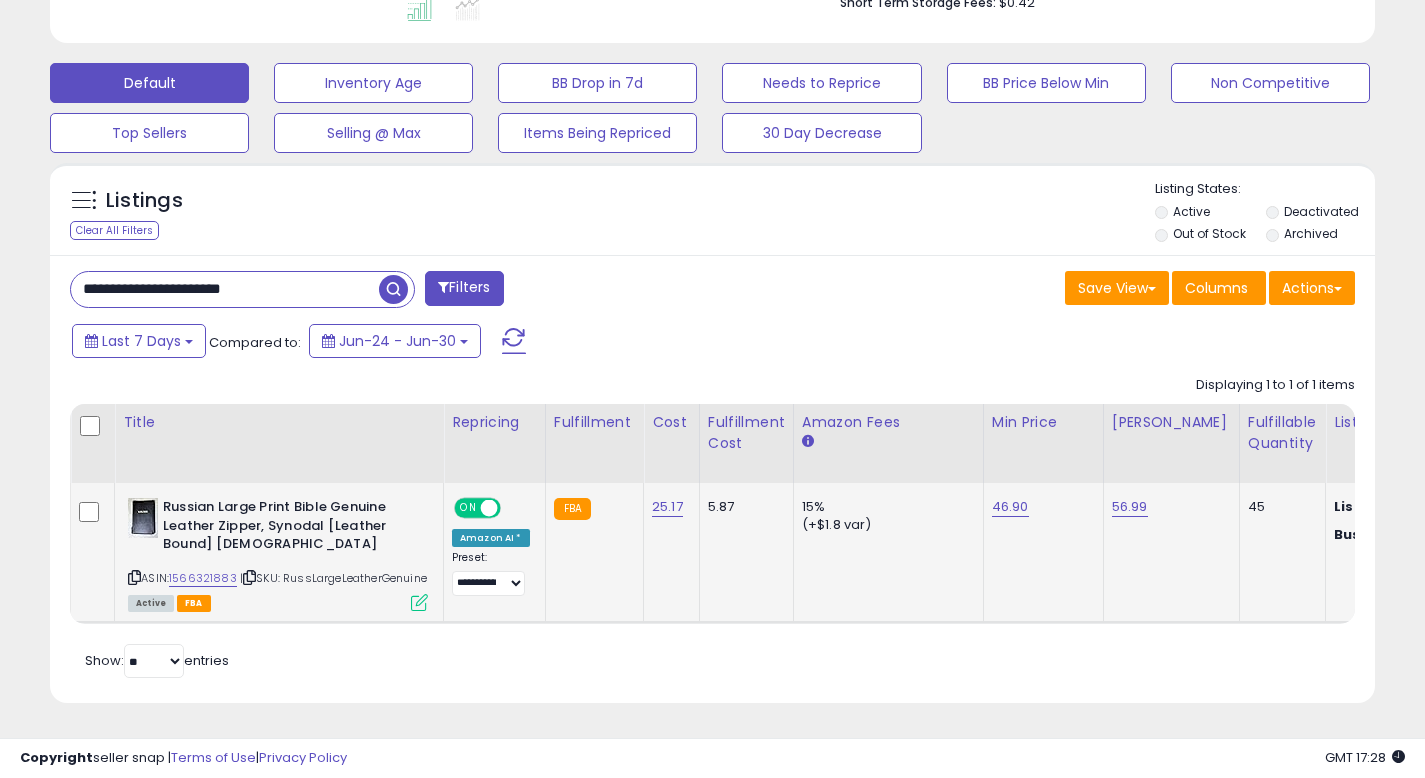click at bounding box center [419, 602] 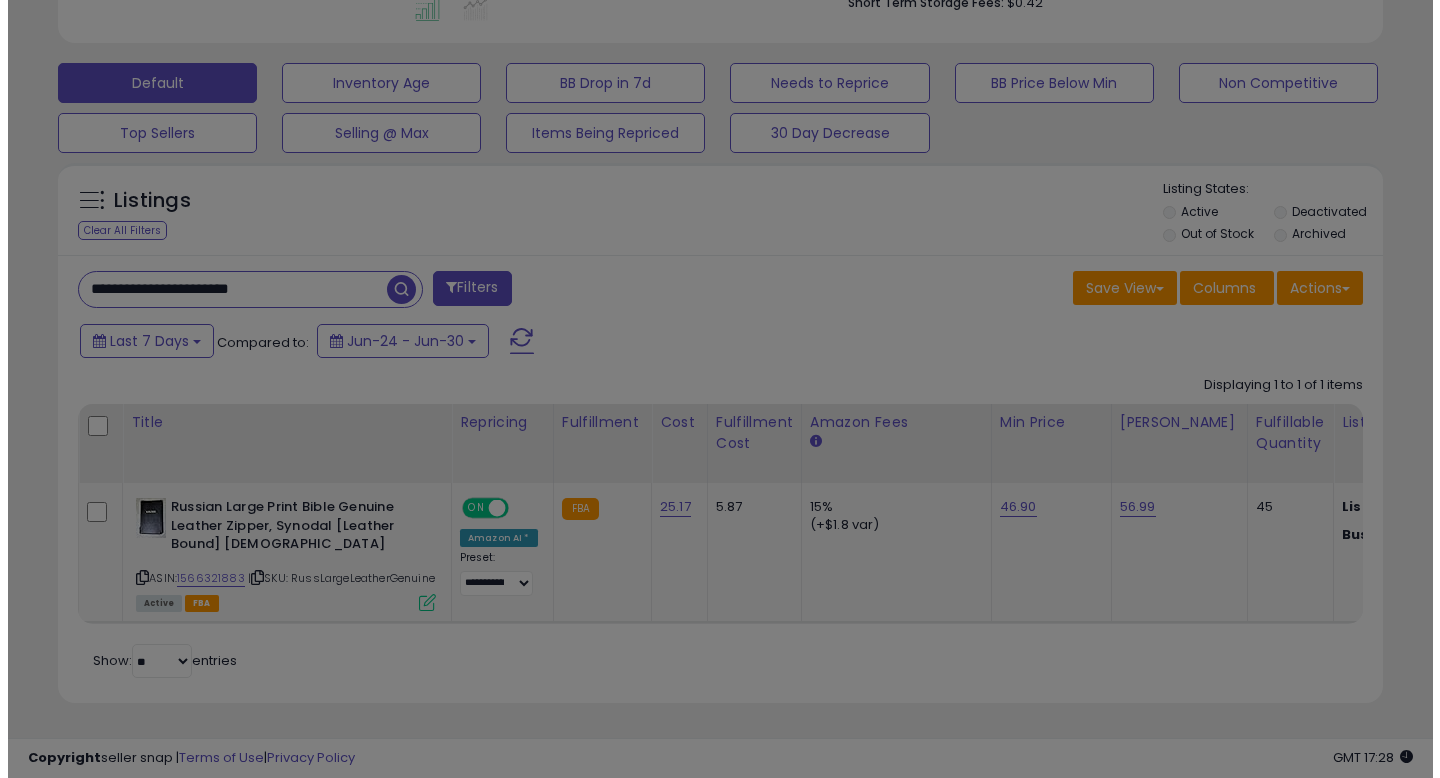 scroll, scrollTop: 999590, scrollLeft: 999224, axis: both 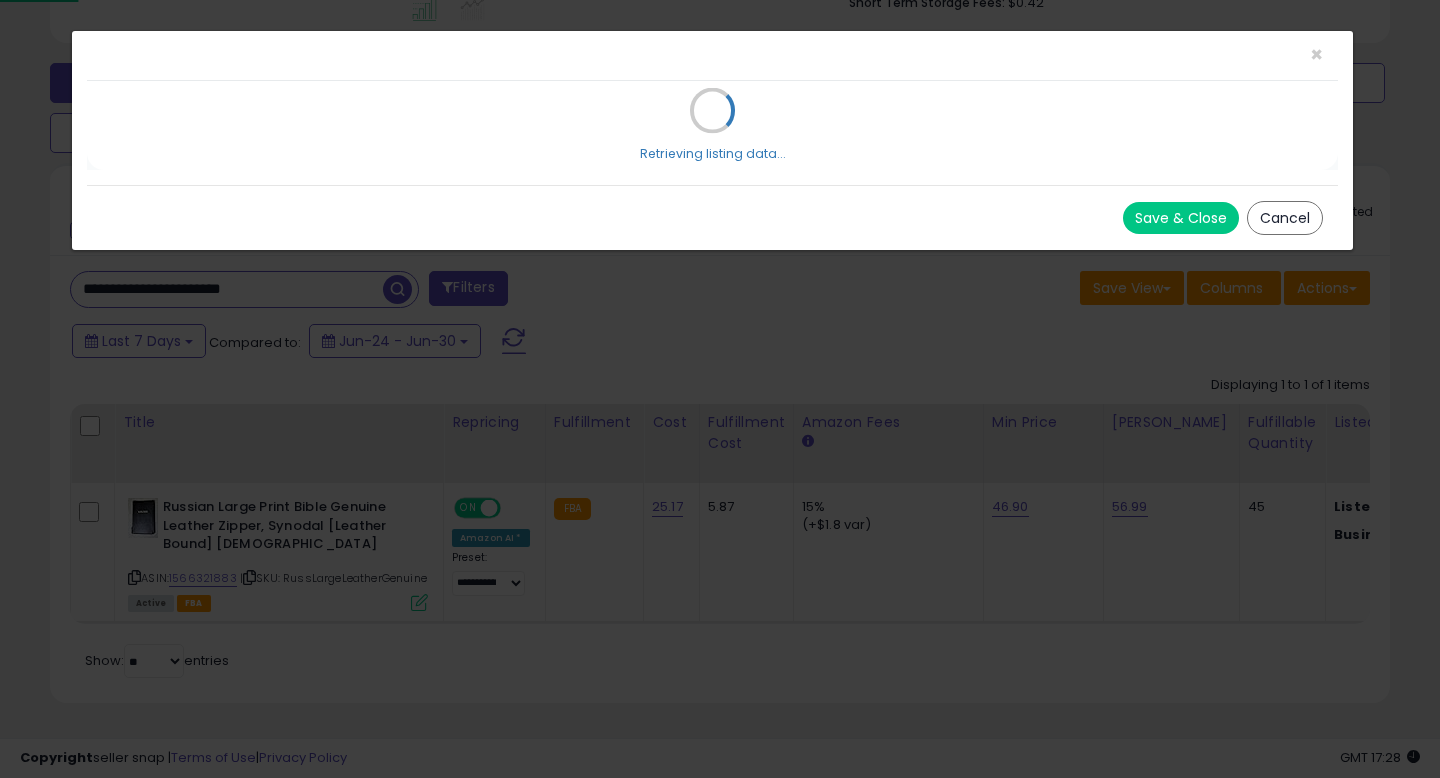 select on "**********" 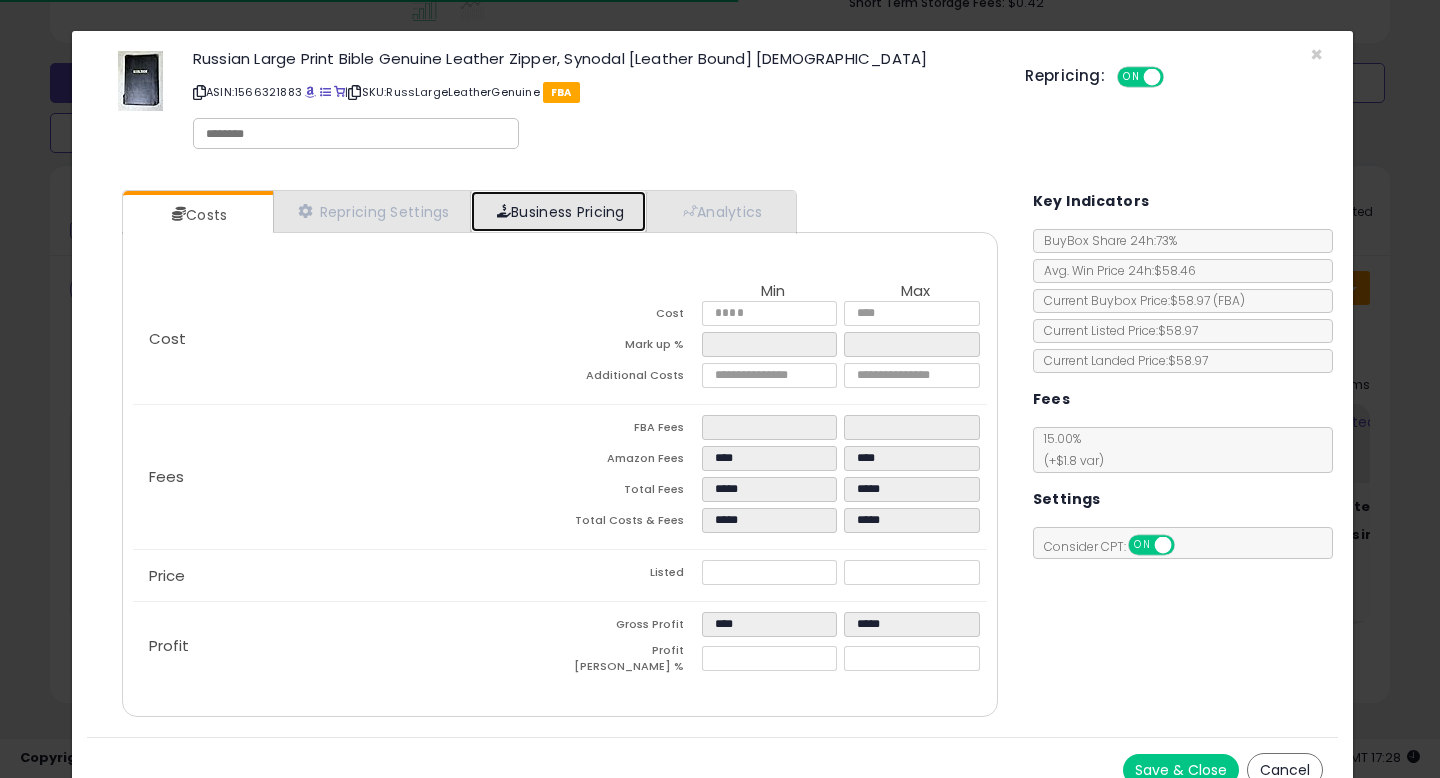 click on "Business Pricing" at bounding box center [558, 211] 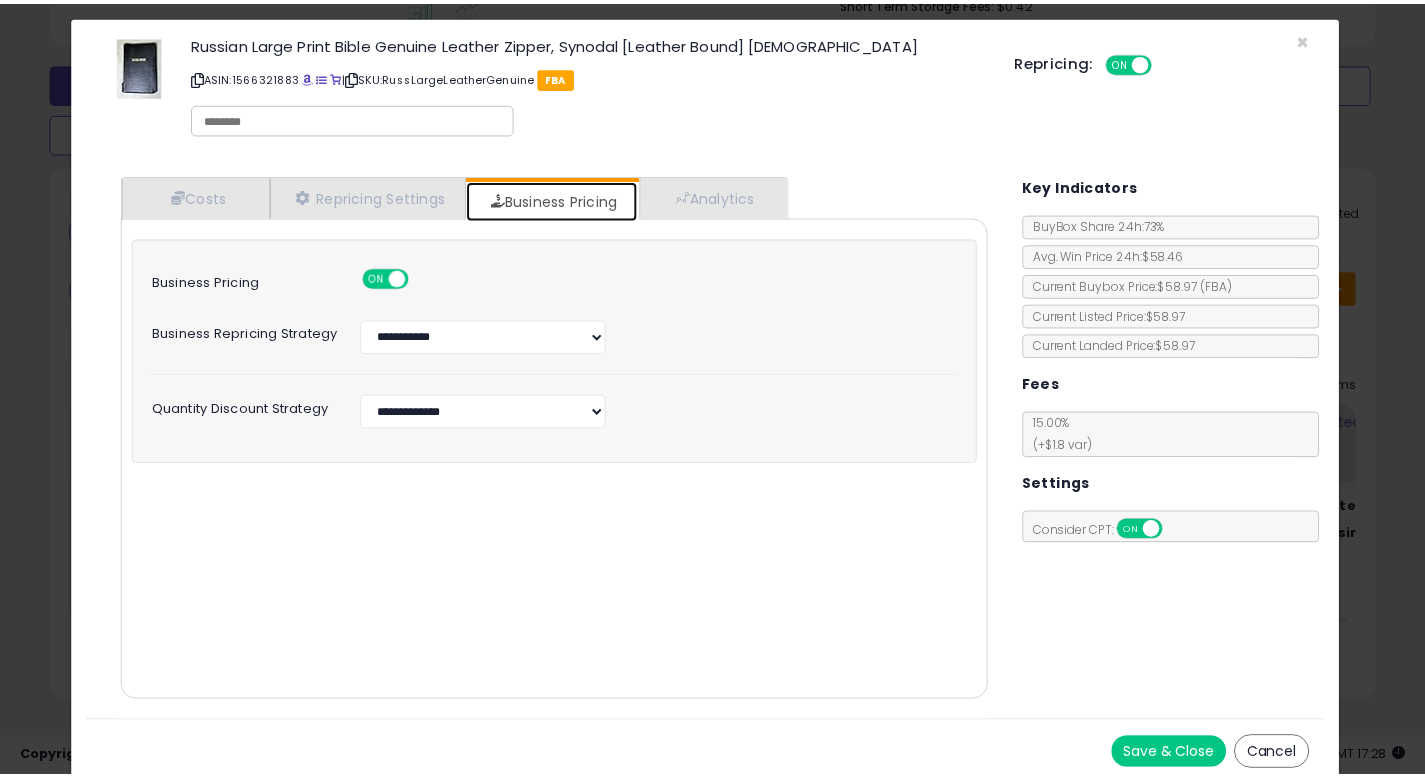scroll, scrollTop: 23, scrollLeft: 0, axis: vertical 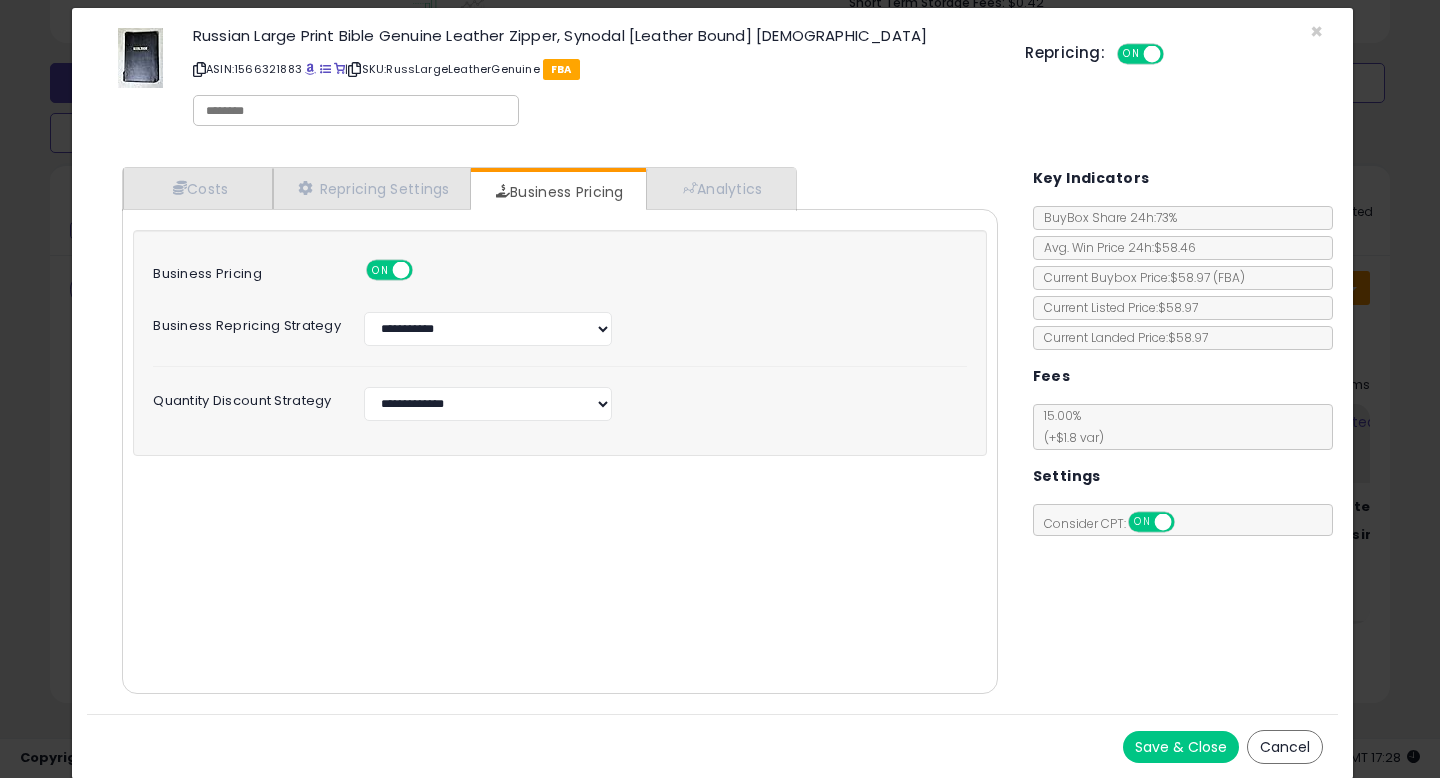 click on "Cancel" at bounding box center (1285, 747) 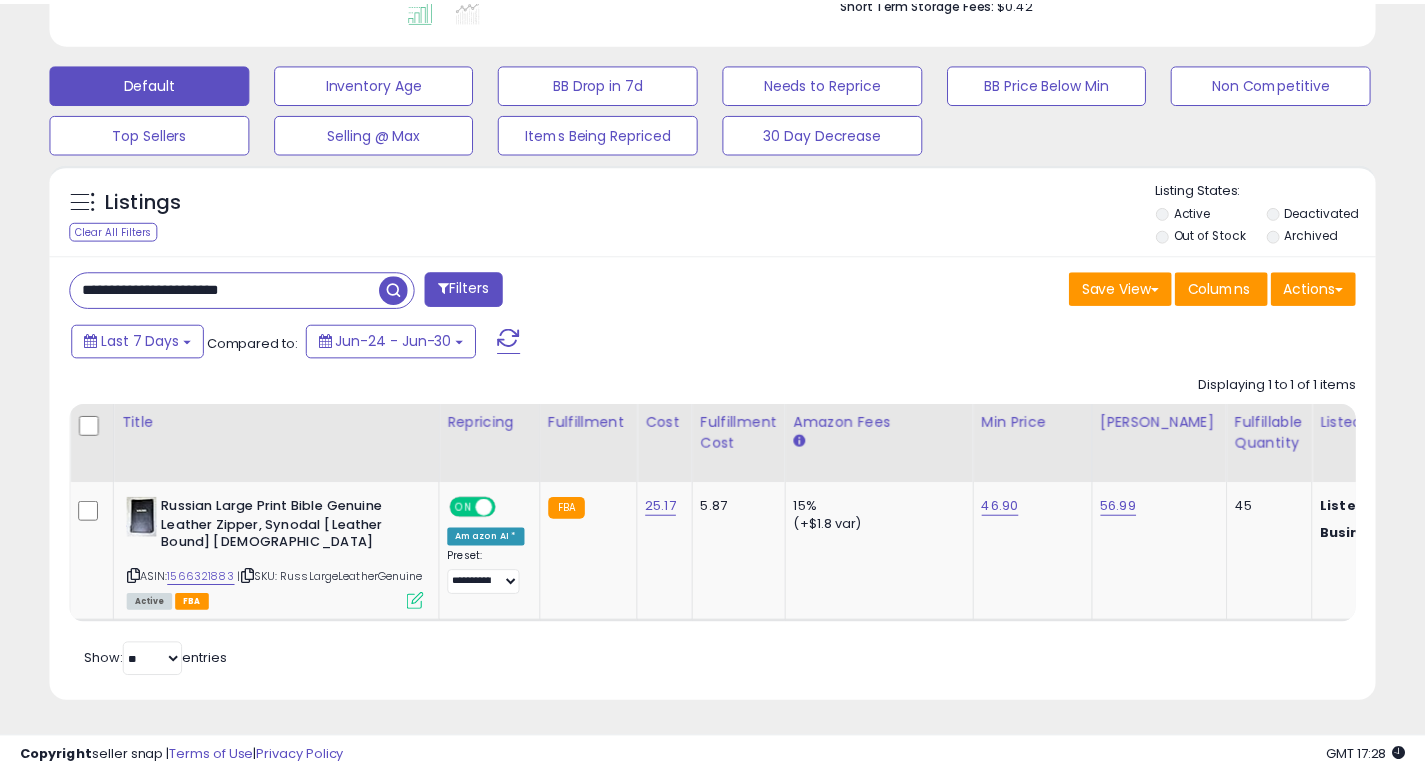 scroll, scrollTop: 410, scrollLeft: 767, axis: both 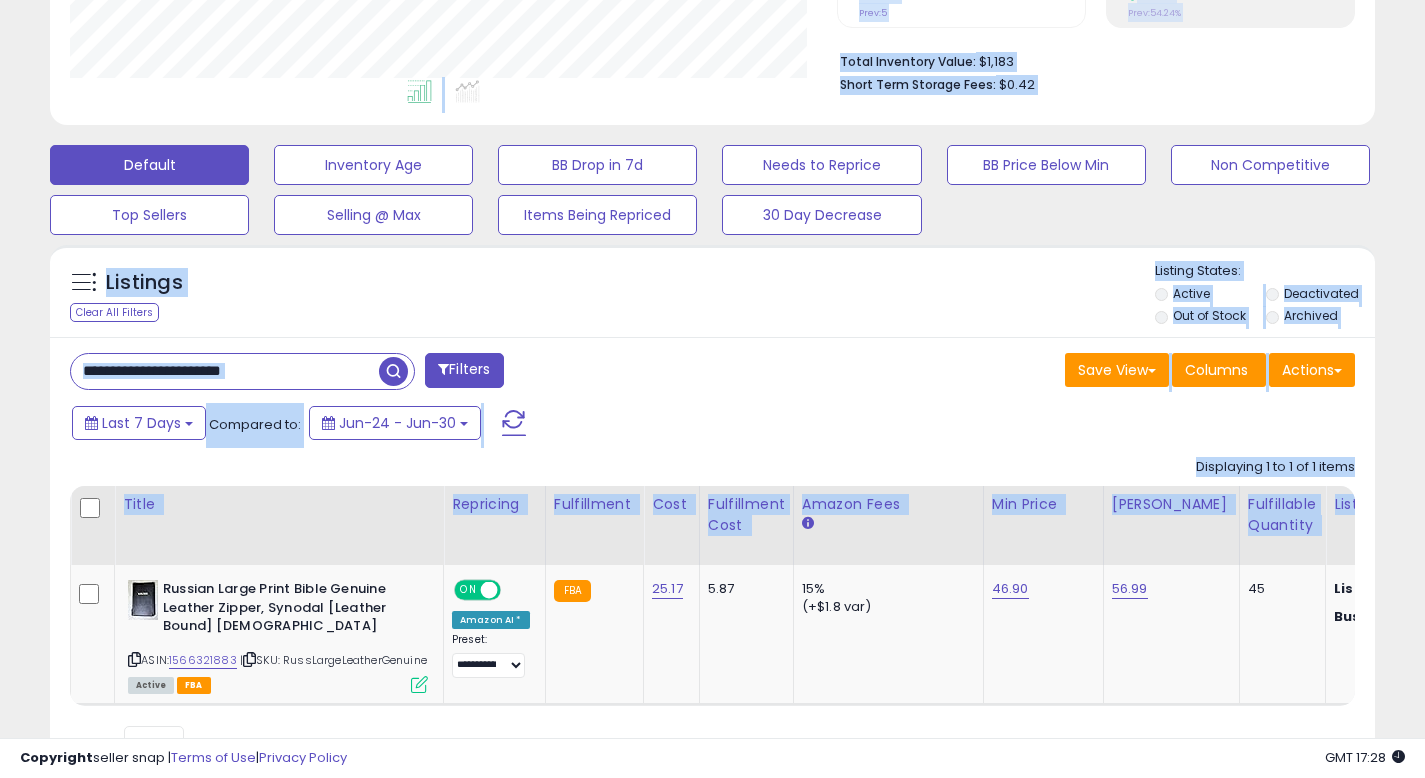 drag, startPoint x: 1439, startPoint y: 346, endPoint x: 1417, endPoint y: 38, distance: 308.78473 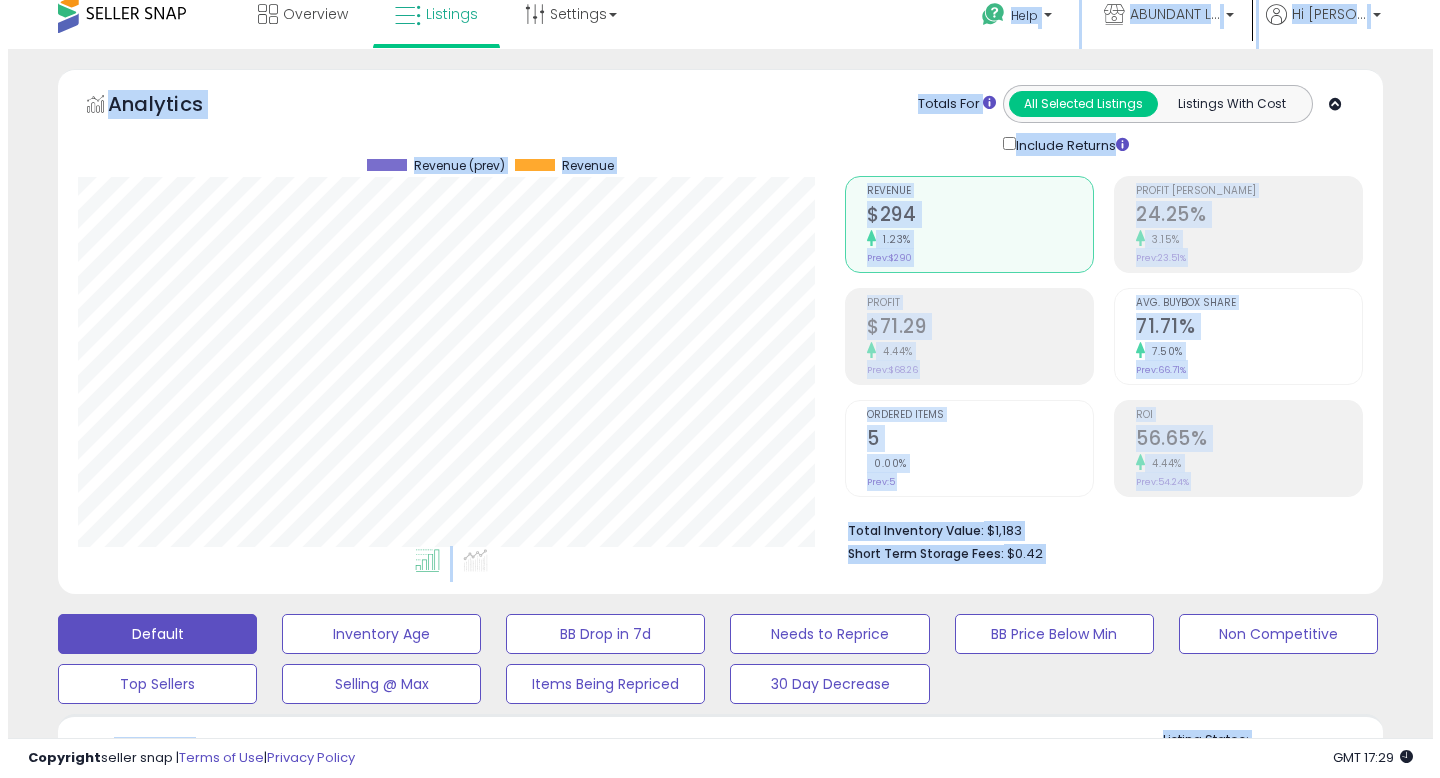 scroll, scrollTop: 423, scrollLeft: 0, axis: vertical 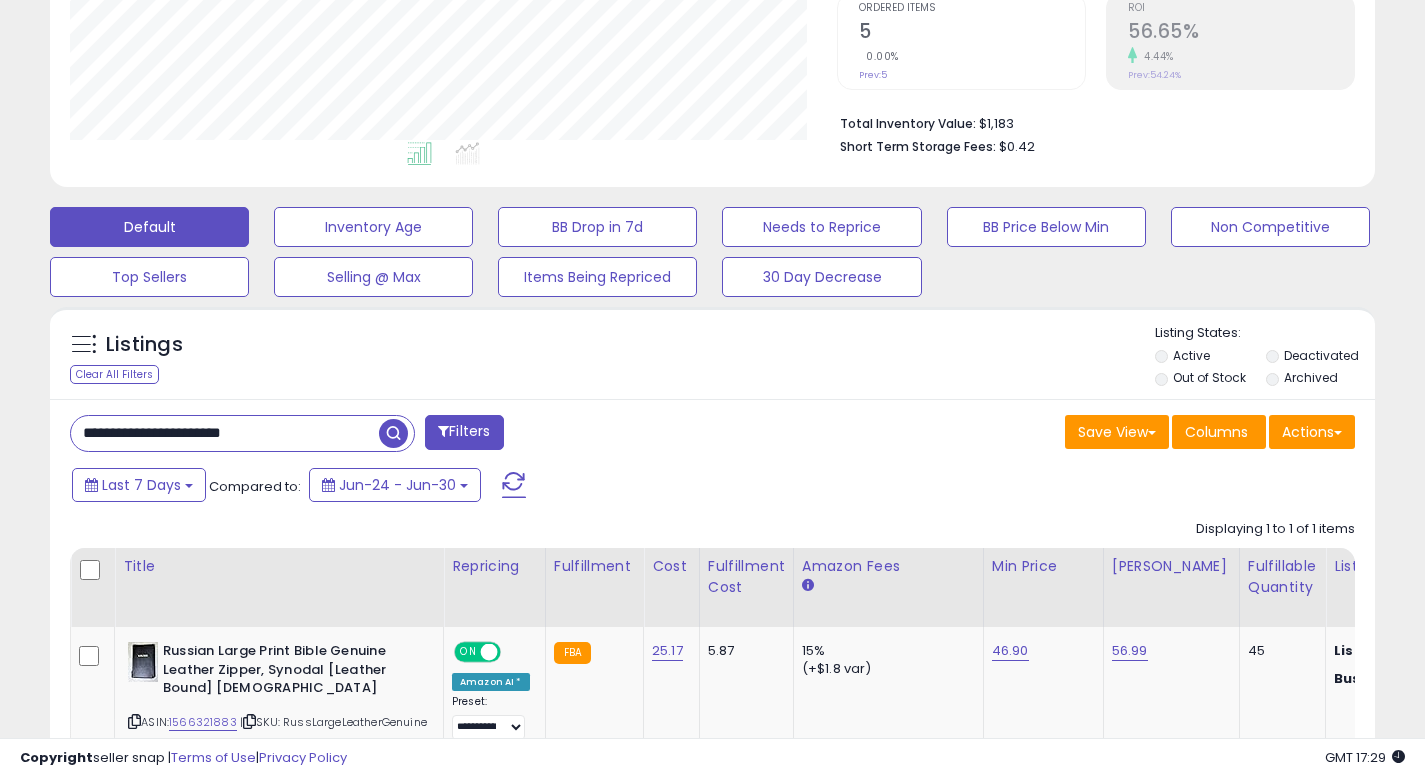 click on "**********" at bounding box center [225, 433] 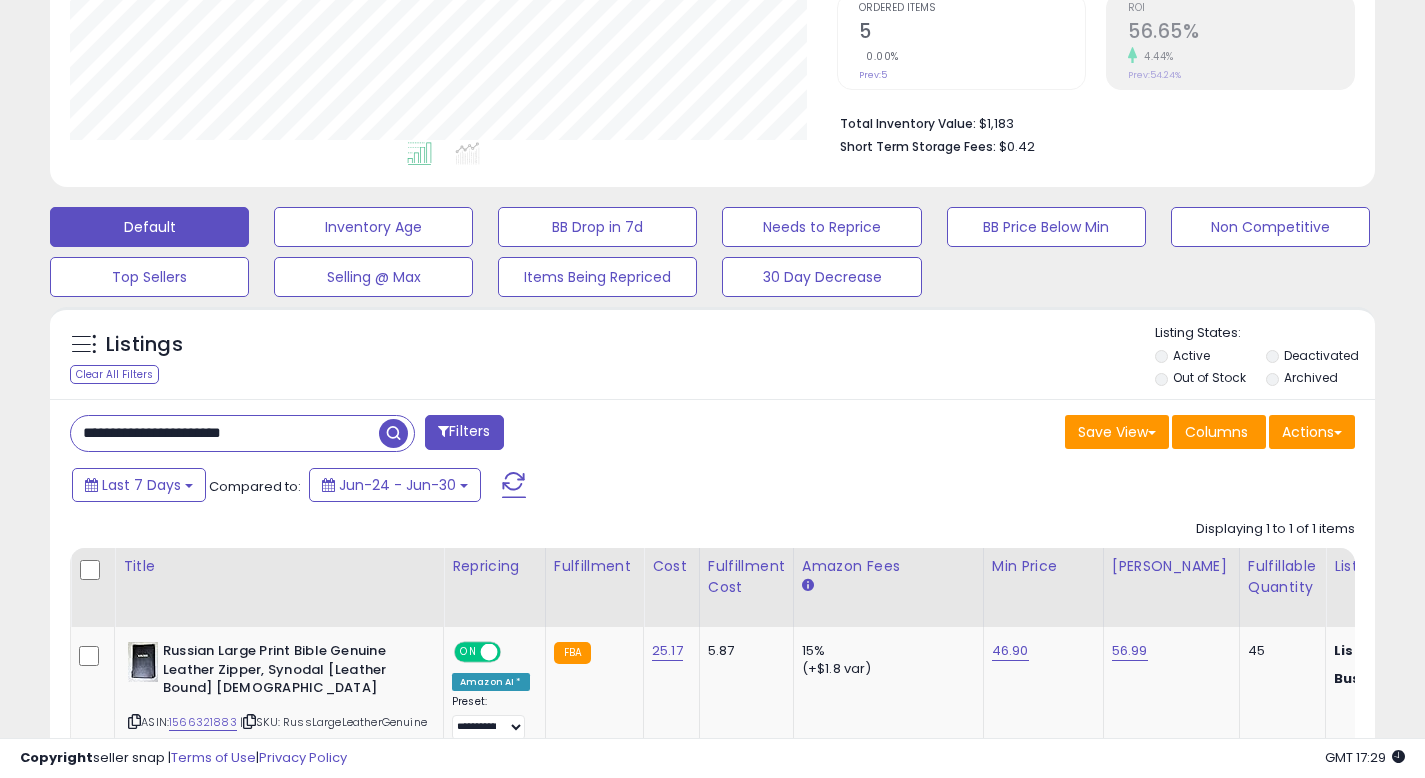 drag, startPoint x: 270, startPoint y: 406, endPoint x: 0, endPoint y: 393, distance: 270.31277 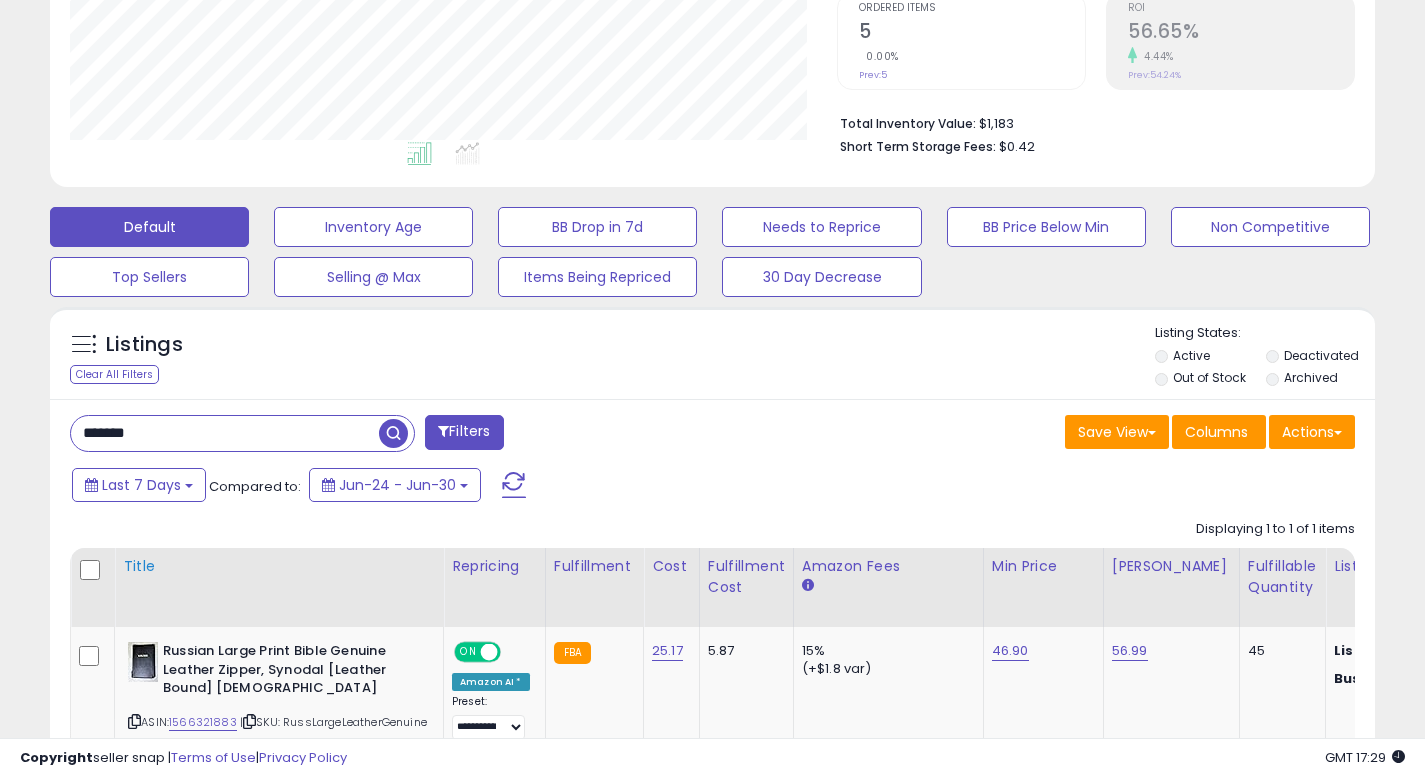 type on "**********" 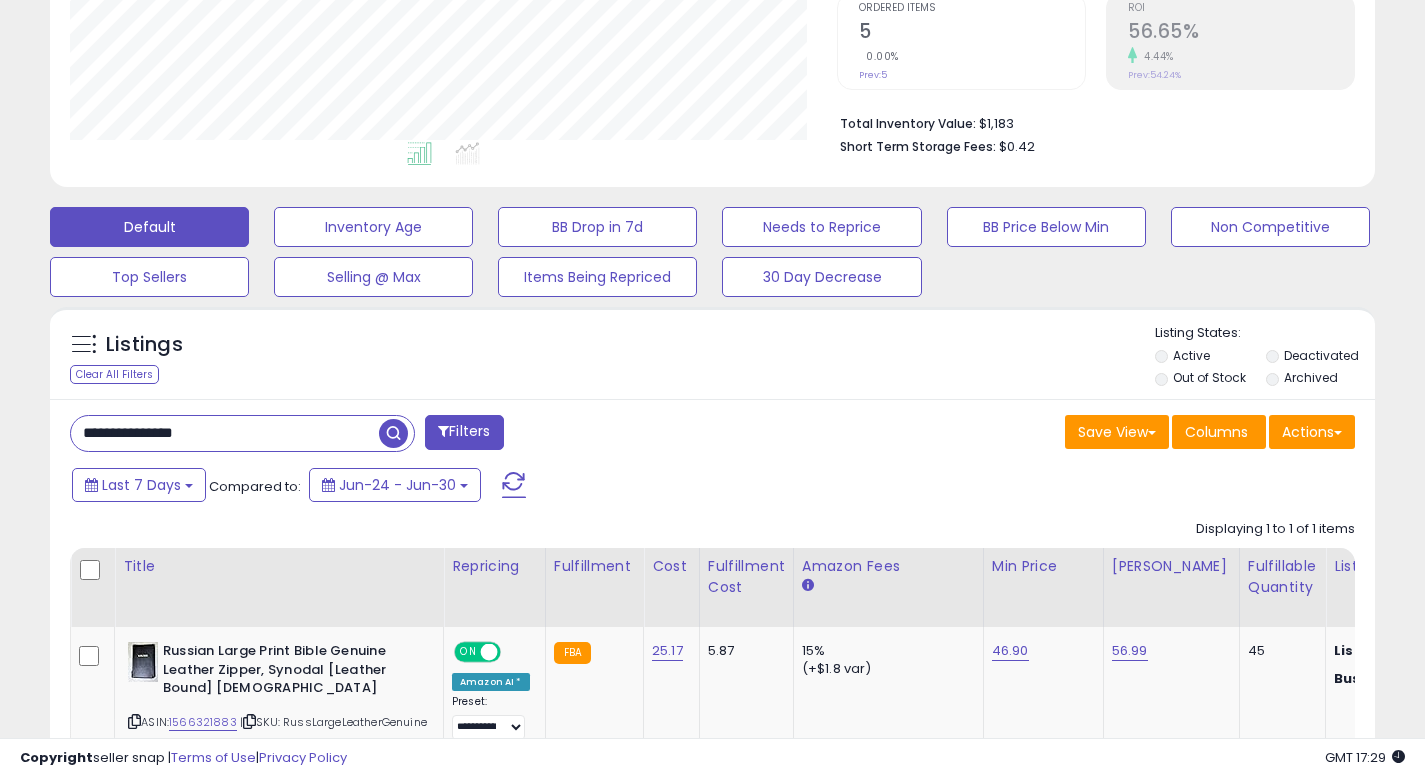 click at bounding box center (393, 433) 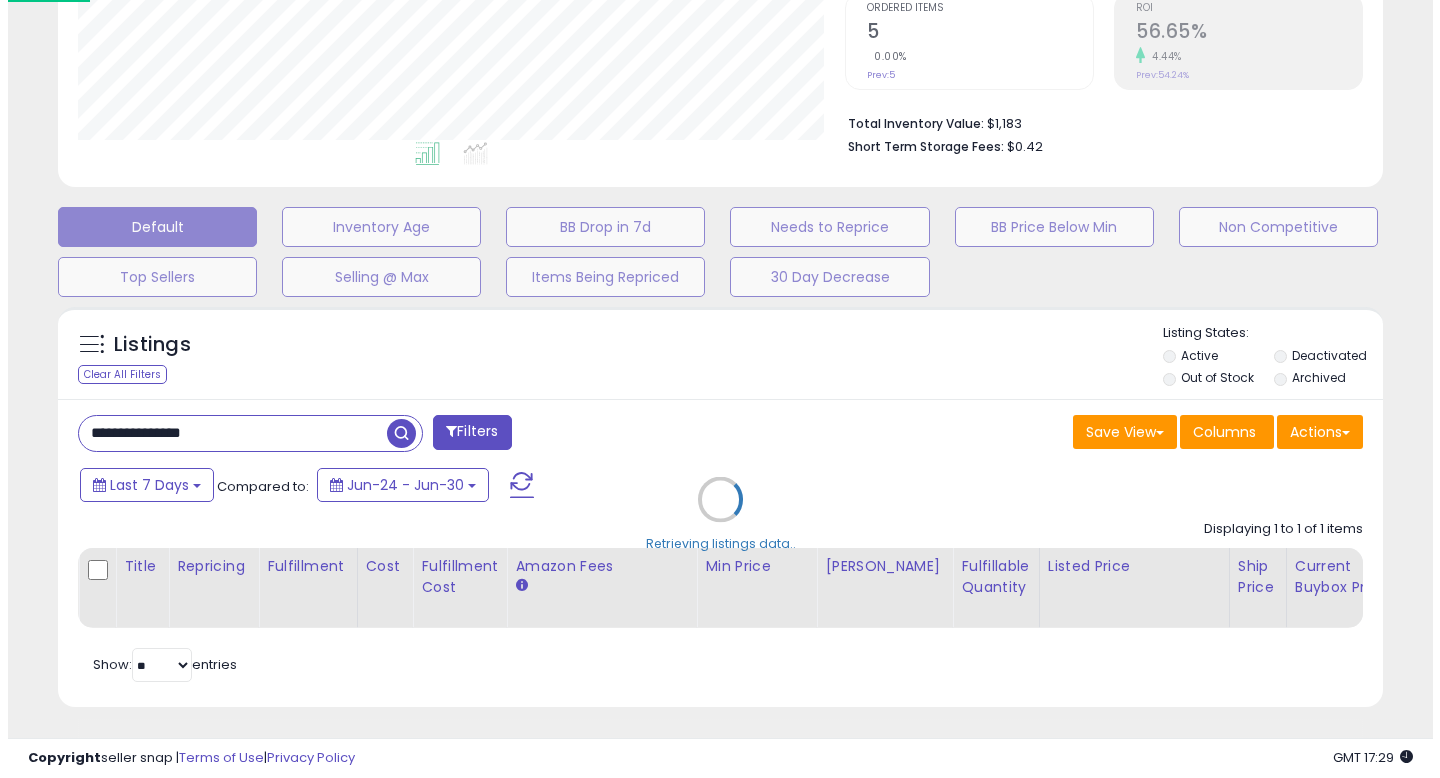 scroll, scrollTop: 999590, scrollLeft: 999224, axis: both 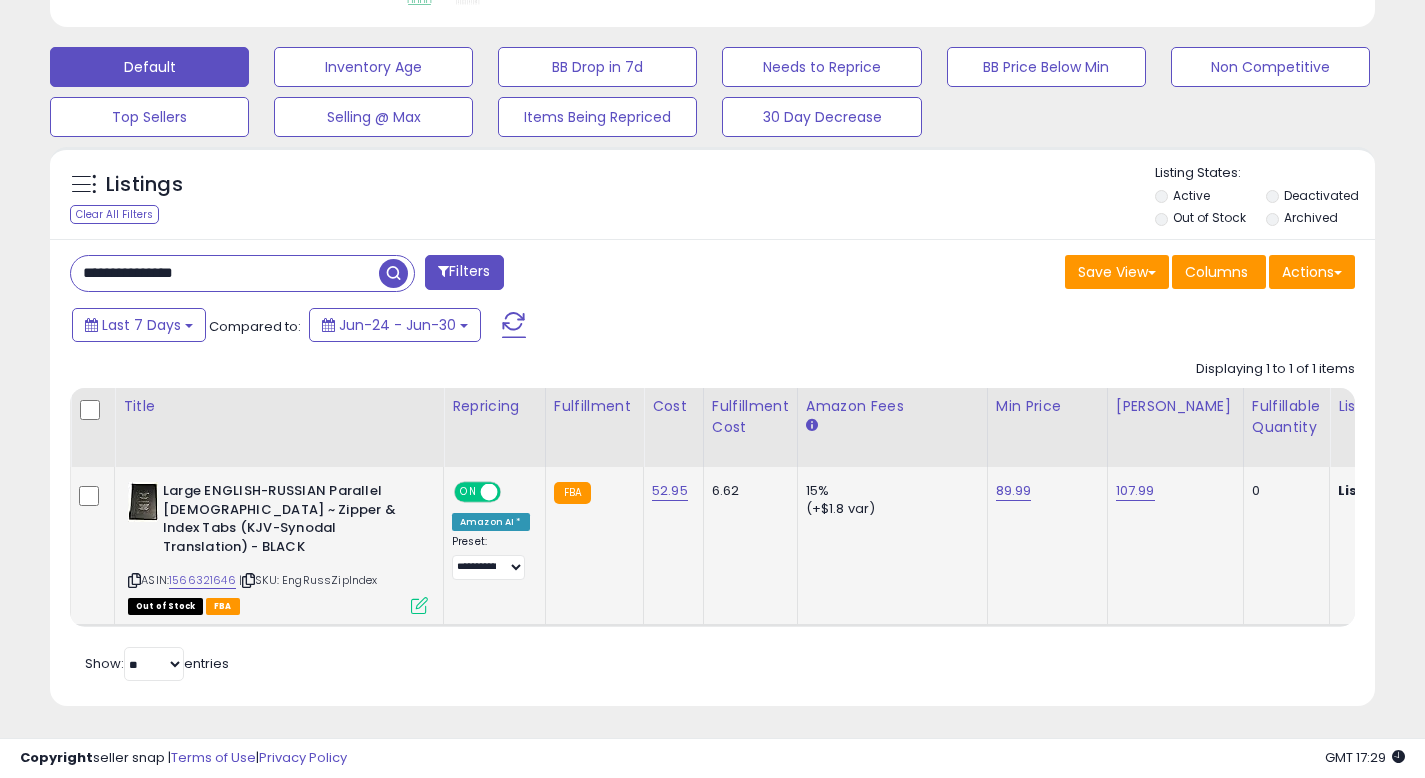 click at bounding box center [419, 605] 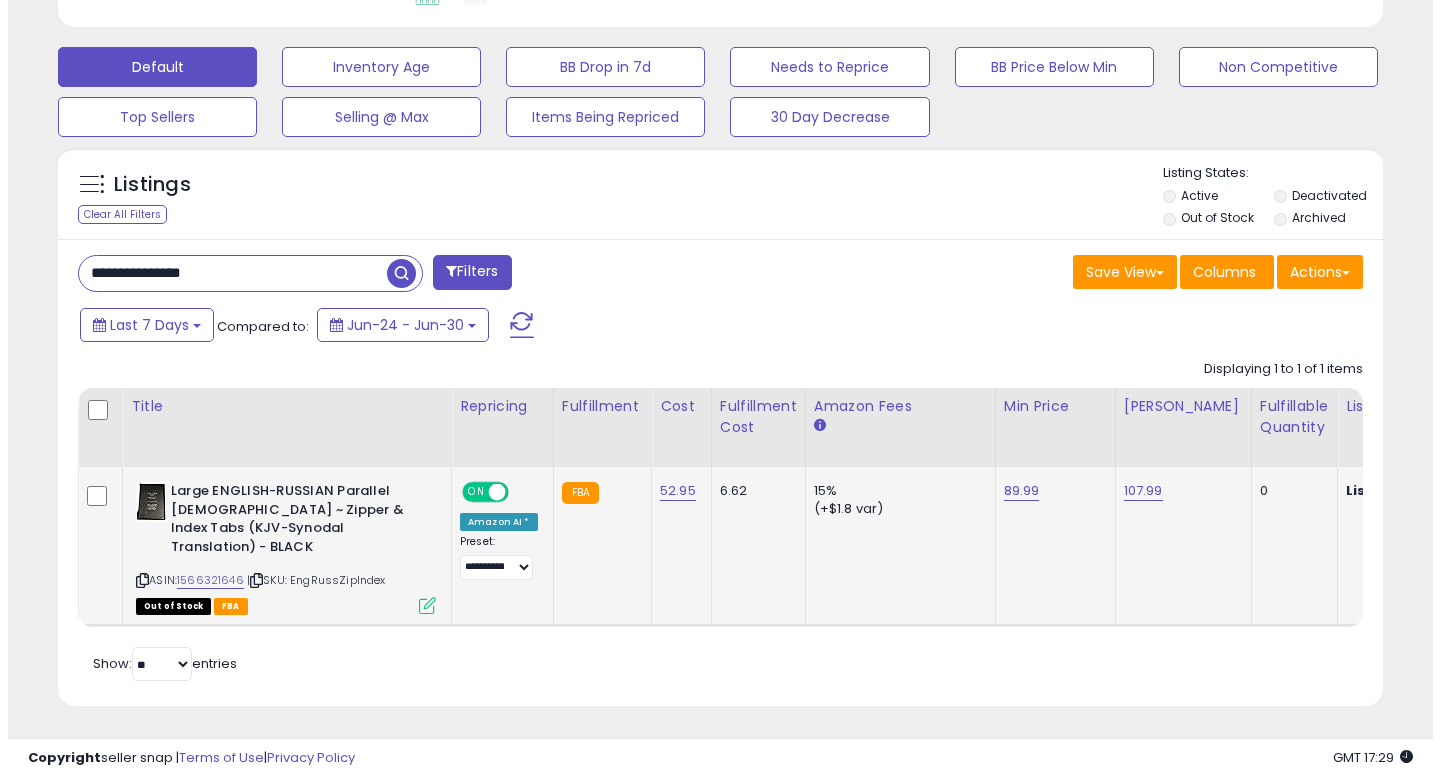 scroll, scrollTop: 999590, scrollLeft: 999224, axis: both 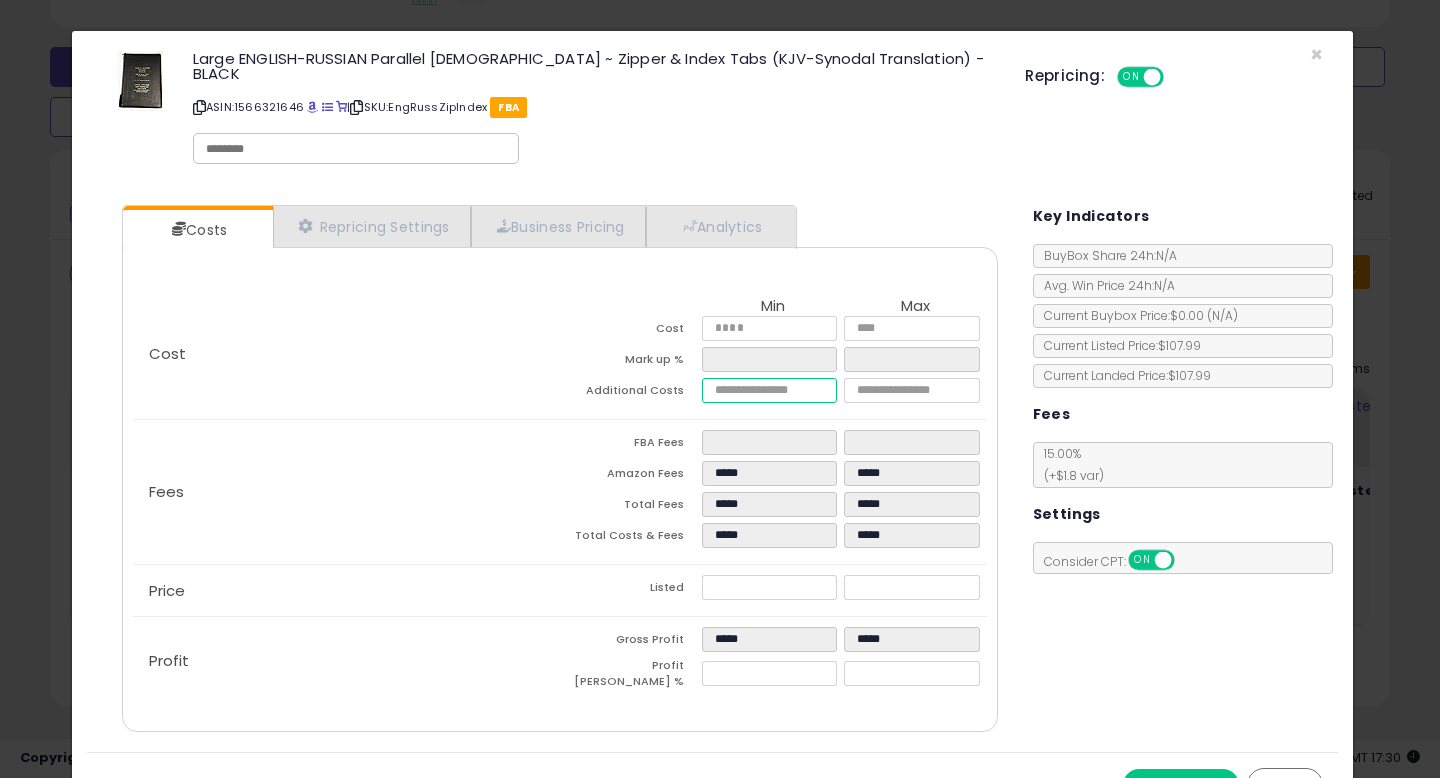 drag, startPoint x: 758, startPoint y: 377, endPoint x: 589, endPoint y: 372, distance: 169.07394 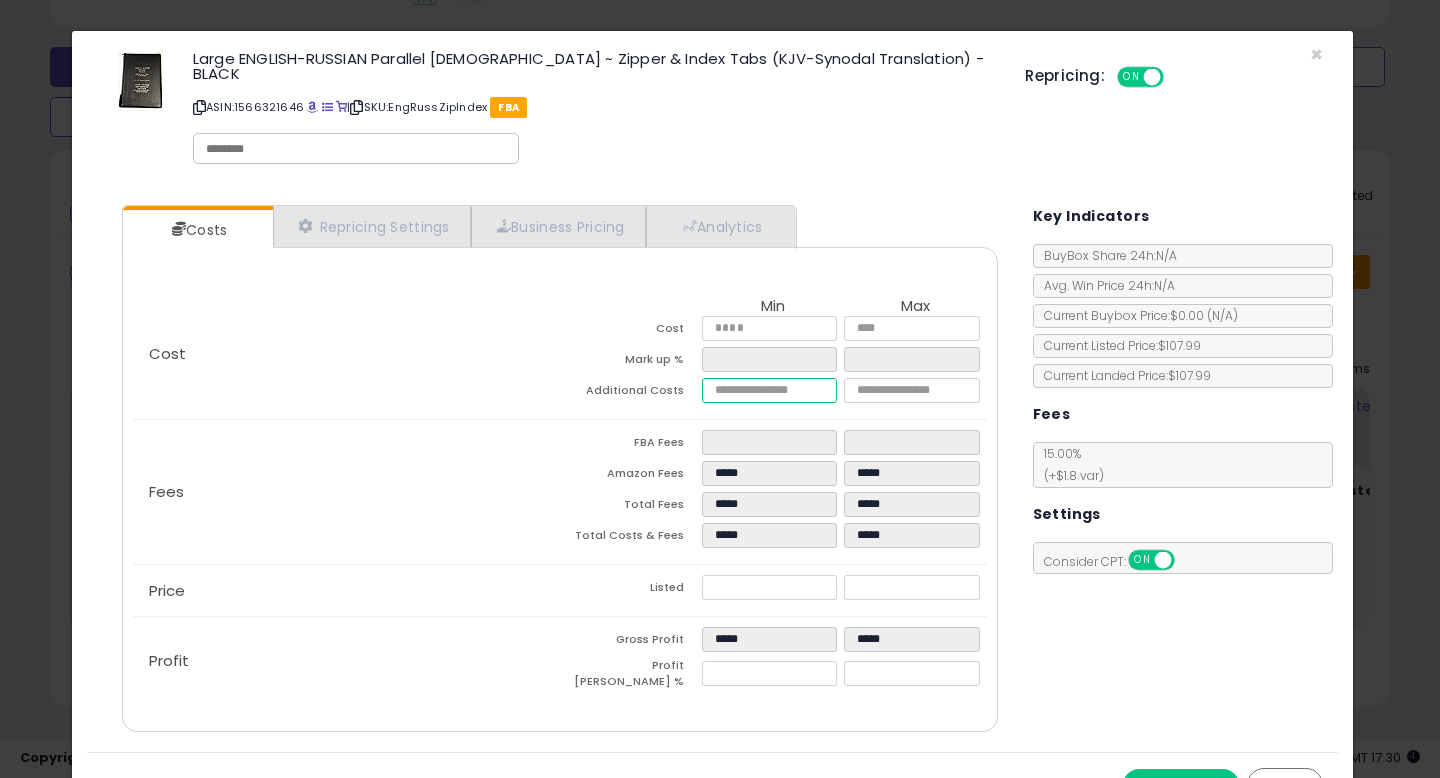 type on "****" 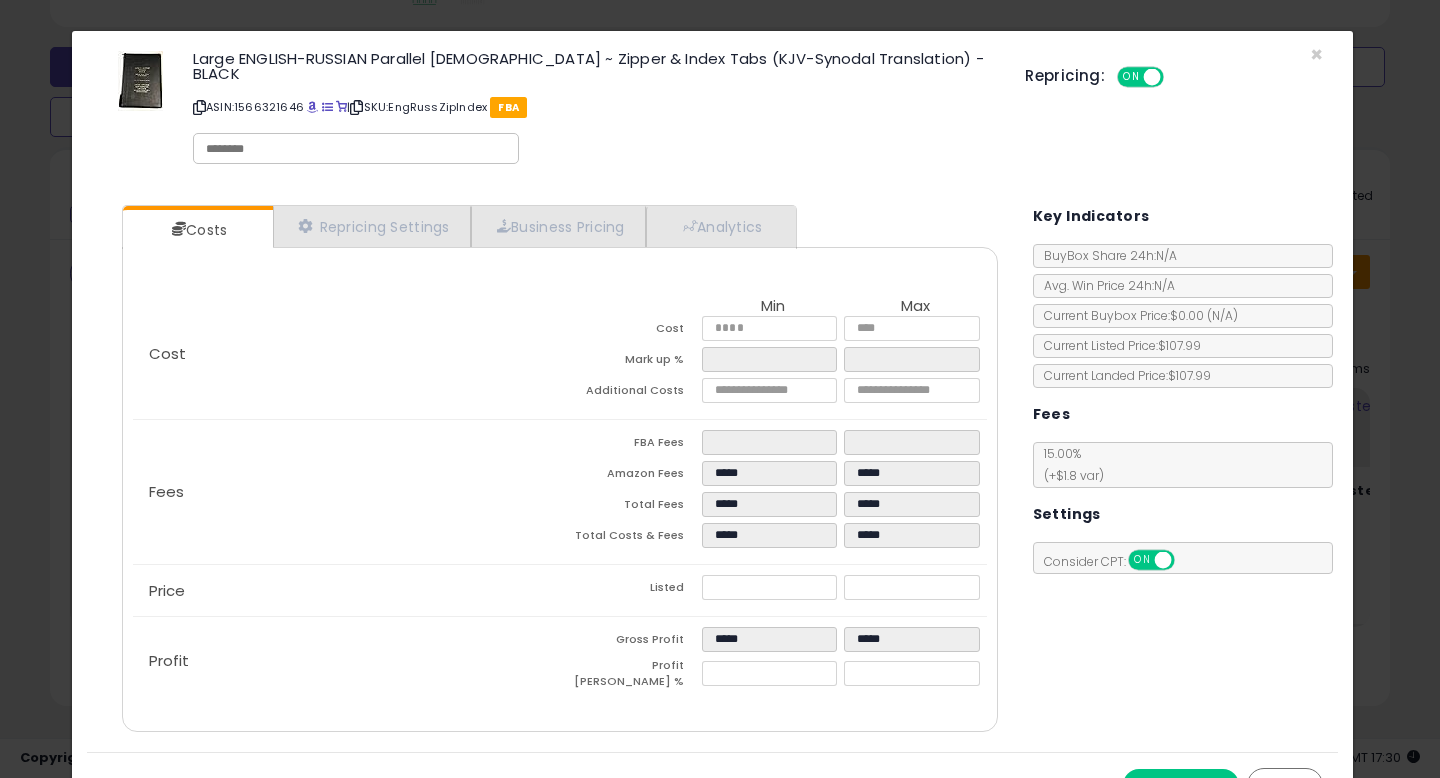 type on "*****" 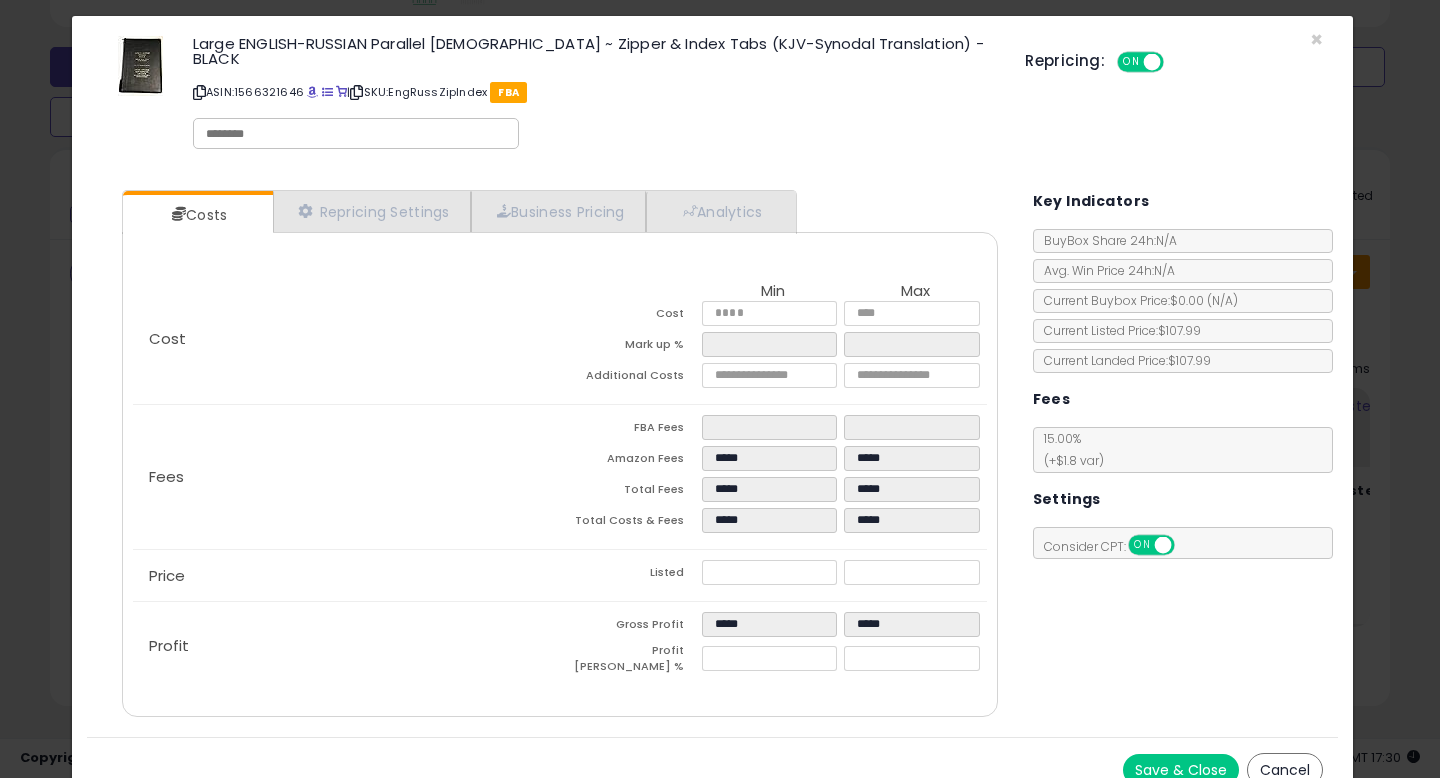 scroll, scrollTop: 23, scrollLeft: 0, axis: vertical 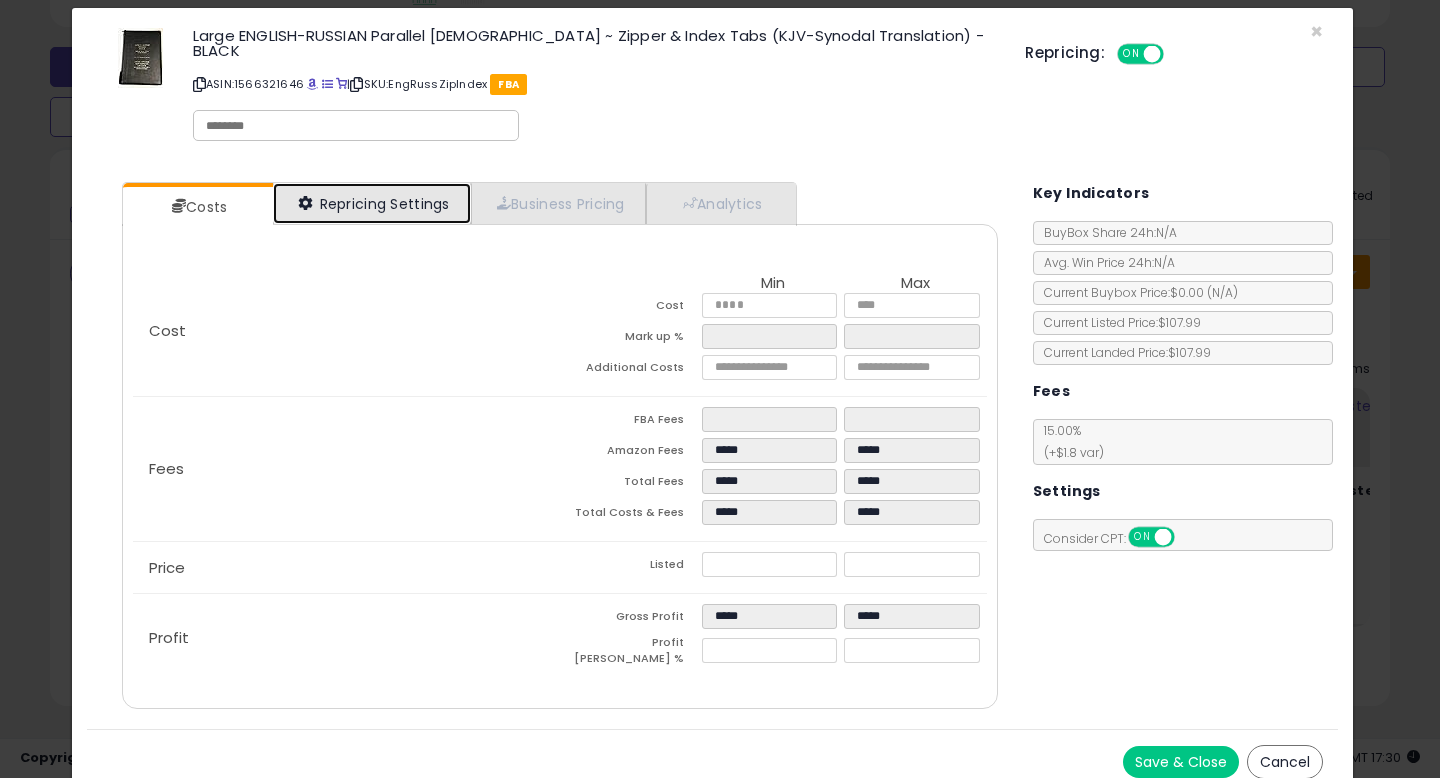 click on "Repricing Settings" at bounding box center [372, 203] 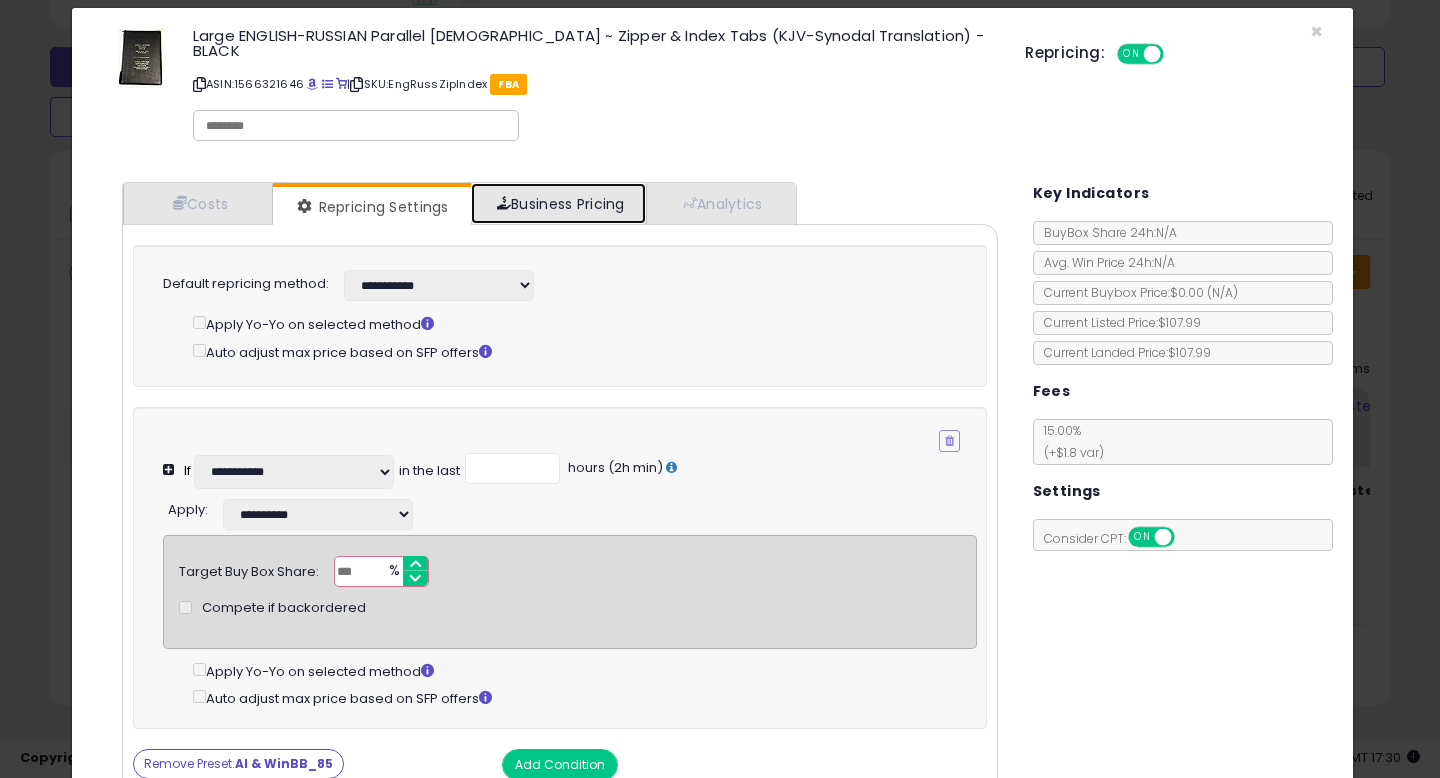 click on "Business Pricing" at bounding box center (558, 203) 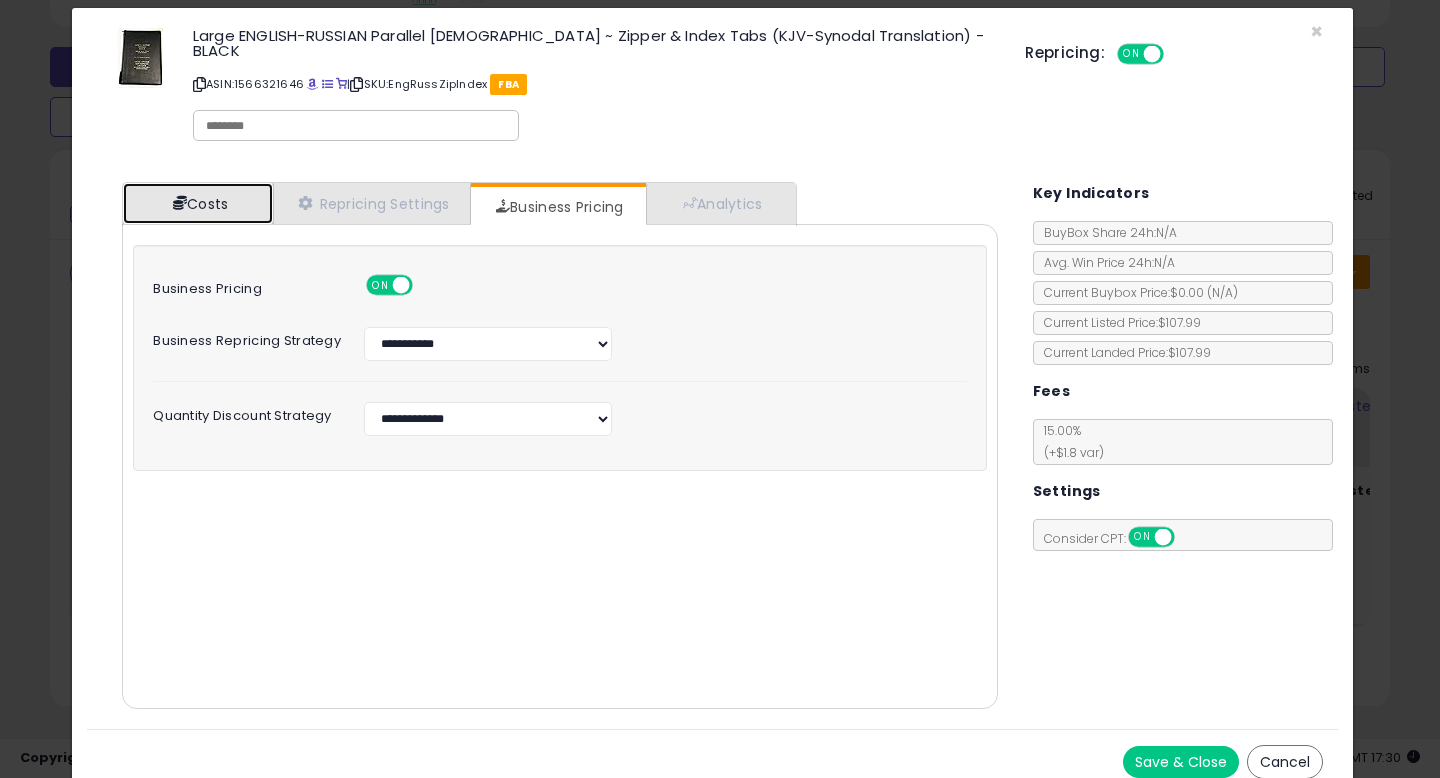 drag, startPoint x: 215, startPoint y: 198, endPoint x: 403, endPoint y: 230, distance: 190.70396 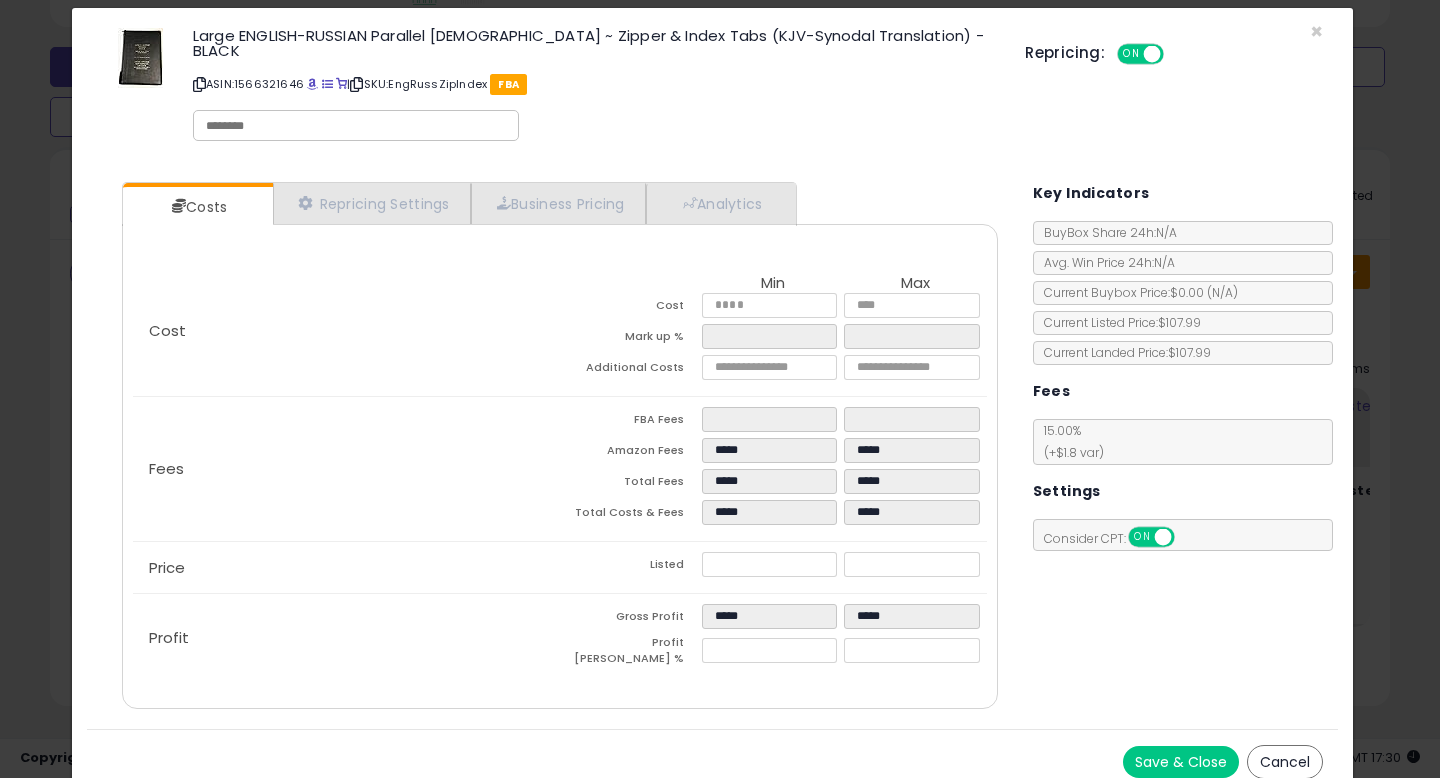 click on "Costs
Repricing Settings
Business Pricing
Analytics
Cost" at bounding box center (712, 448) 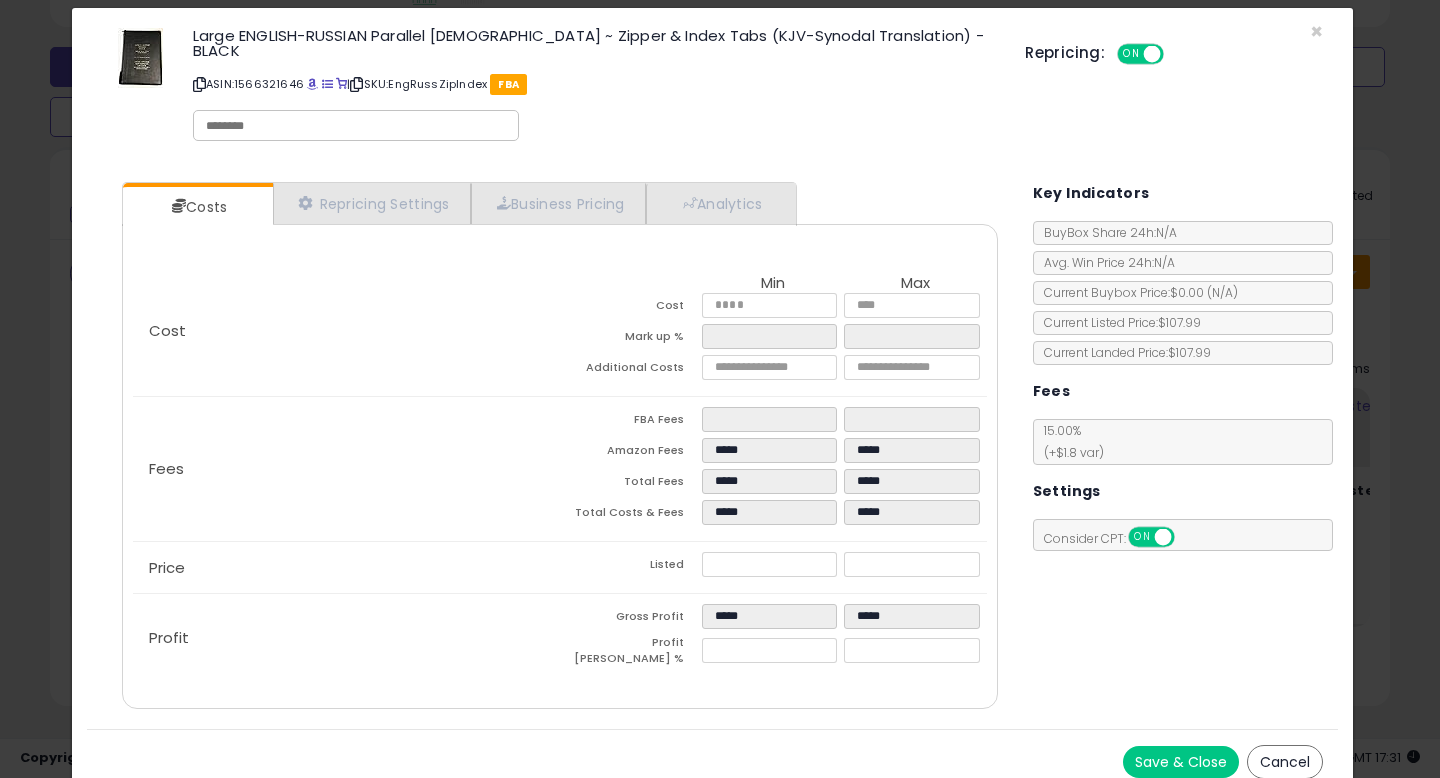 click on "Save & Close" at bounding box center [1181, 762] 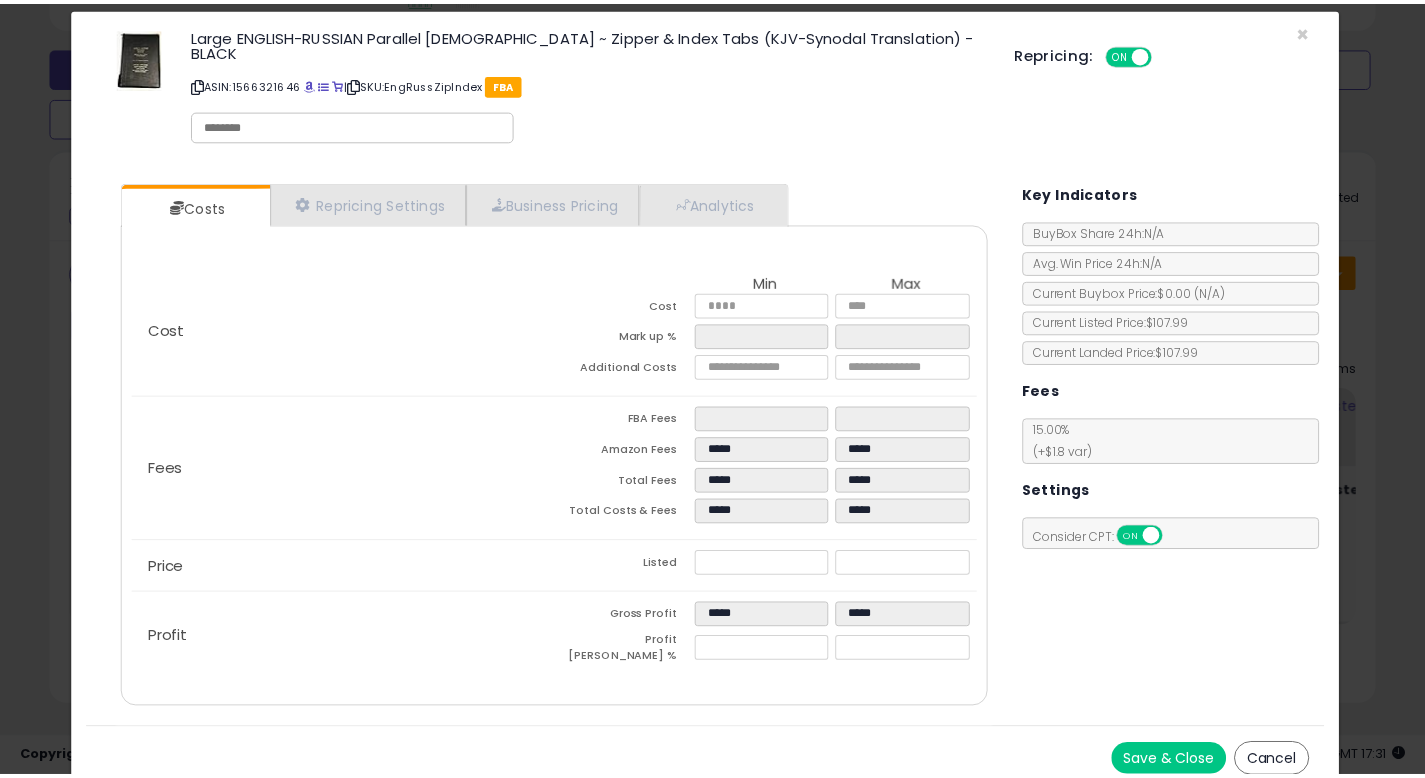 scroll, scrollTop: 0, scrollLeft: 0, axis: both 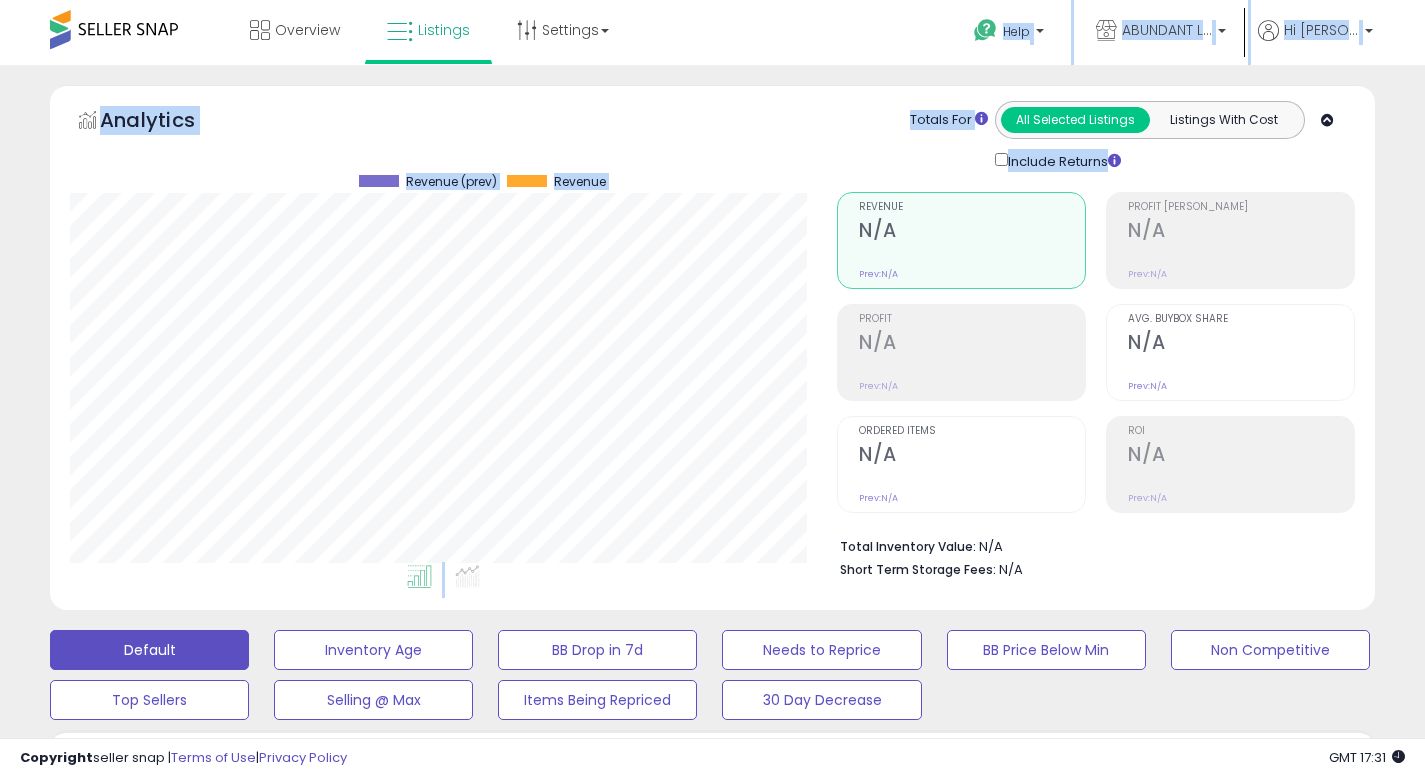 drag, startPoint x: 1439, startPoint y: 389, endPoint x: 1437, endPoint y: -64, distance: 453.00443 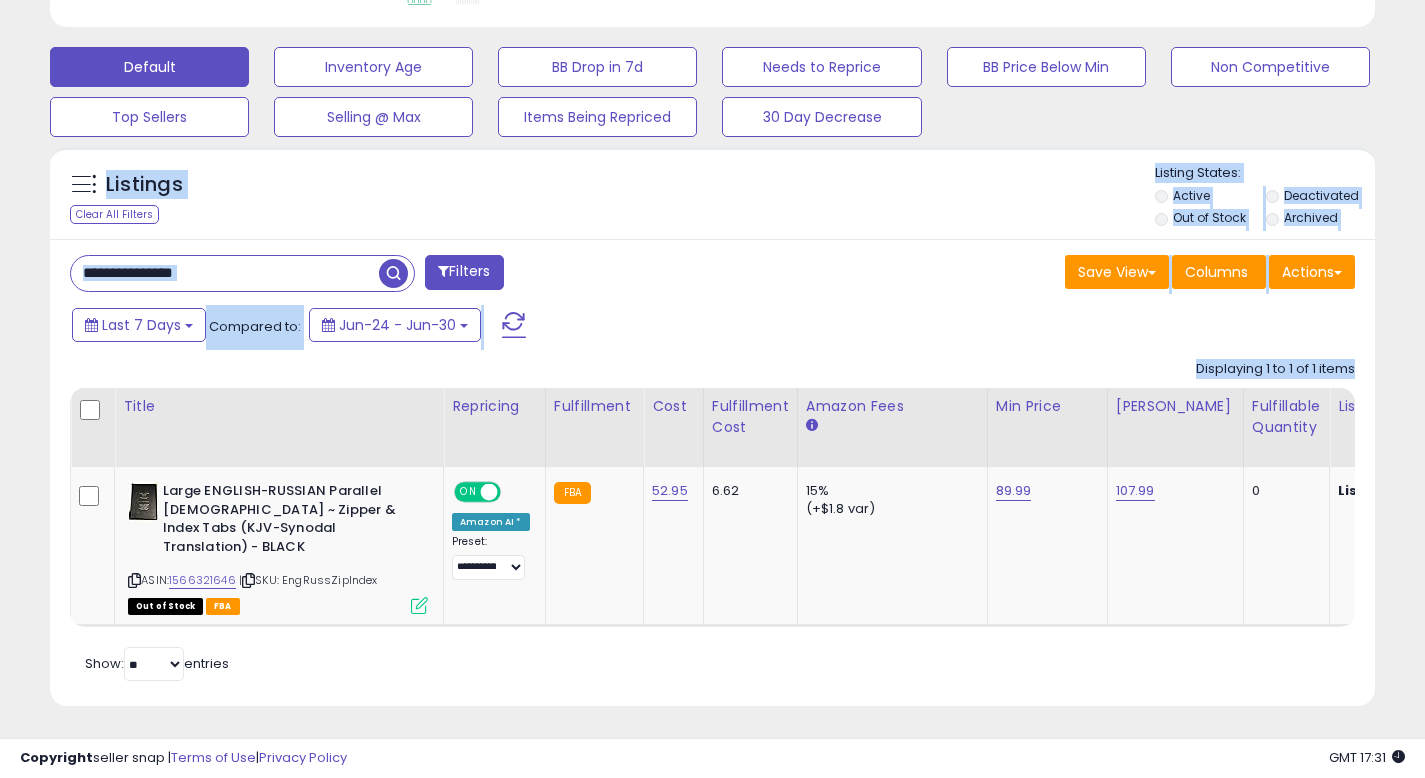 drag, startPoint x: 1439, startPoint y: 220, endPoint x: 1424, endPoint y: 652, distance: 432.26035 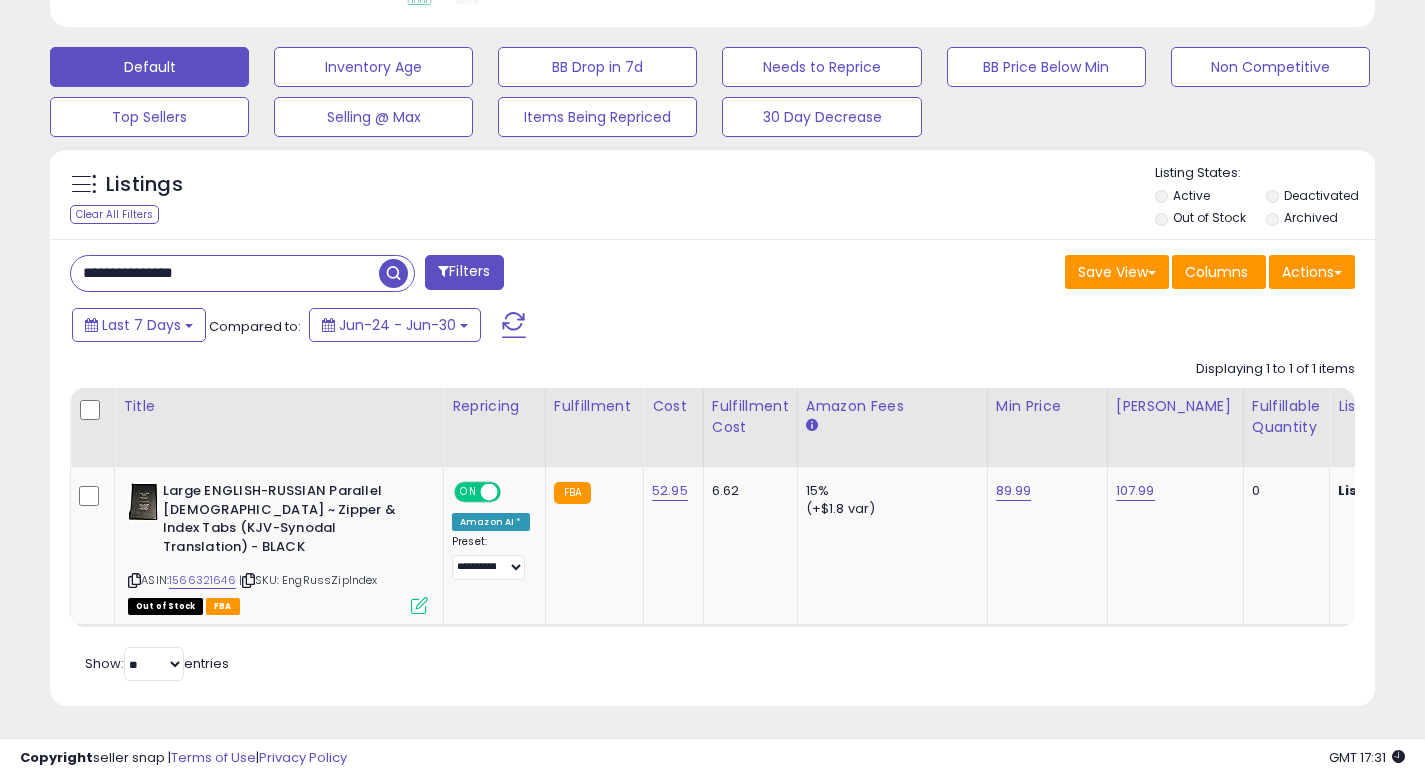 scroll, scrollTop: 19, scrollLeft: 0, axis: vertical 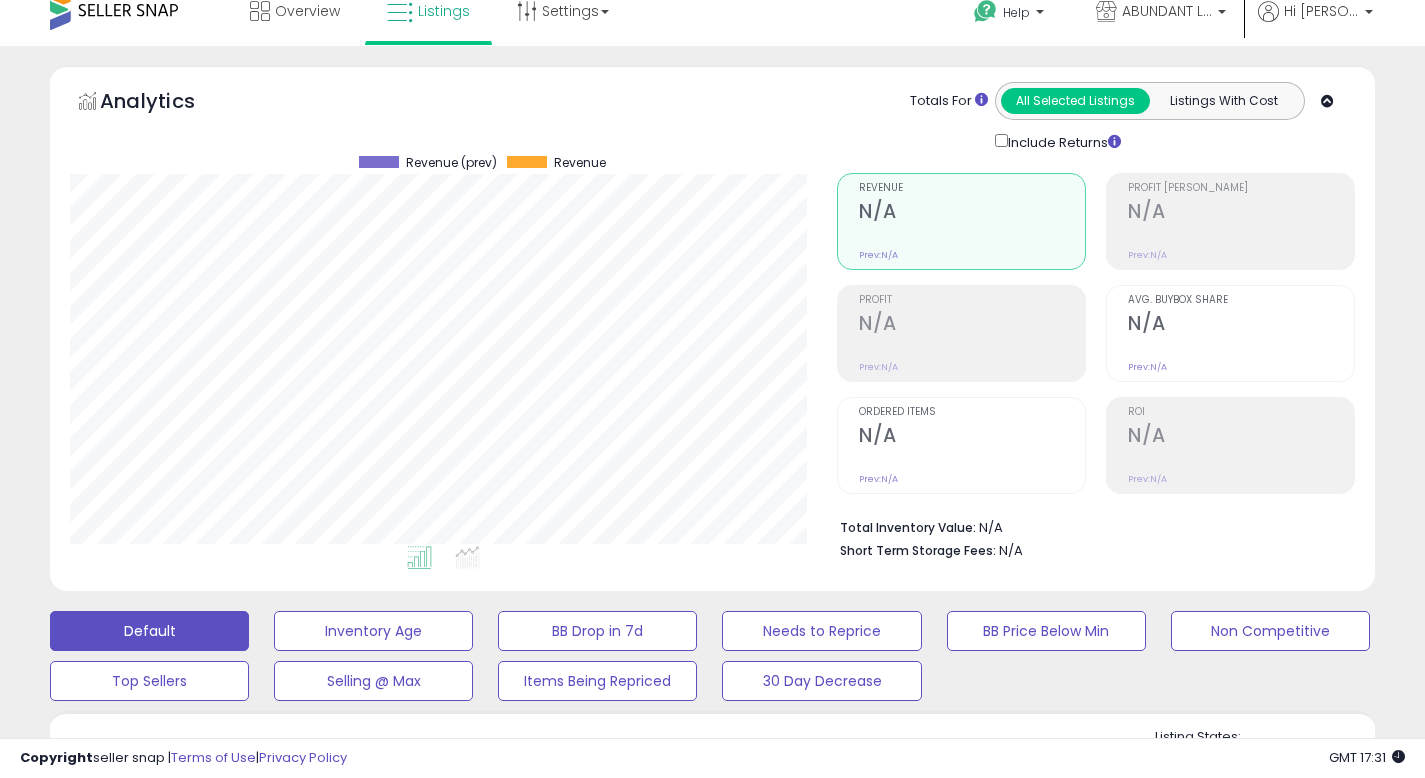 drag, startPoint x: 1439, startPoint y: 507, endPoint x: 1415, endPoint y: 136, distance: 371.77548 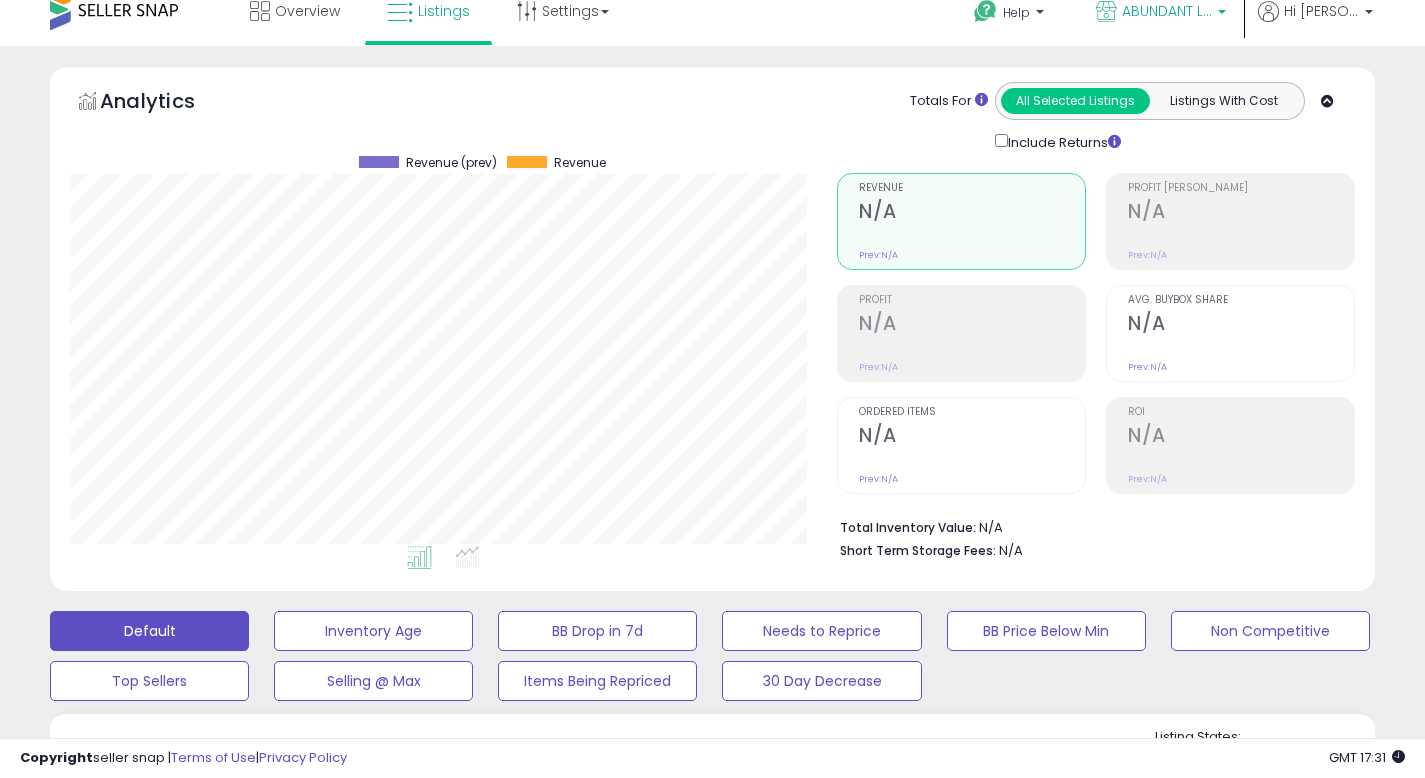 click on "ABUNDANT LiFE" at bounding box center [1167, 11] 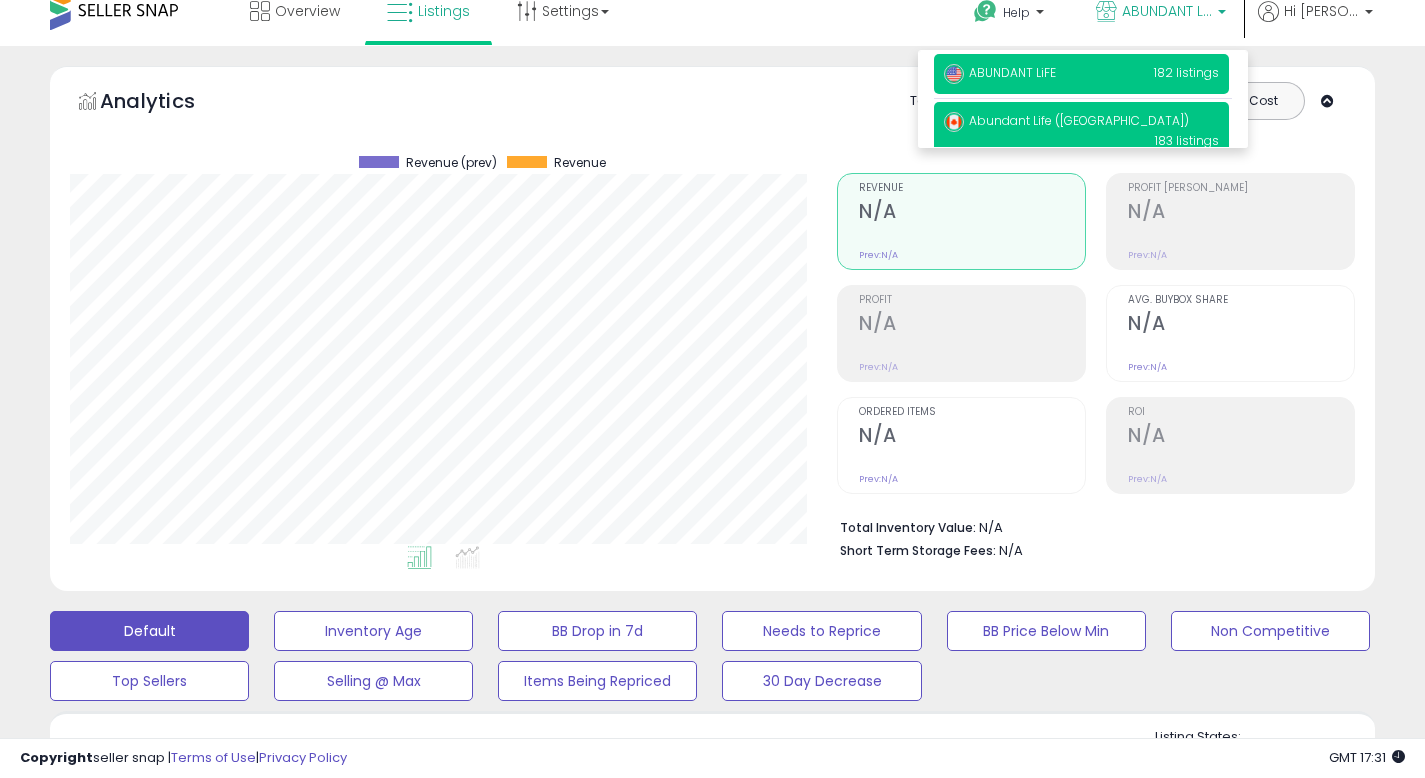 click on "183
listings" at bounding box center [1187, 140] 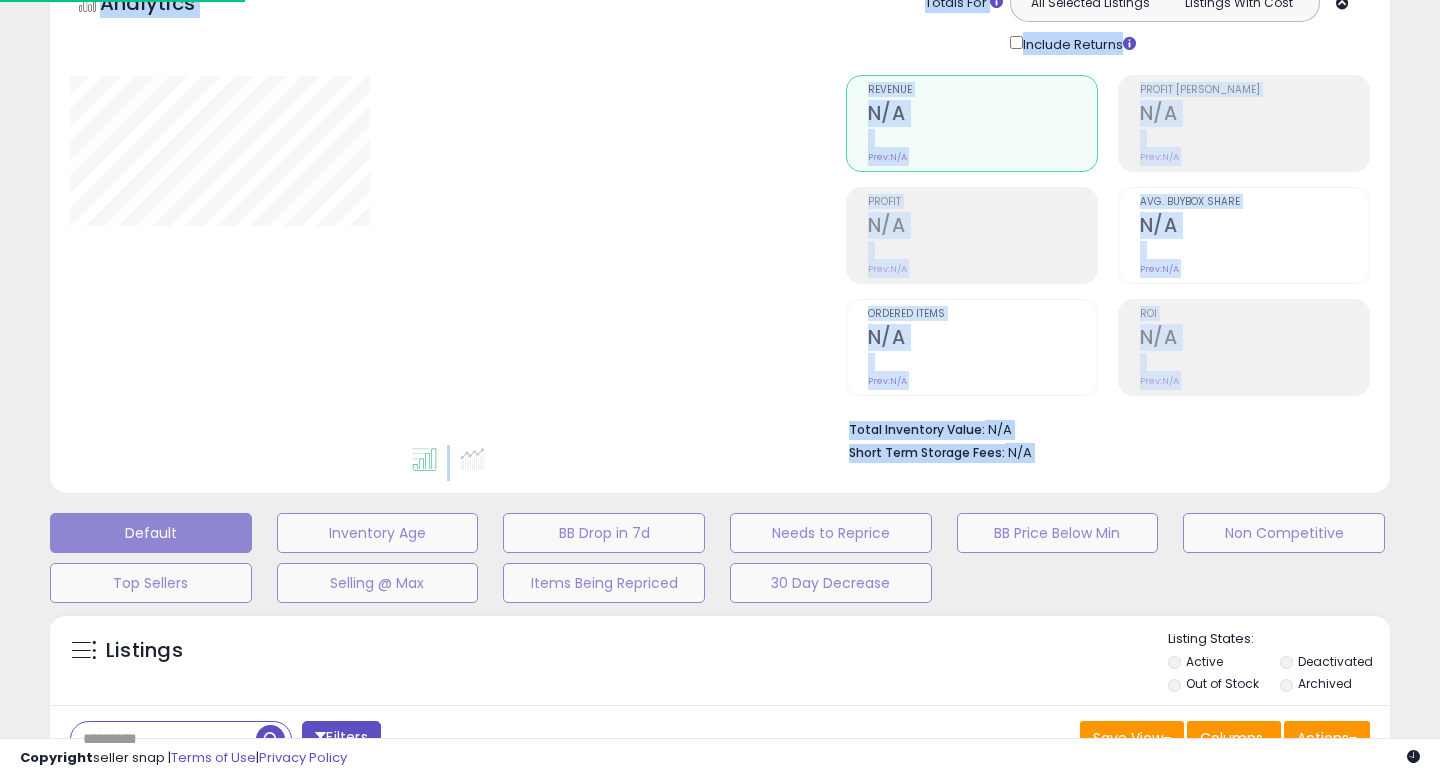 click on "Unable to login
Retrieving listings data..
has not yet accepted the Terms of Use. Once the Terms of Use have been
accepted, you will be able to login.
Logout
Overview
Listings
Help" at bounding box center [720, 272] 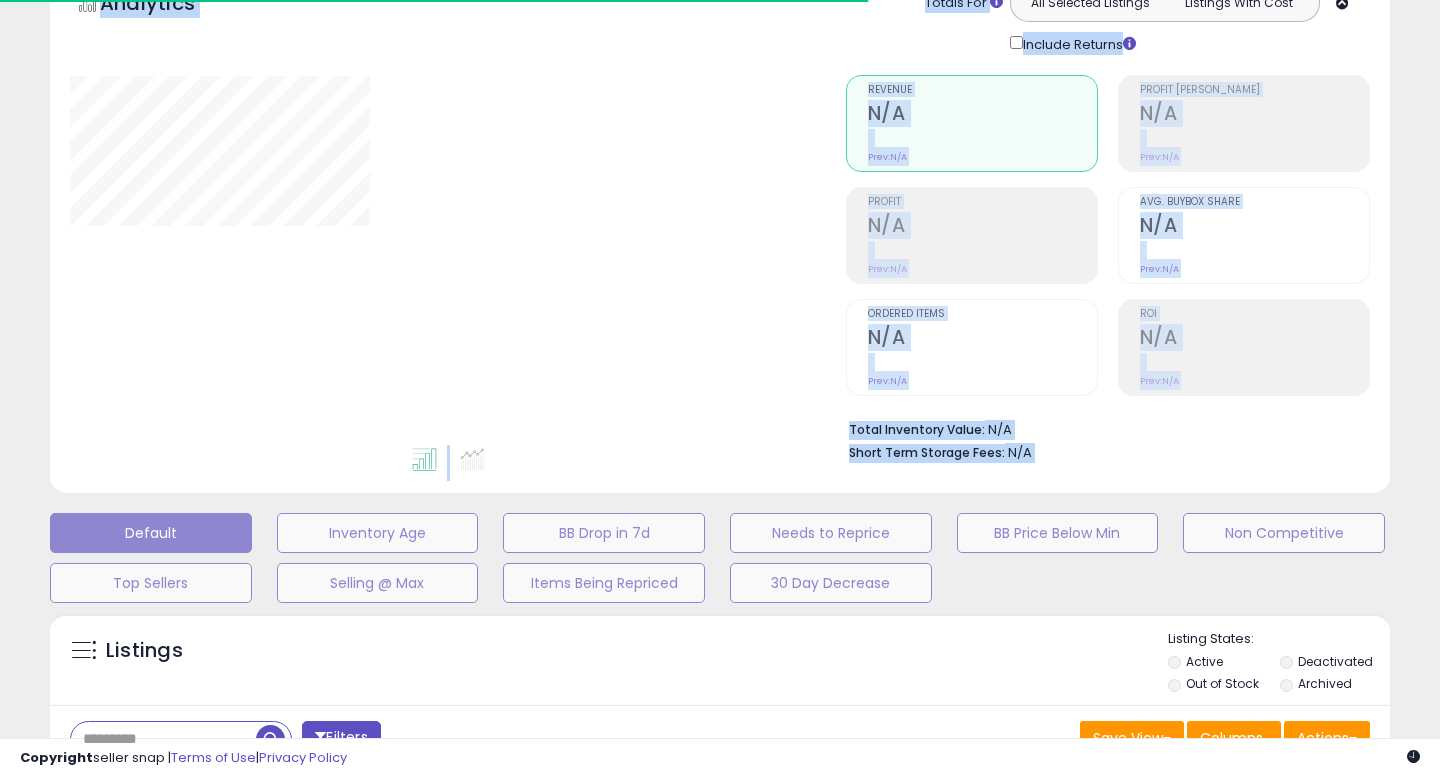 type on "**********" 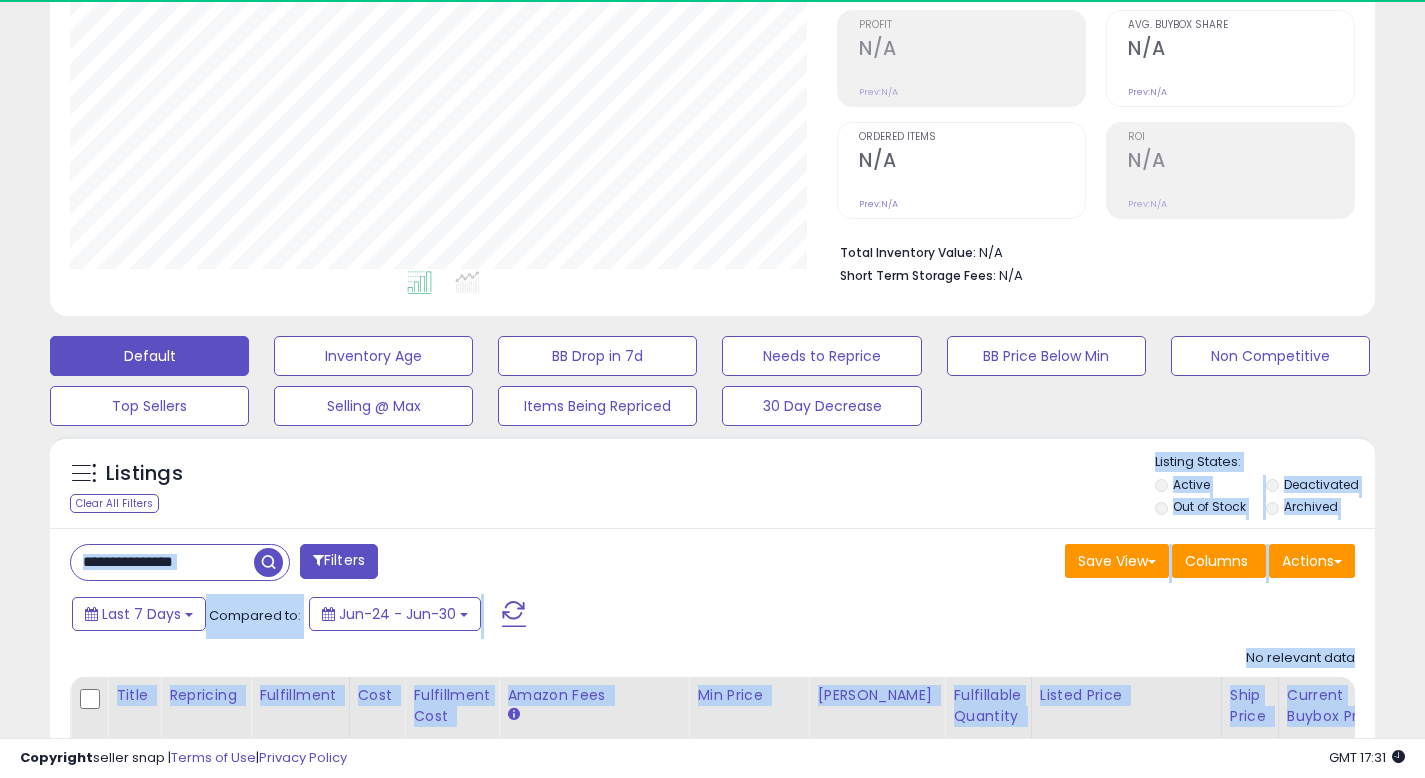 scroll, scrollTop: 0, scrollLeft: 0, axis: both 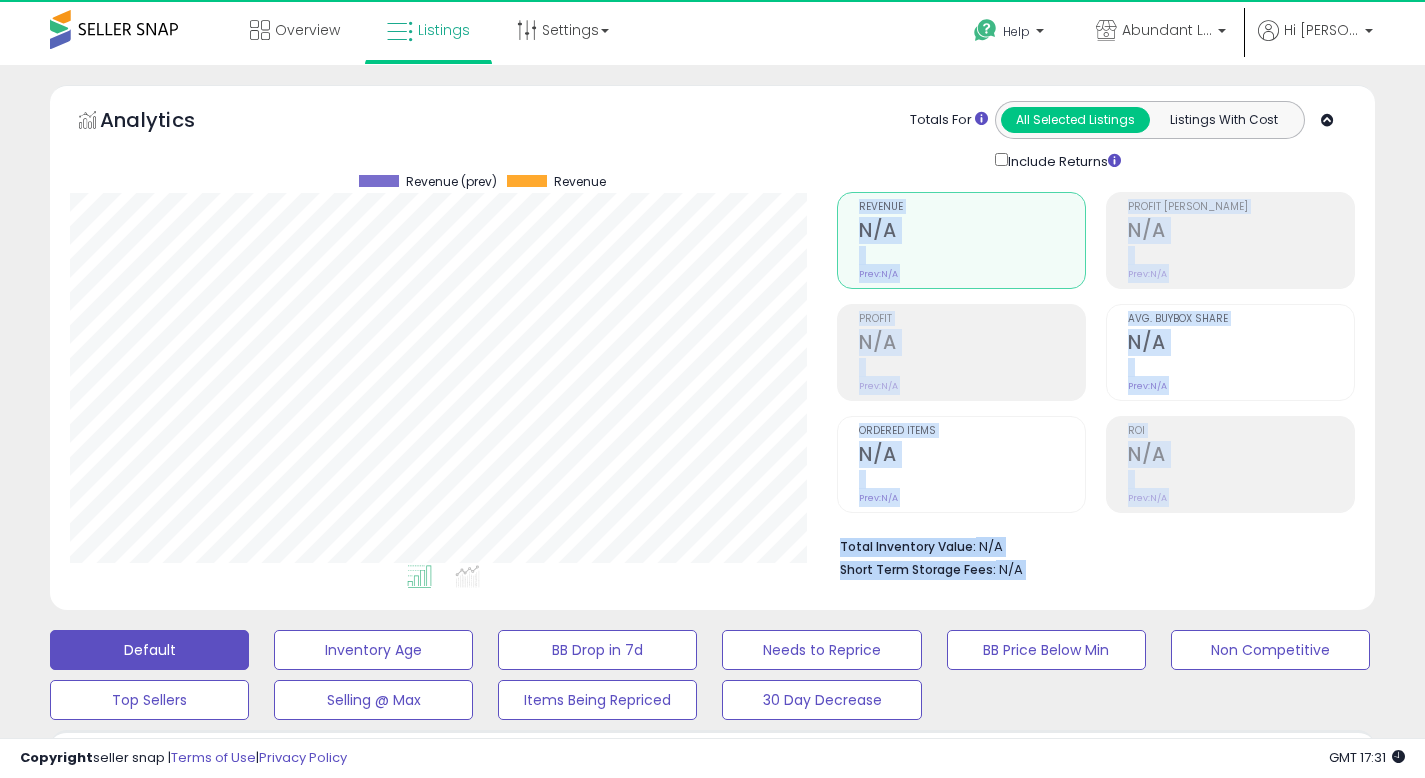 drag, startPoint x: 1439, startPoint y: 353, endPoint x: 1393, endPoint y: 207, distance: 153.07515 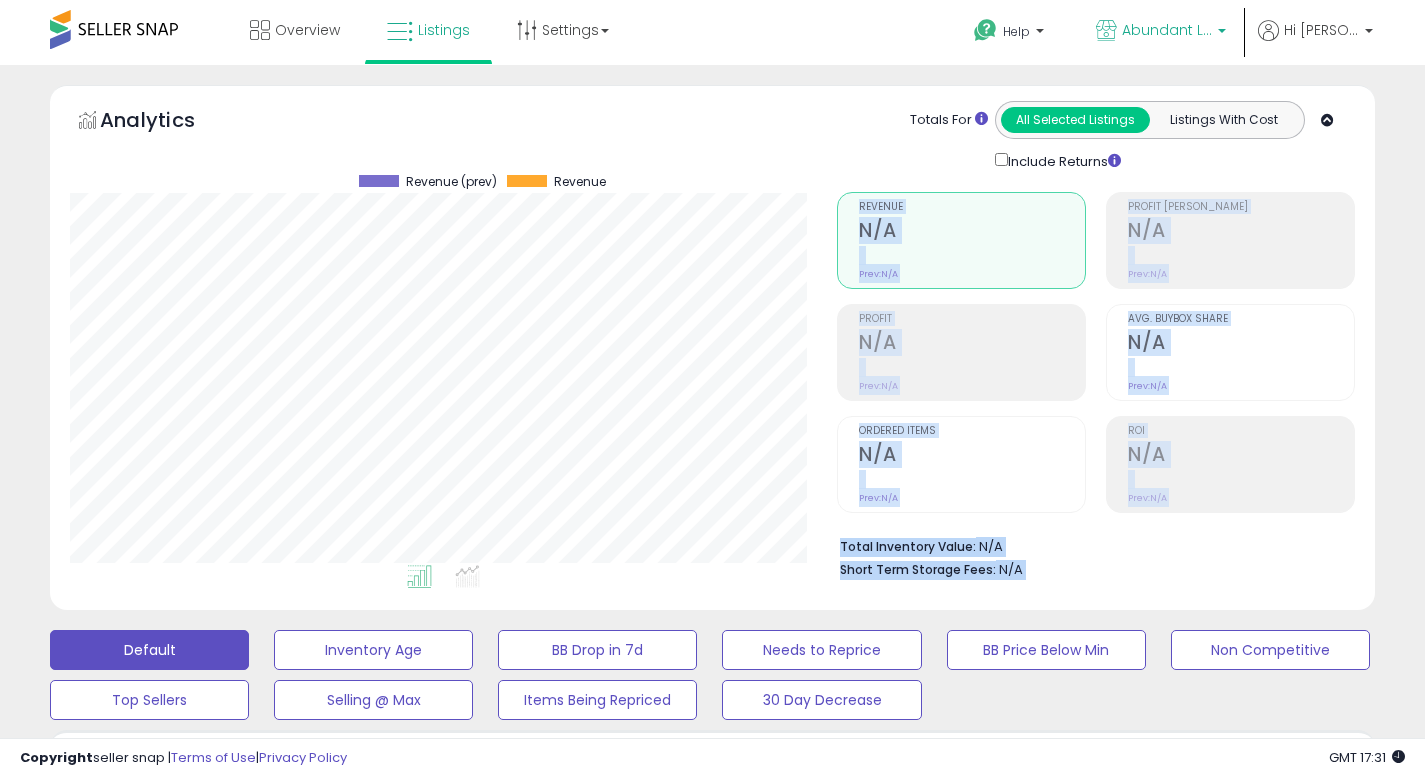 click on "Abundant Life ([GEOGRAPHIC_DATA])" at bounding box center (1167, 30) 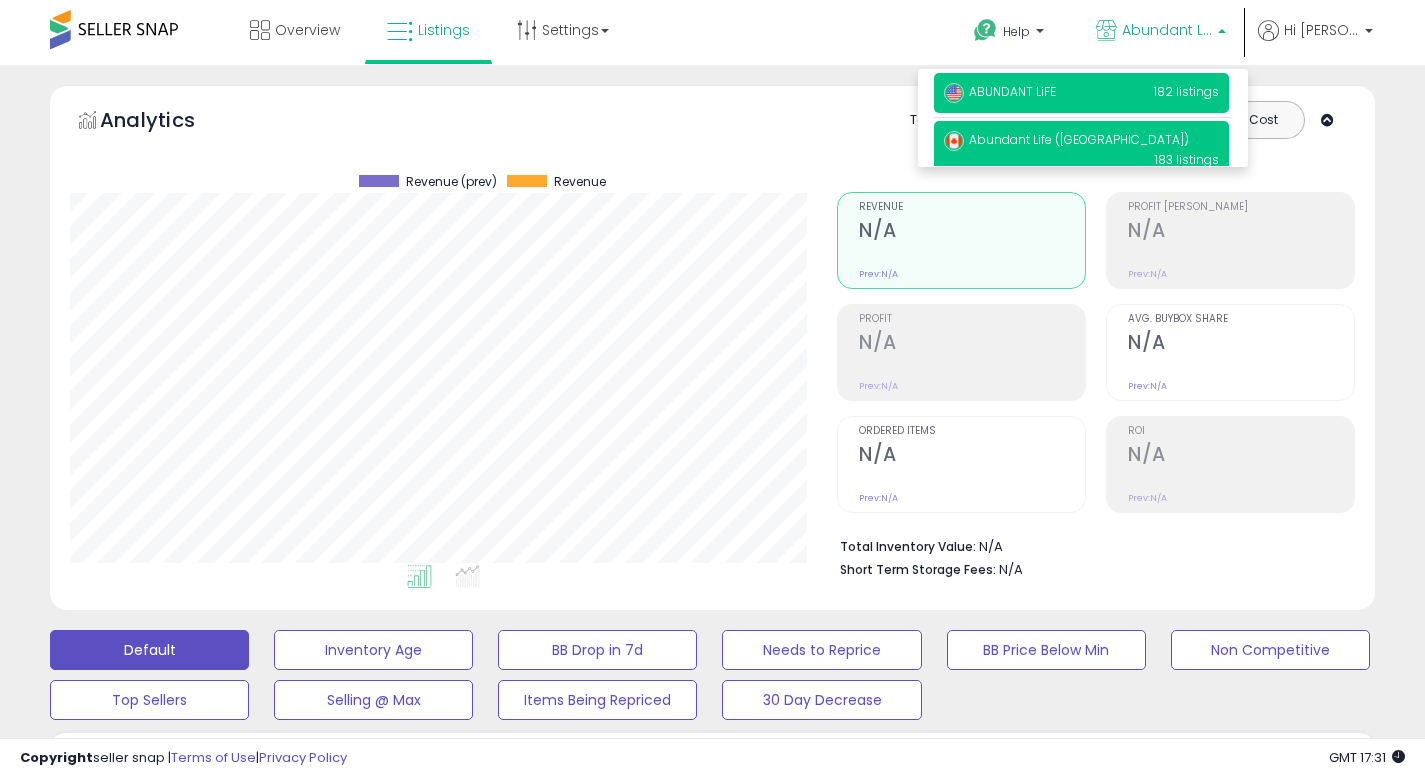 click on "ABUNDANT LiFE
182
listings" at bounding box center [1081, 93] 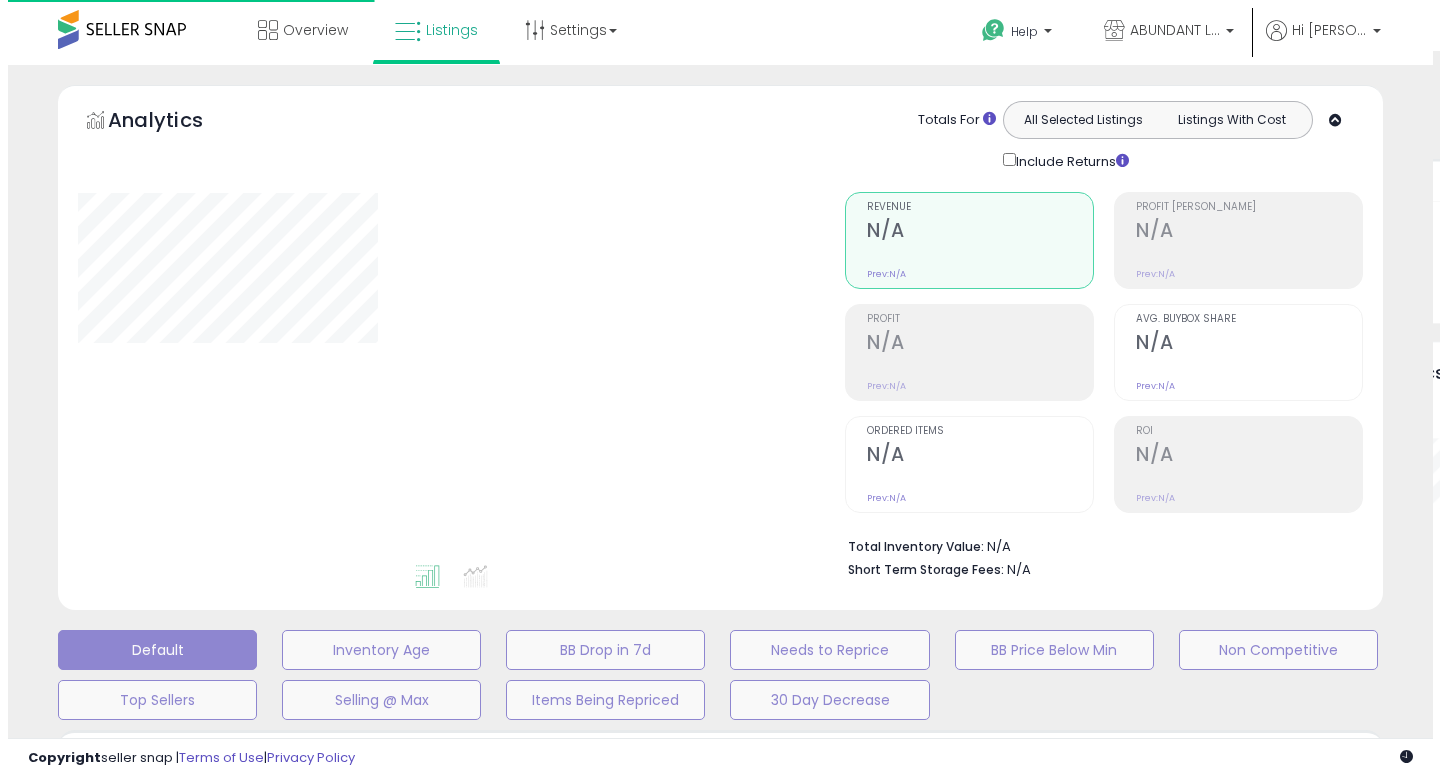 scroll, scrollTop: 0, scrollLeft: 0, axis: both 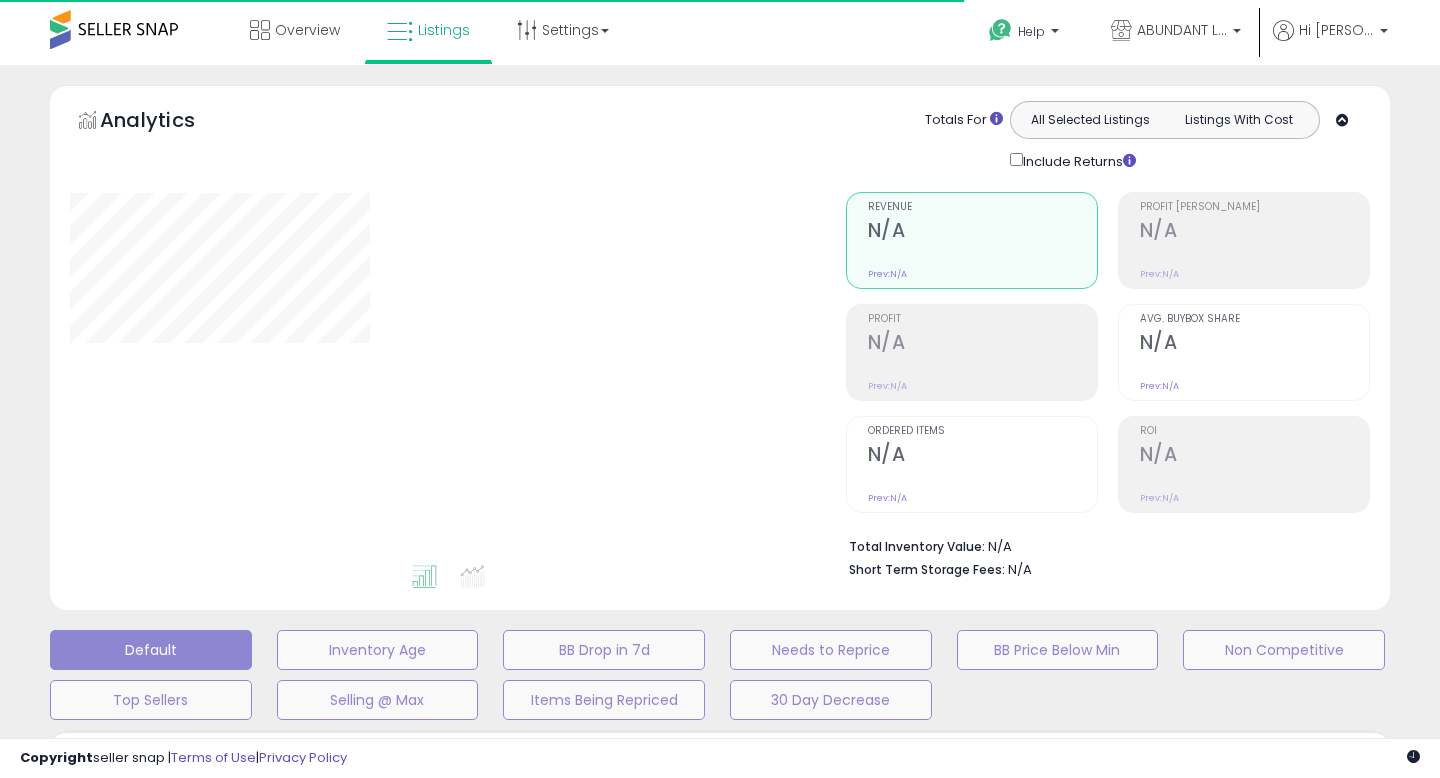 type on "**********" 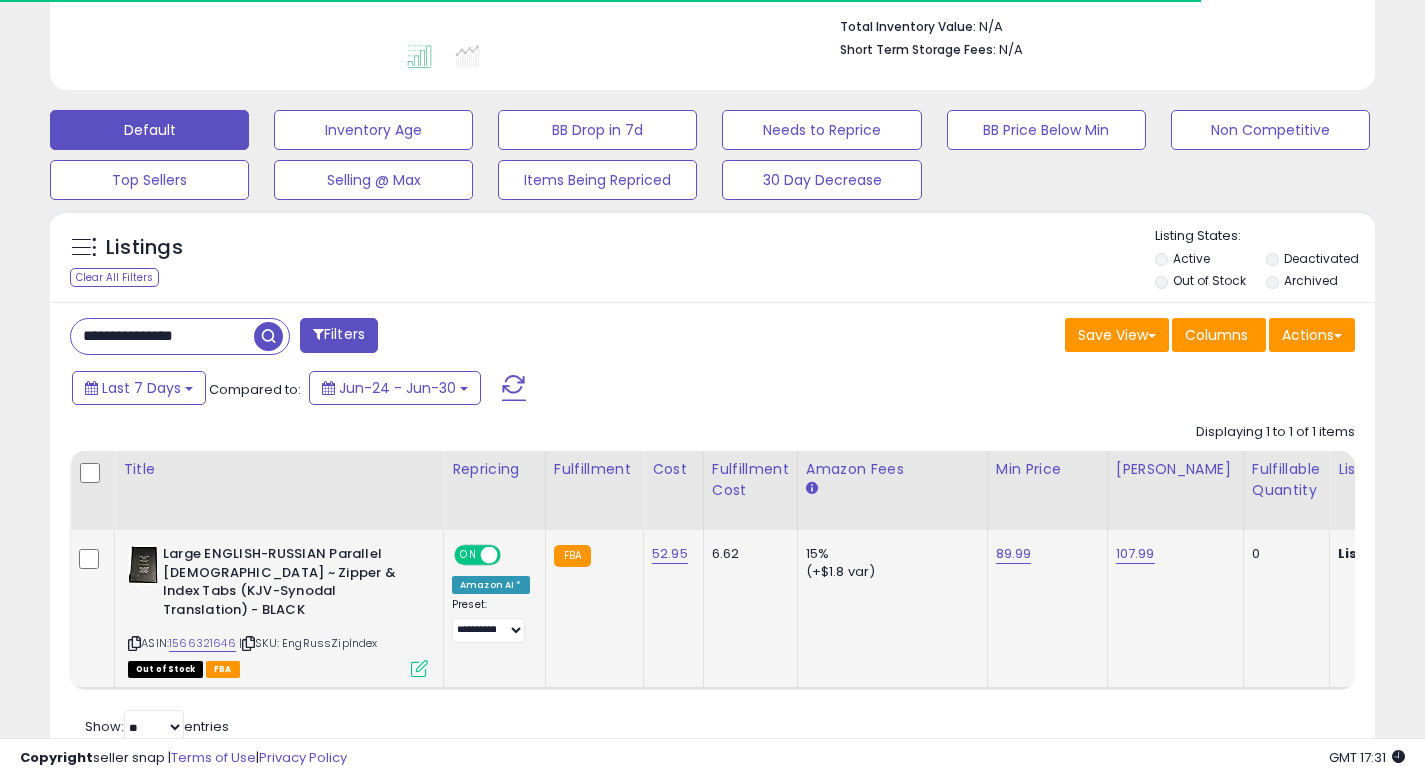 scroll, scrollTop: 583, scrollLeft: 0, axis: vertical 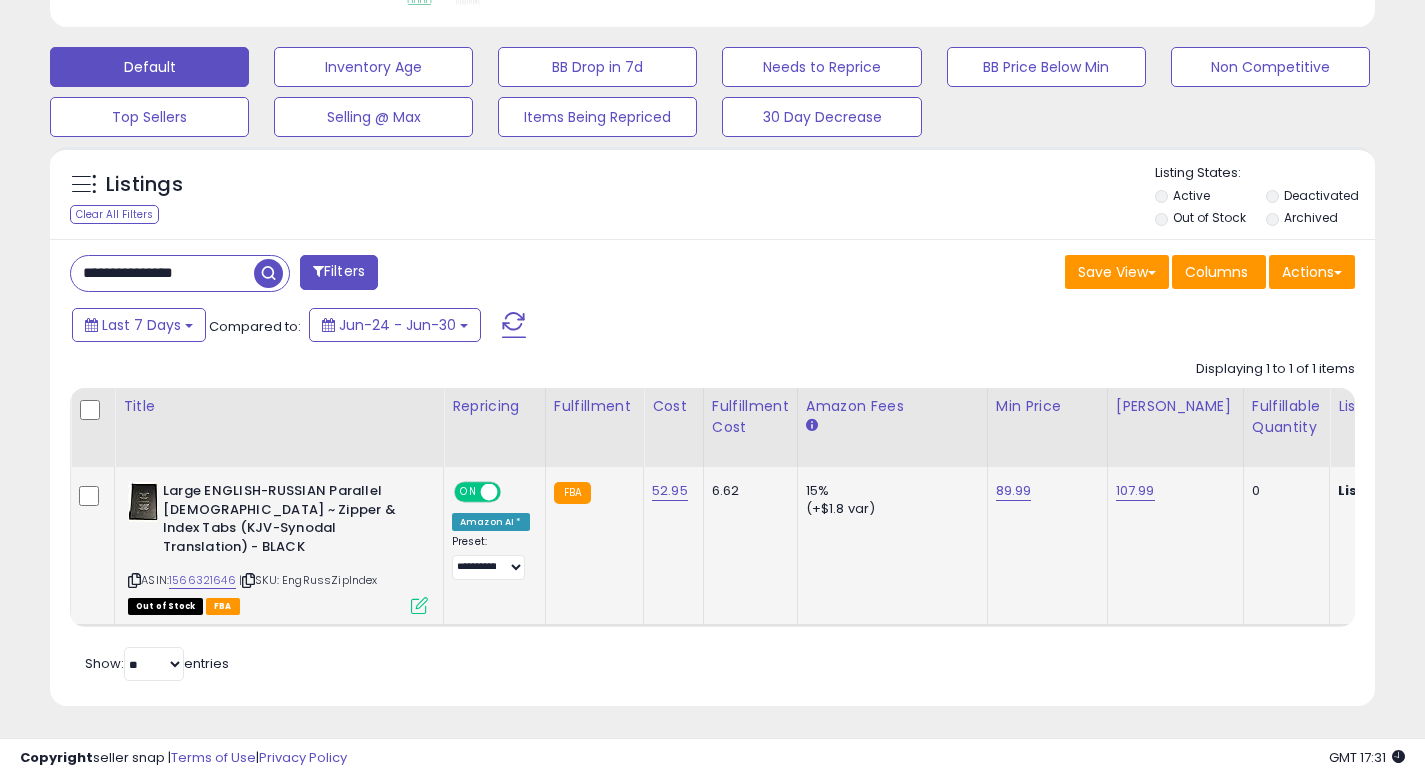 click at bounding box center [419, 605] 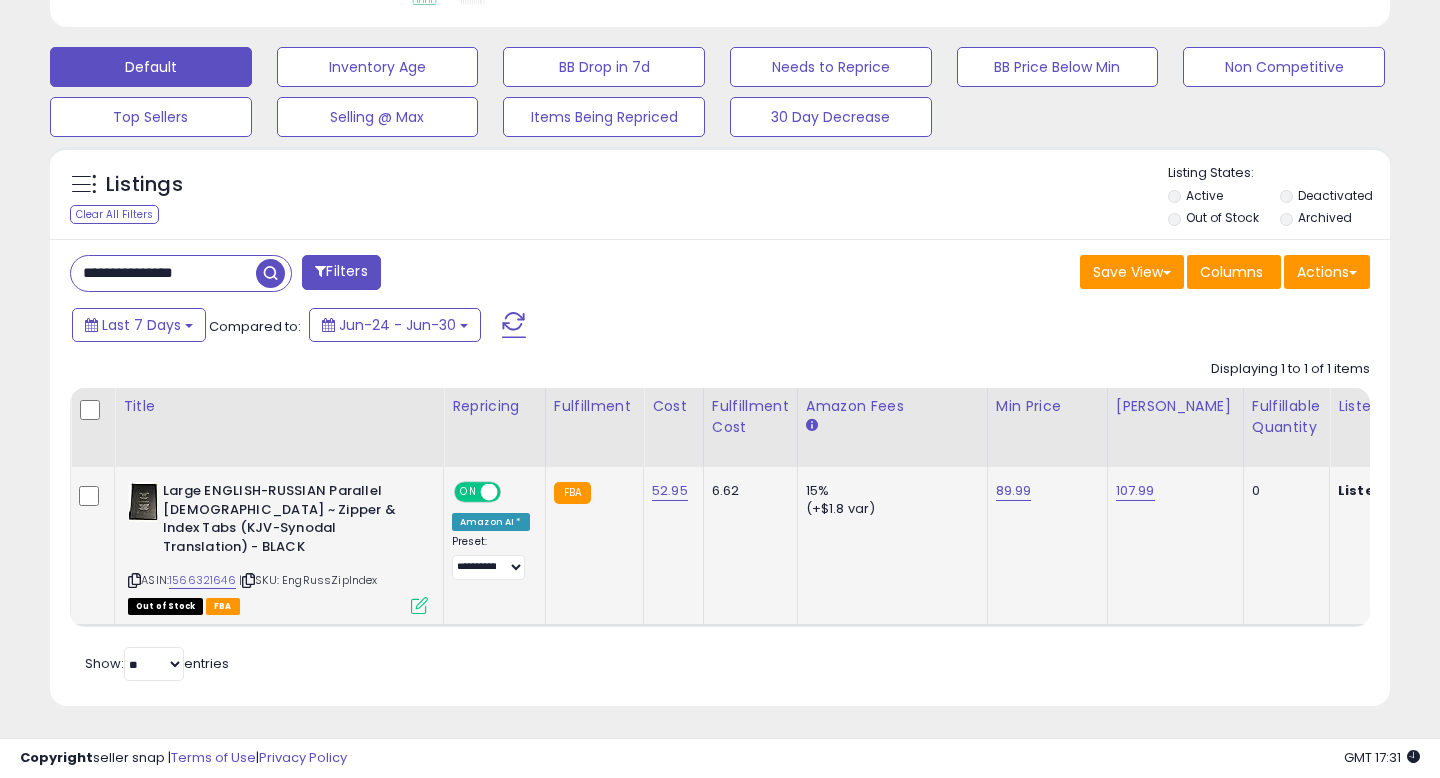 scroll, scrollTop: 999590, scrollLeft: 999224, axis: both 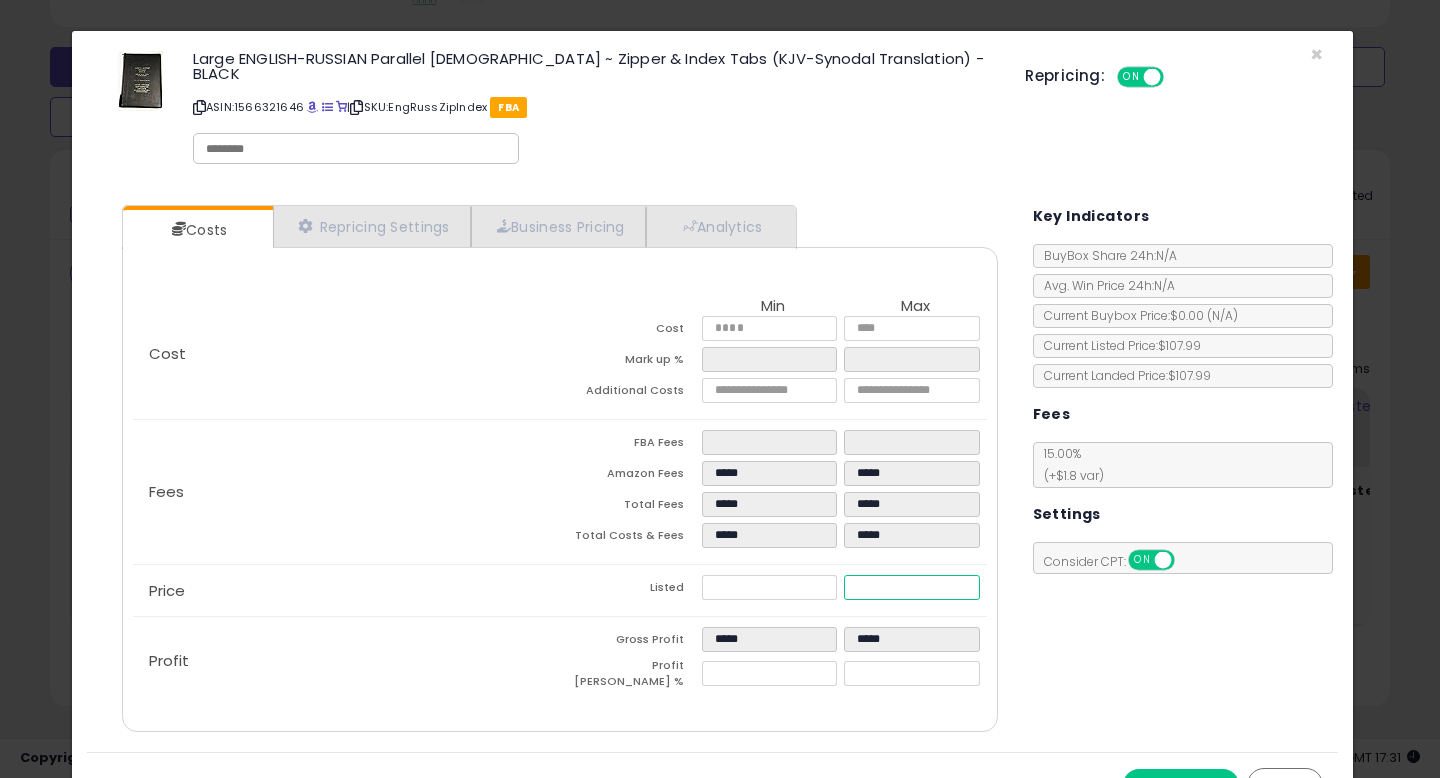 drag, startPoint x: 810, startPoint y: 556, endPoint x: 723, endPoint y: 553, distance: 87.05171 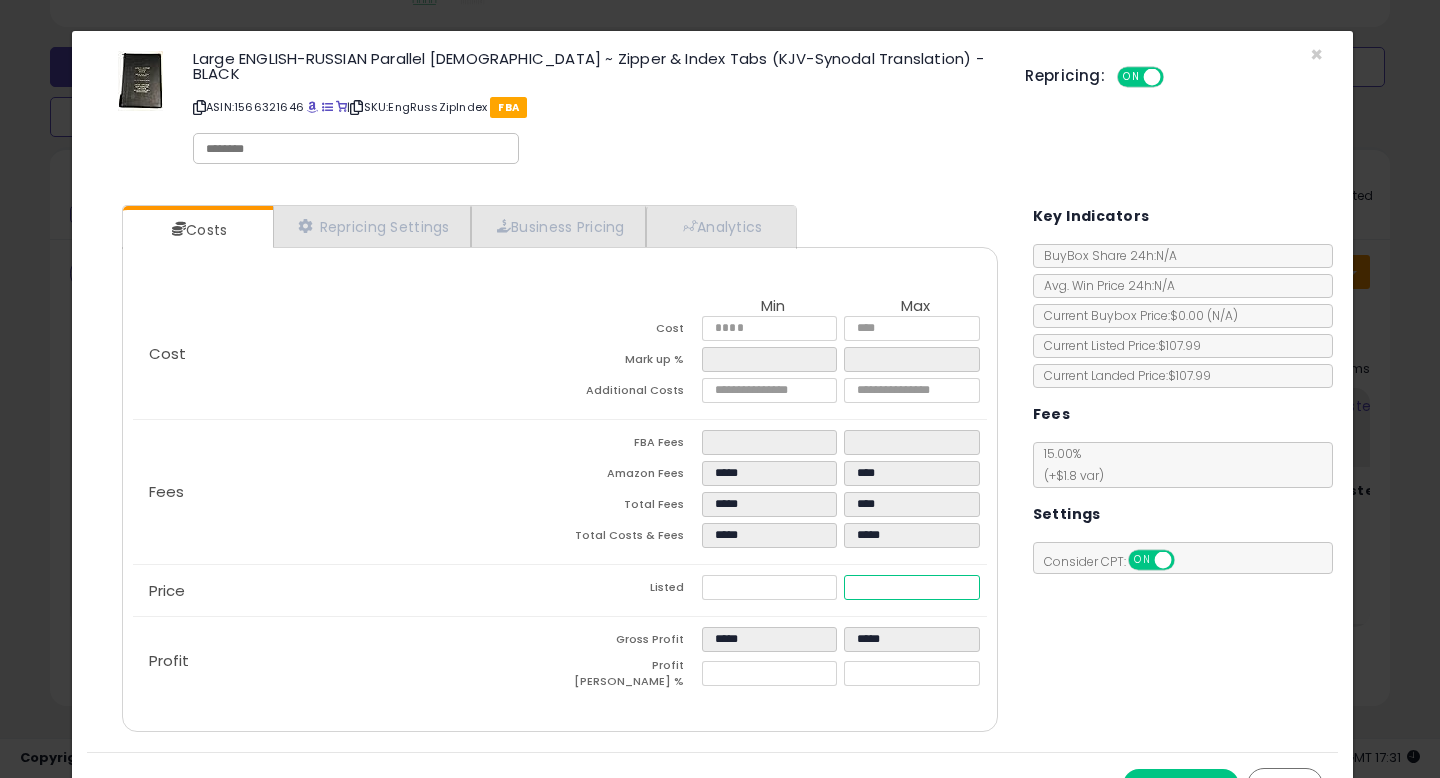 type on "****" 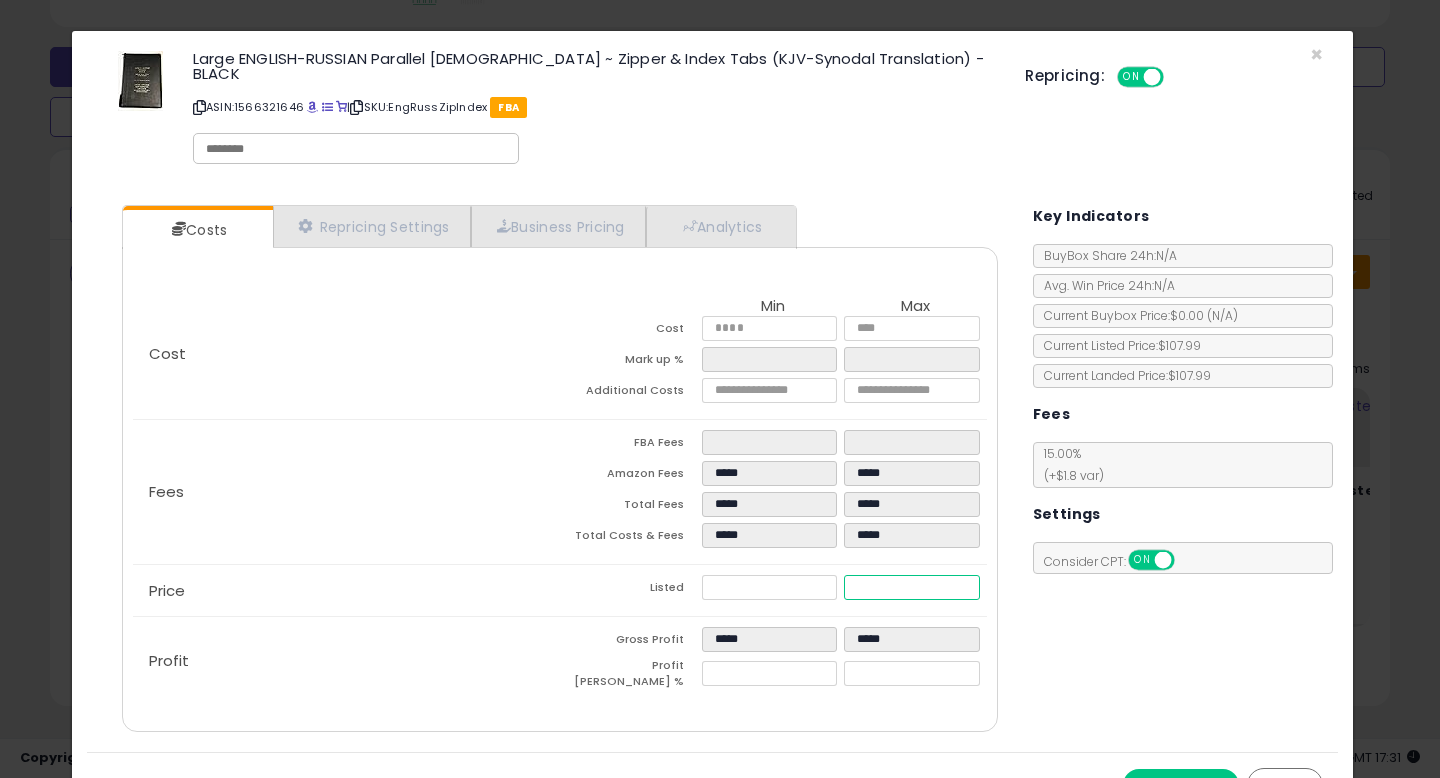 type on "*****" 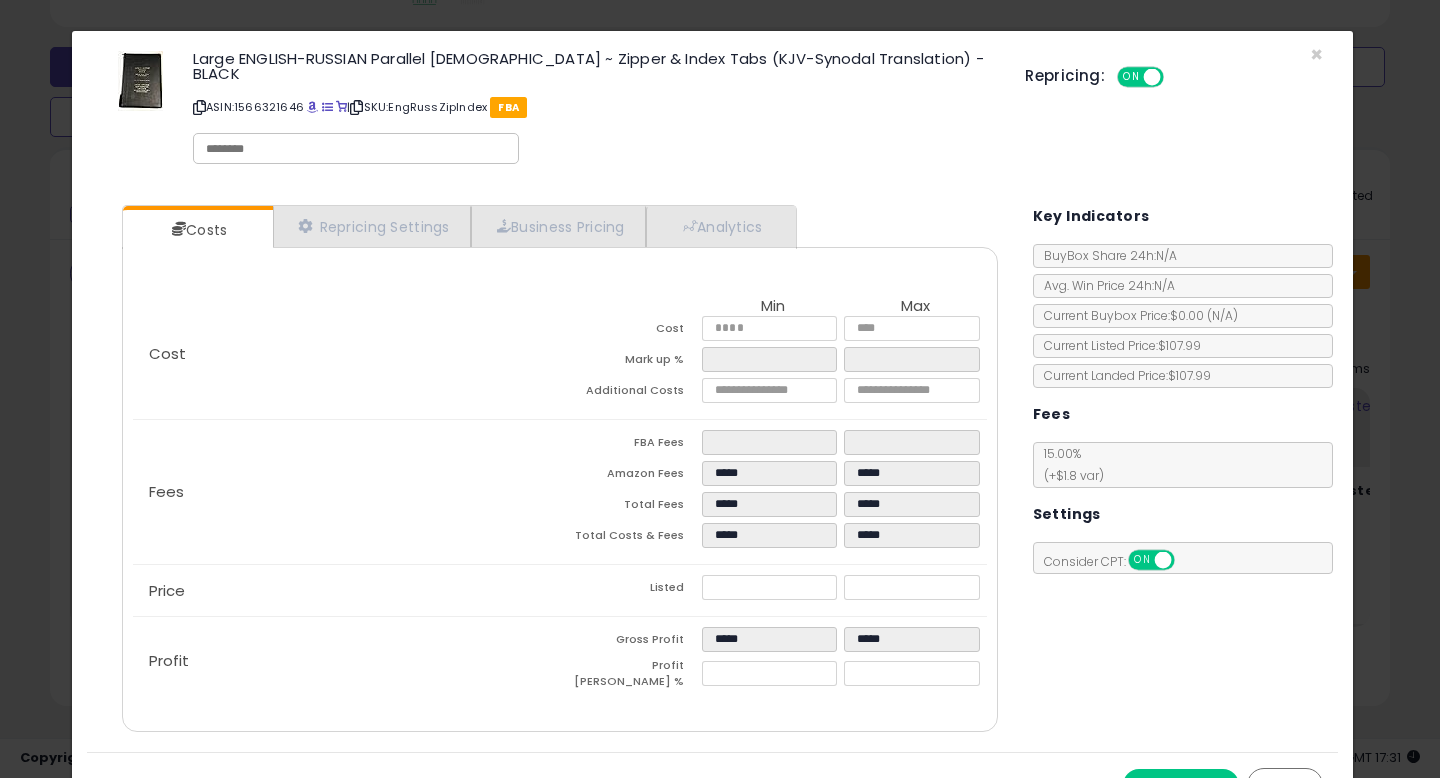 type on "*****" 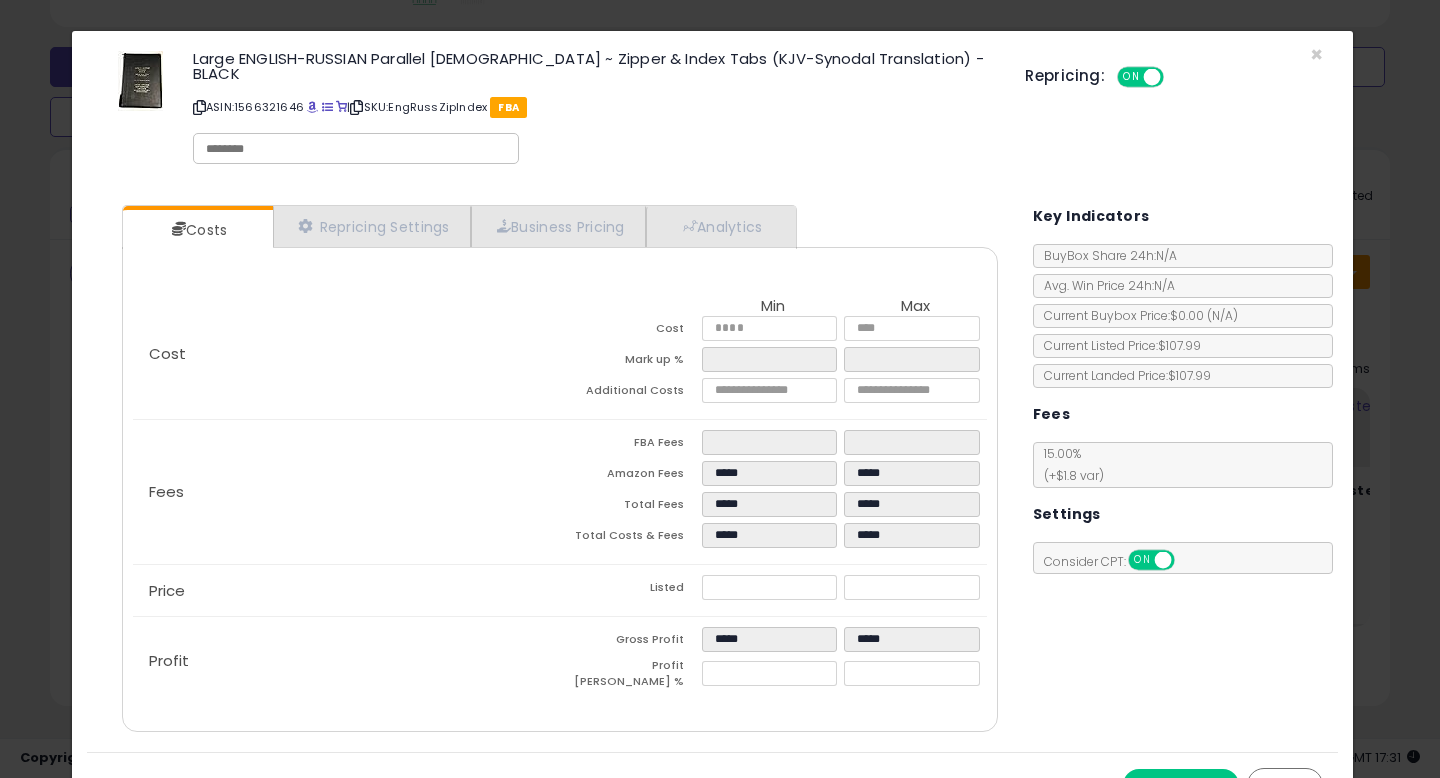 click on "Save & Close" at bounding box center (1181, 785) 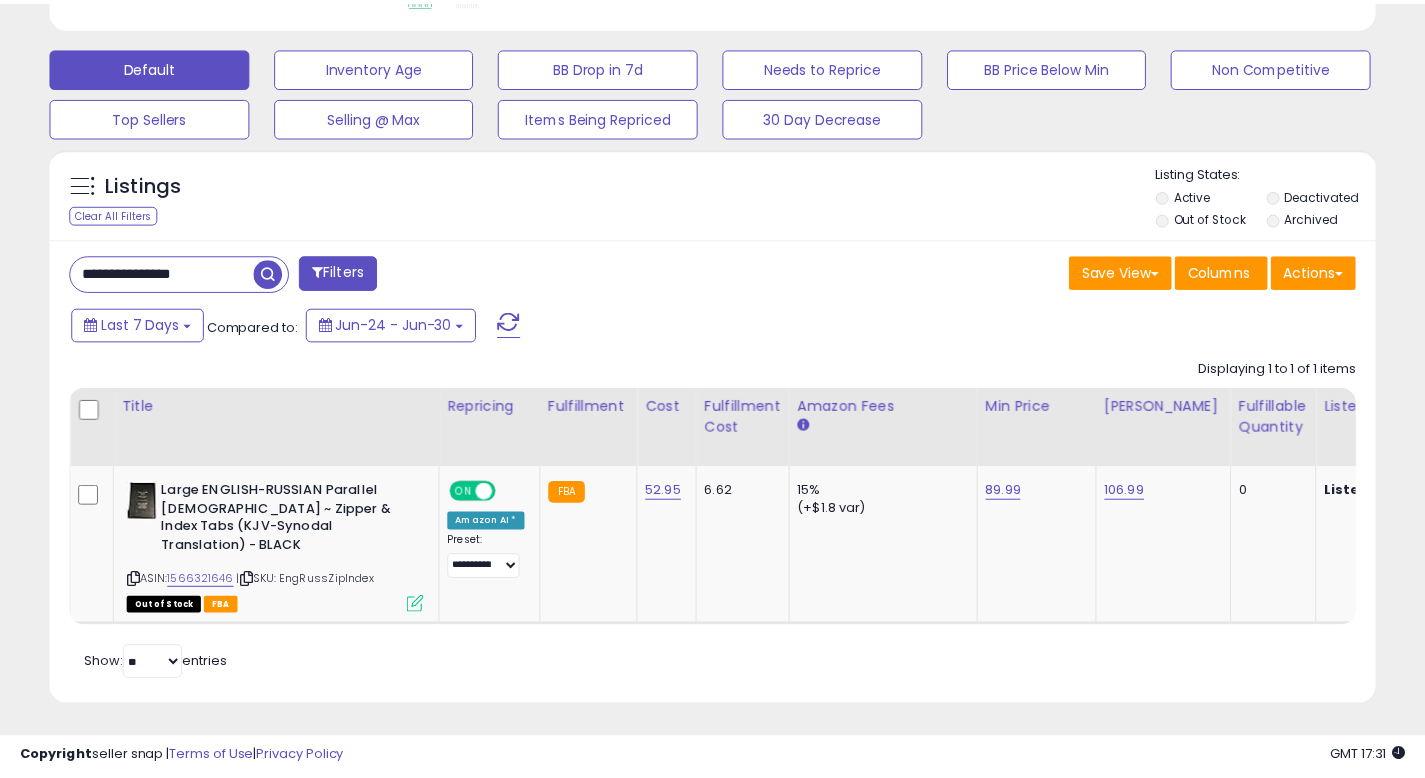 scroll, scrollTop: 410, scrollLeft: 767, axis: both 